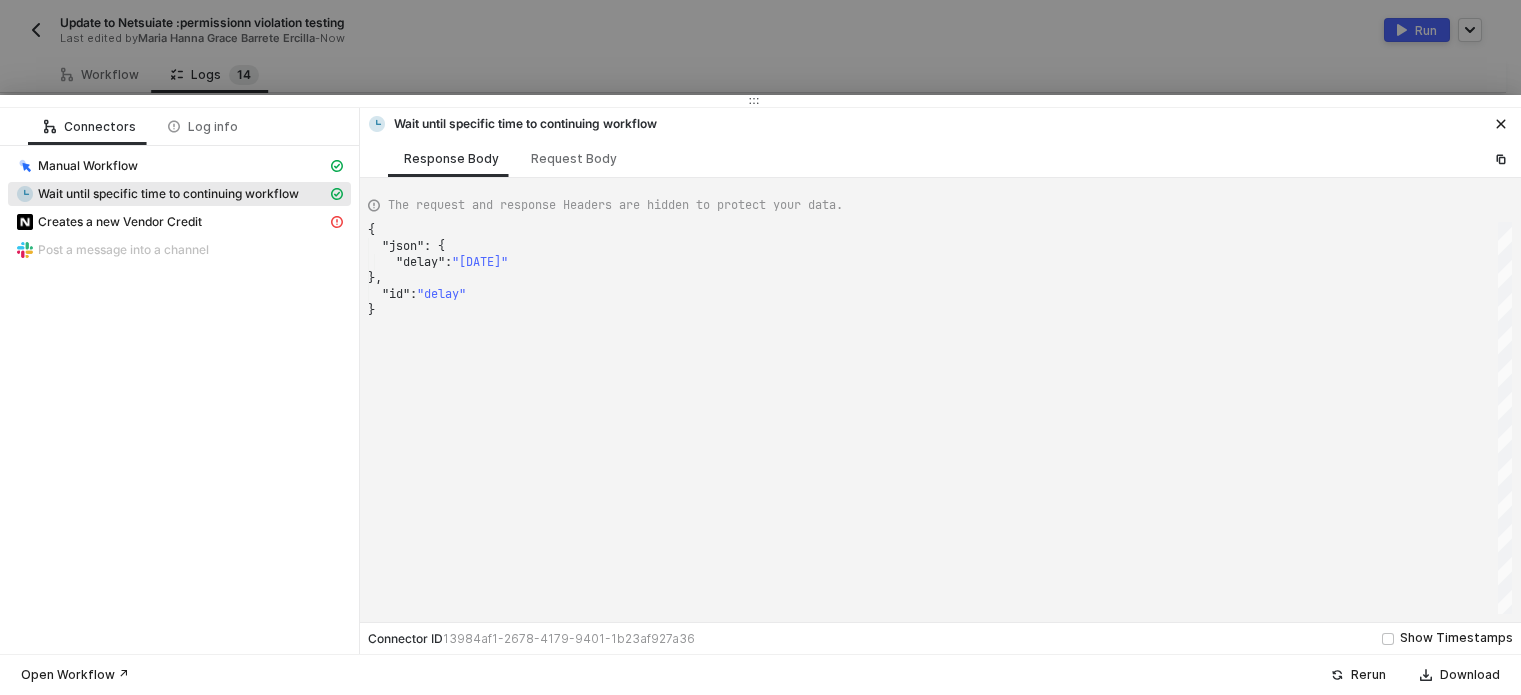 scroll, scrollTop: 0, scrollLeft: 0, axis: both 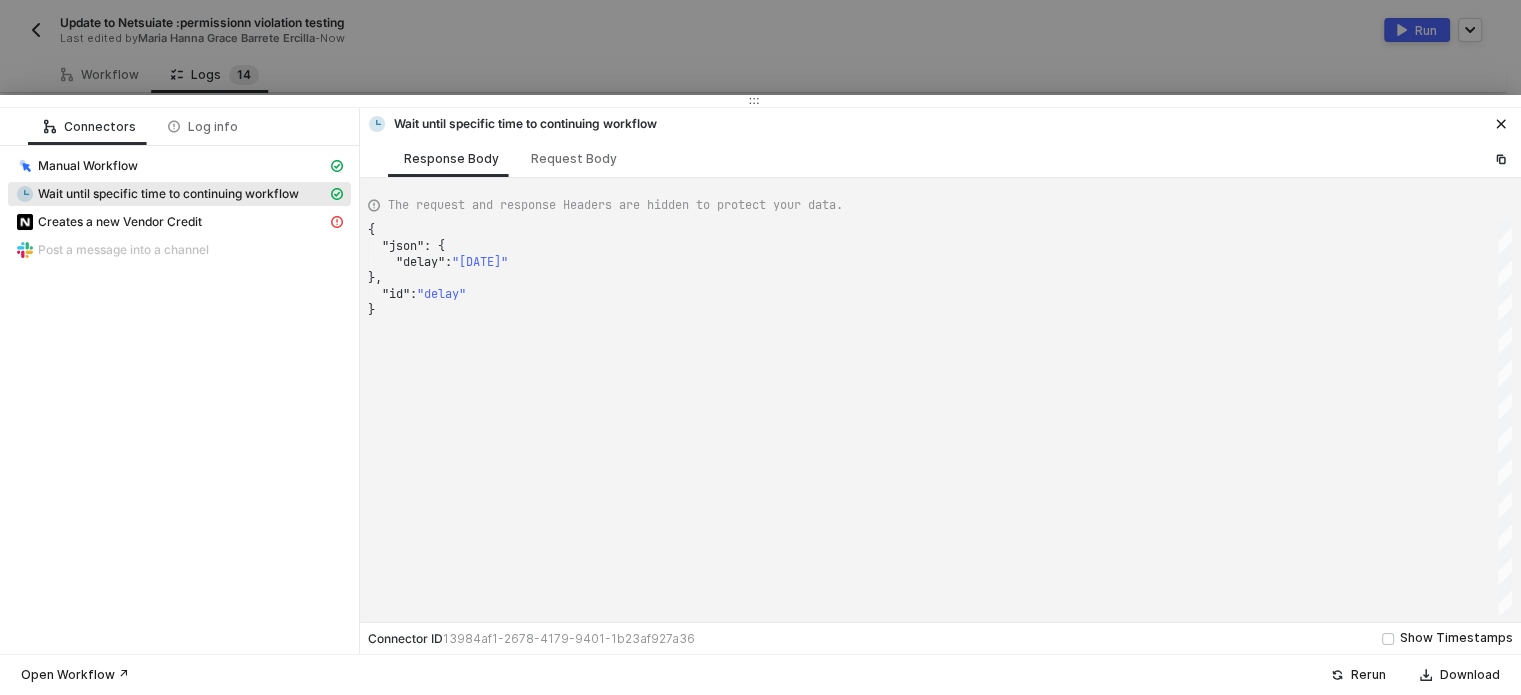 click at bounding box center (760, 347) 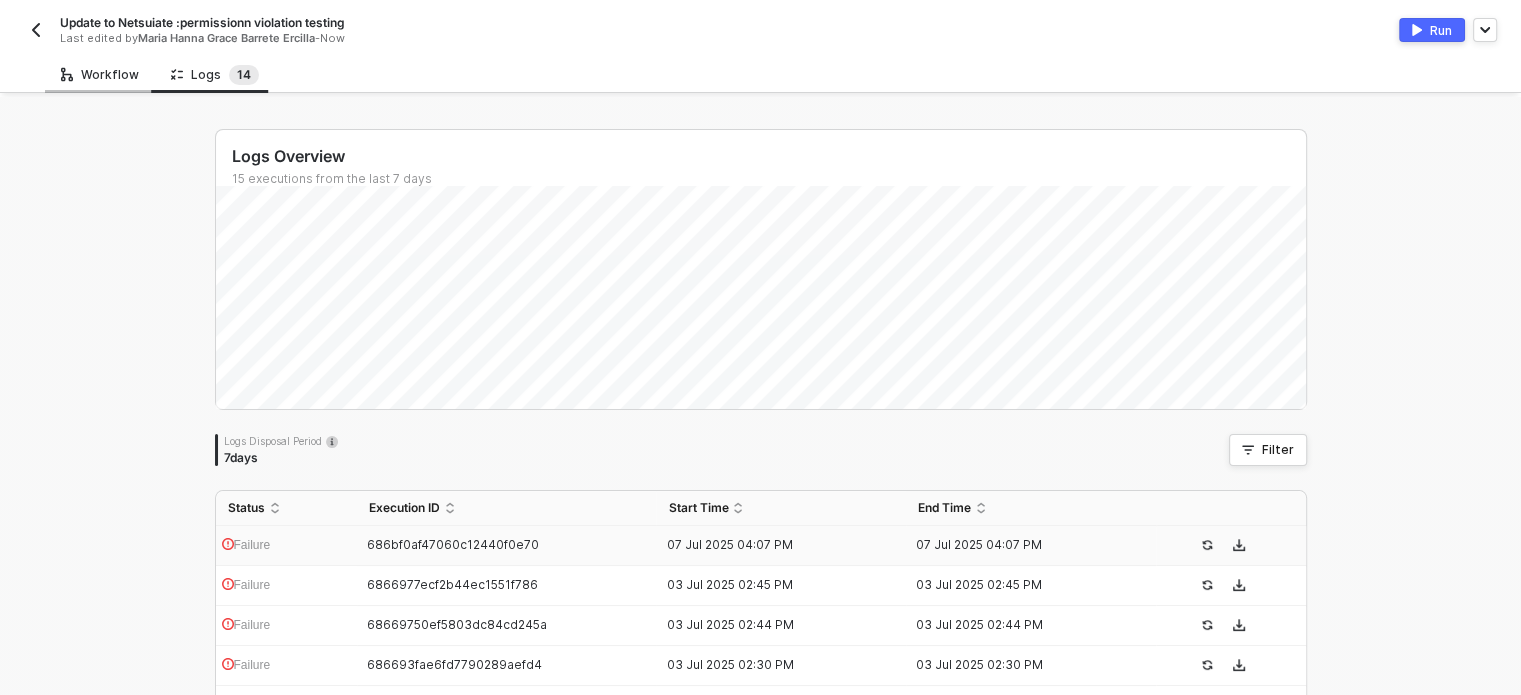 click on "Workflow" at bounding box center [100, 75] 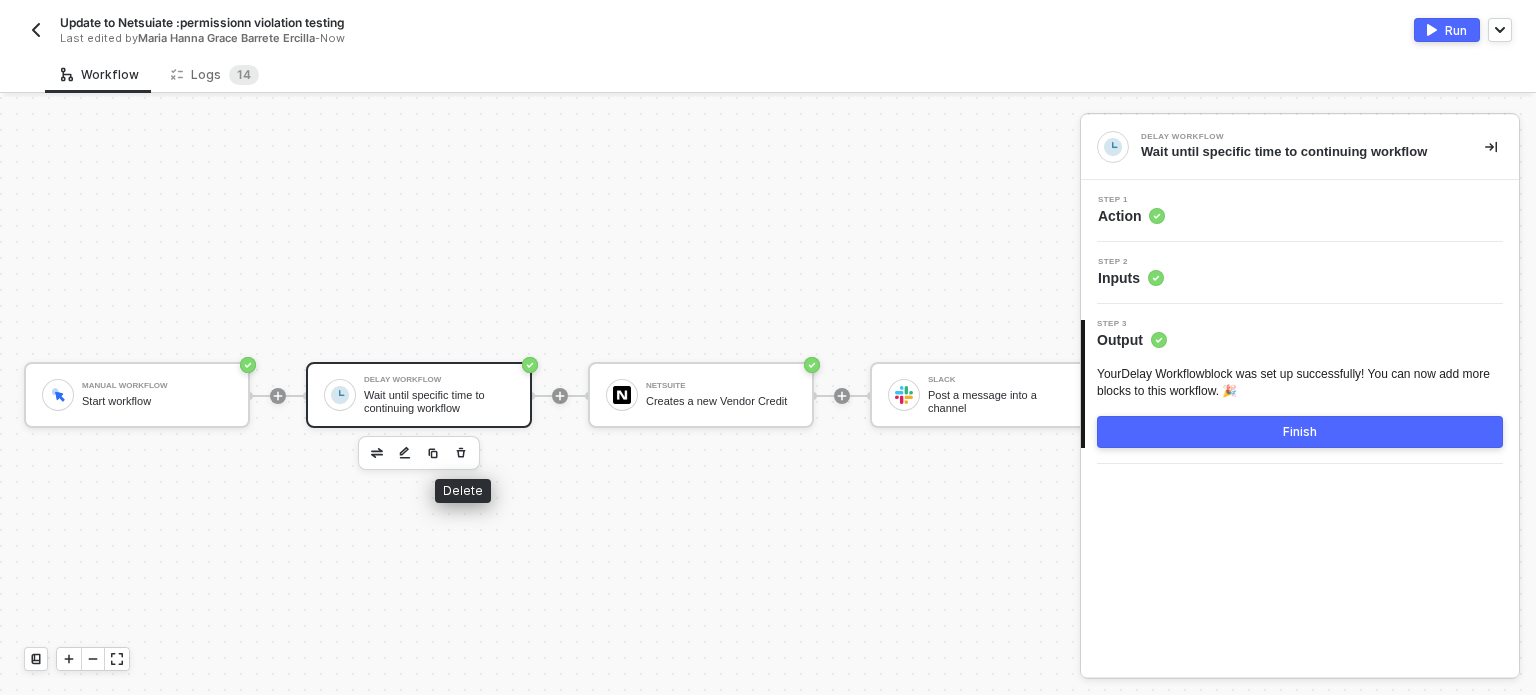 click at bounding box center [461, 453] 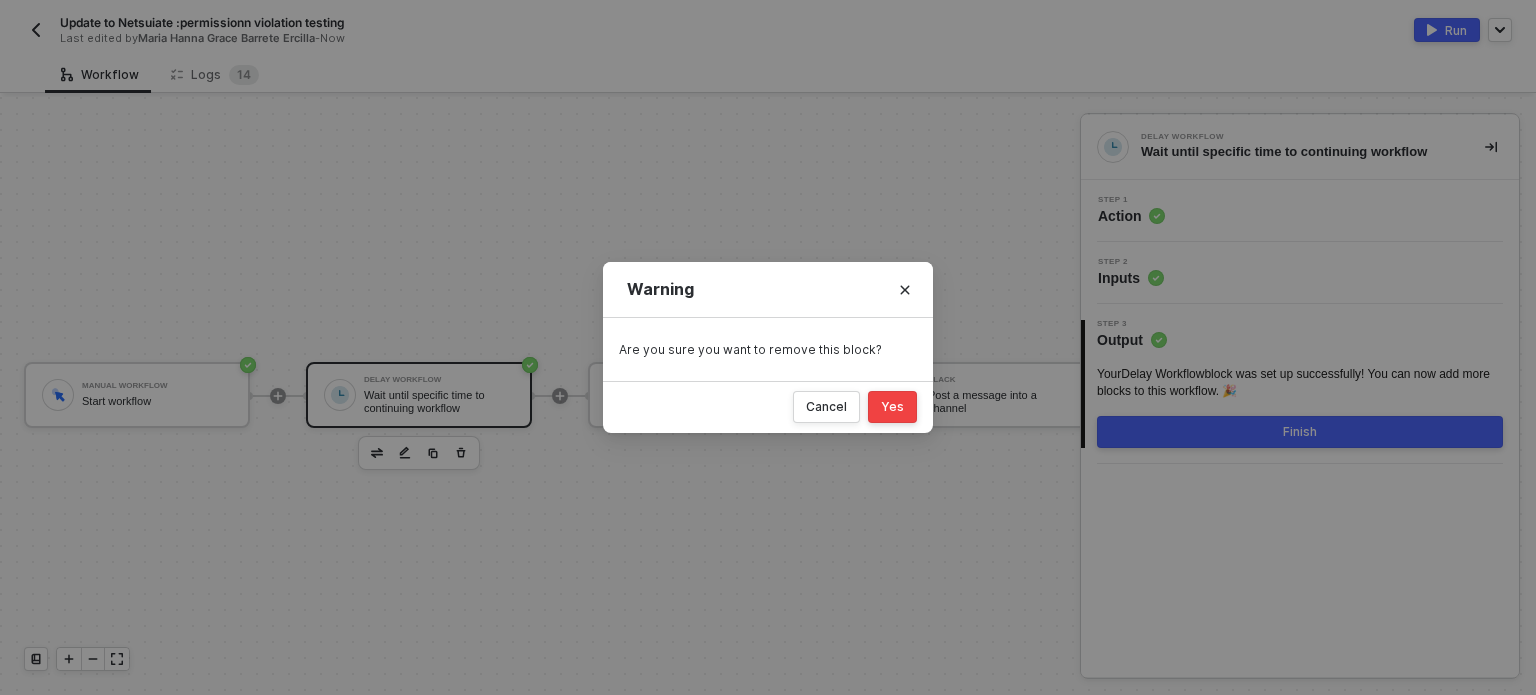 click on "Yes" at bounding box center (892, 407) 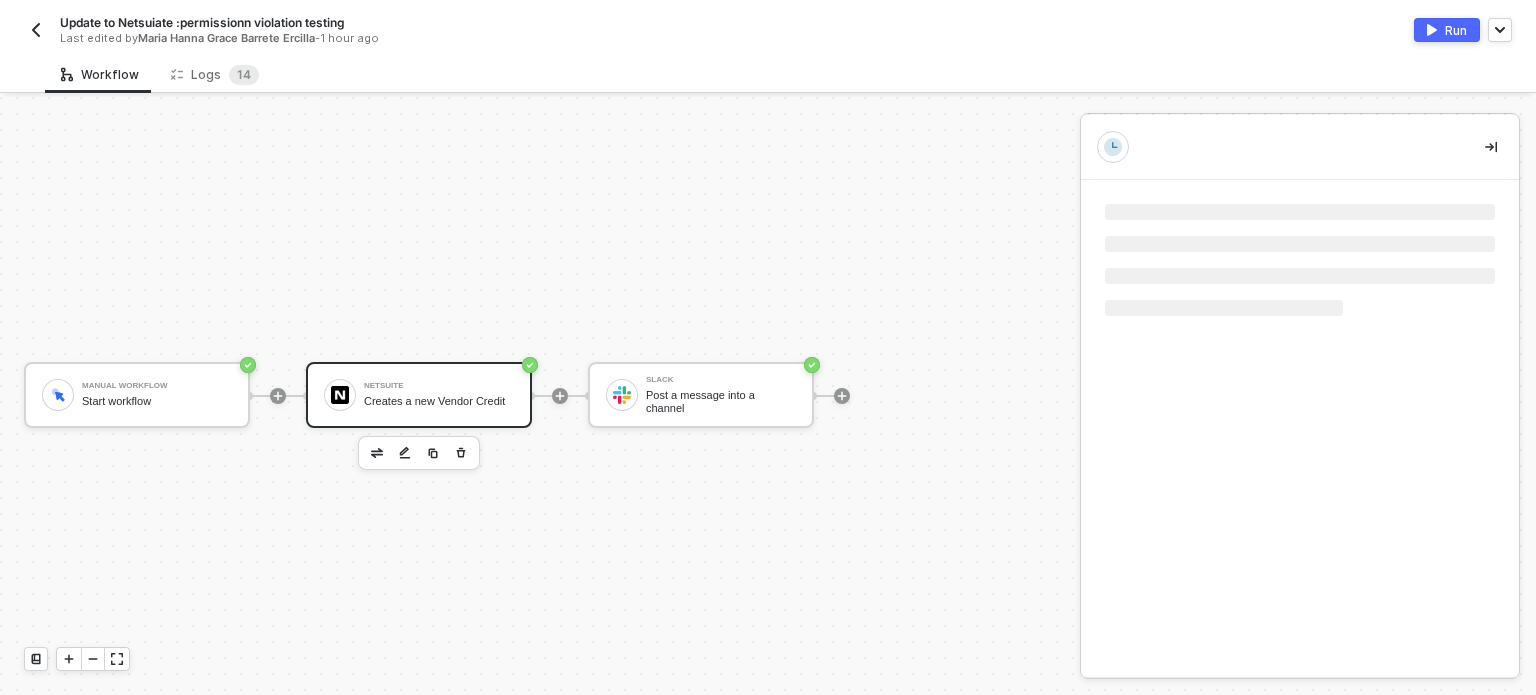 click on "NetSuite Creates a new Vendor Credit" at bounding box center (439, 395) 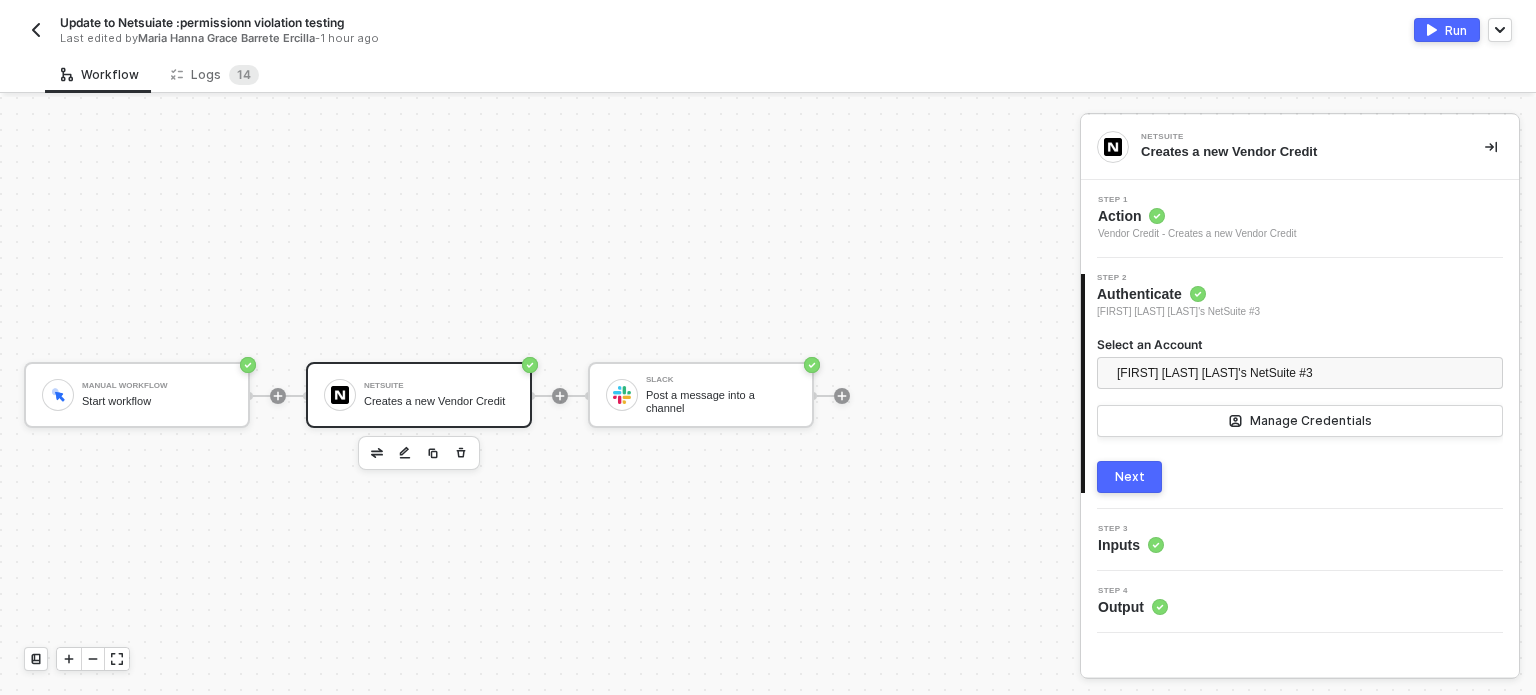 click on "NetSuite Creates a new Vendor Credit" at bounding box center [439, 395] 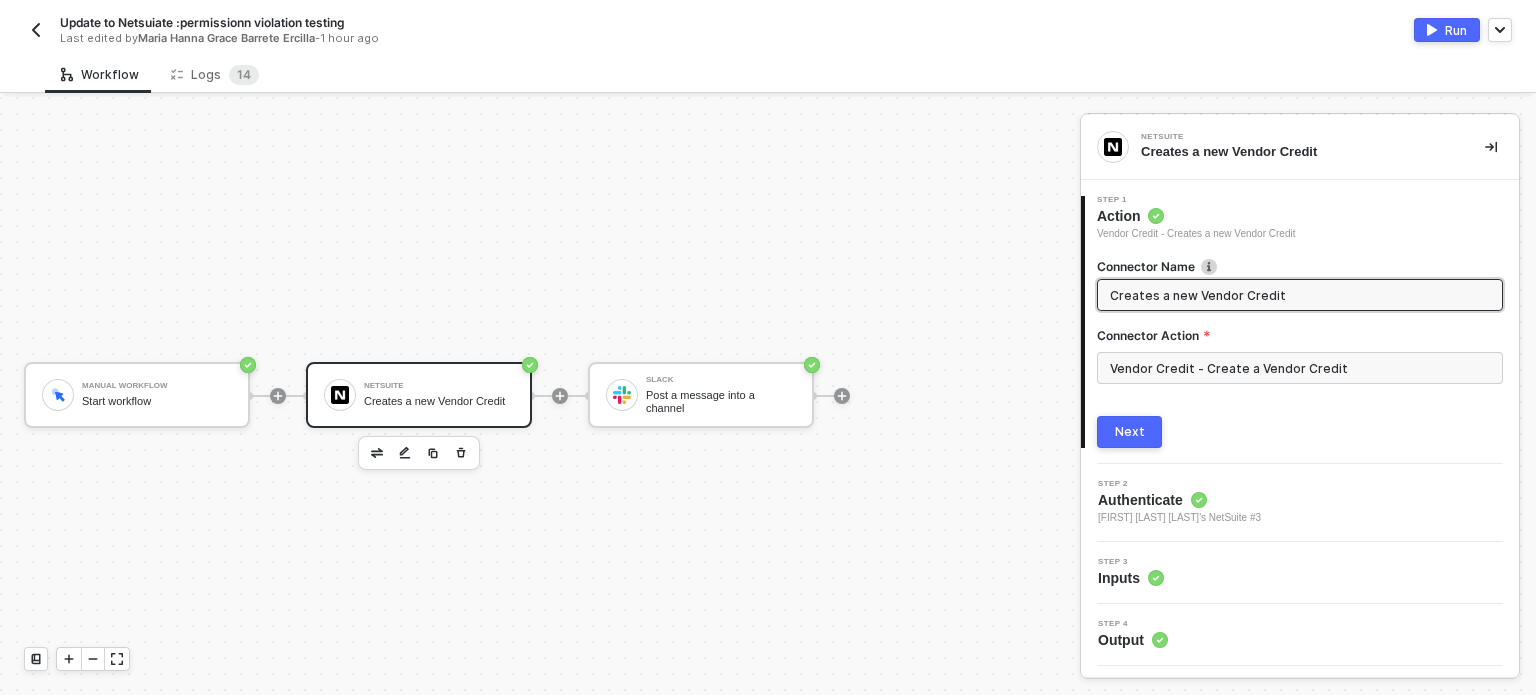 click on "Vendor Credit - Create a Vendor Credit" at bounding box center (1300, 368) 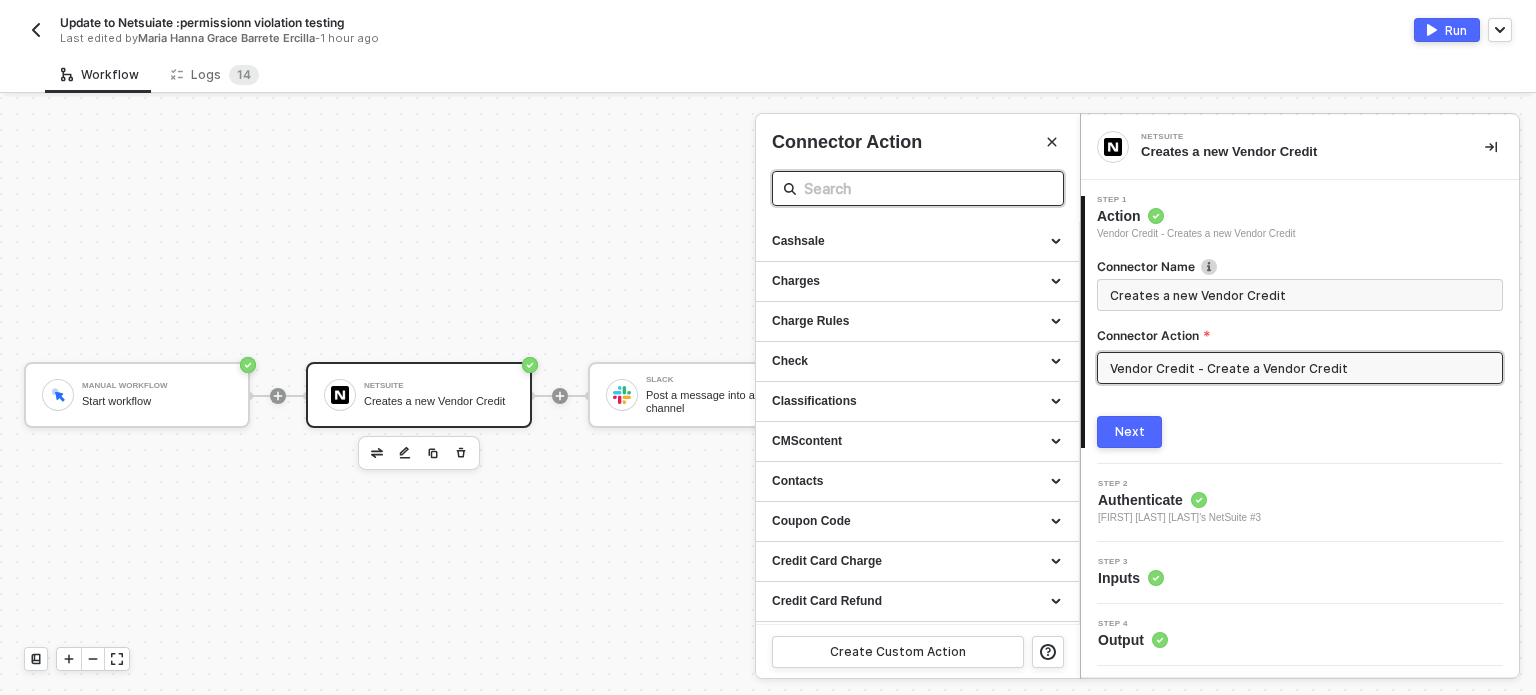 click at bounding box center (918, 188) 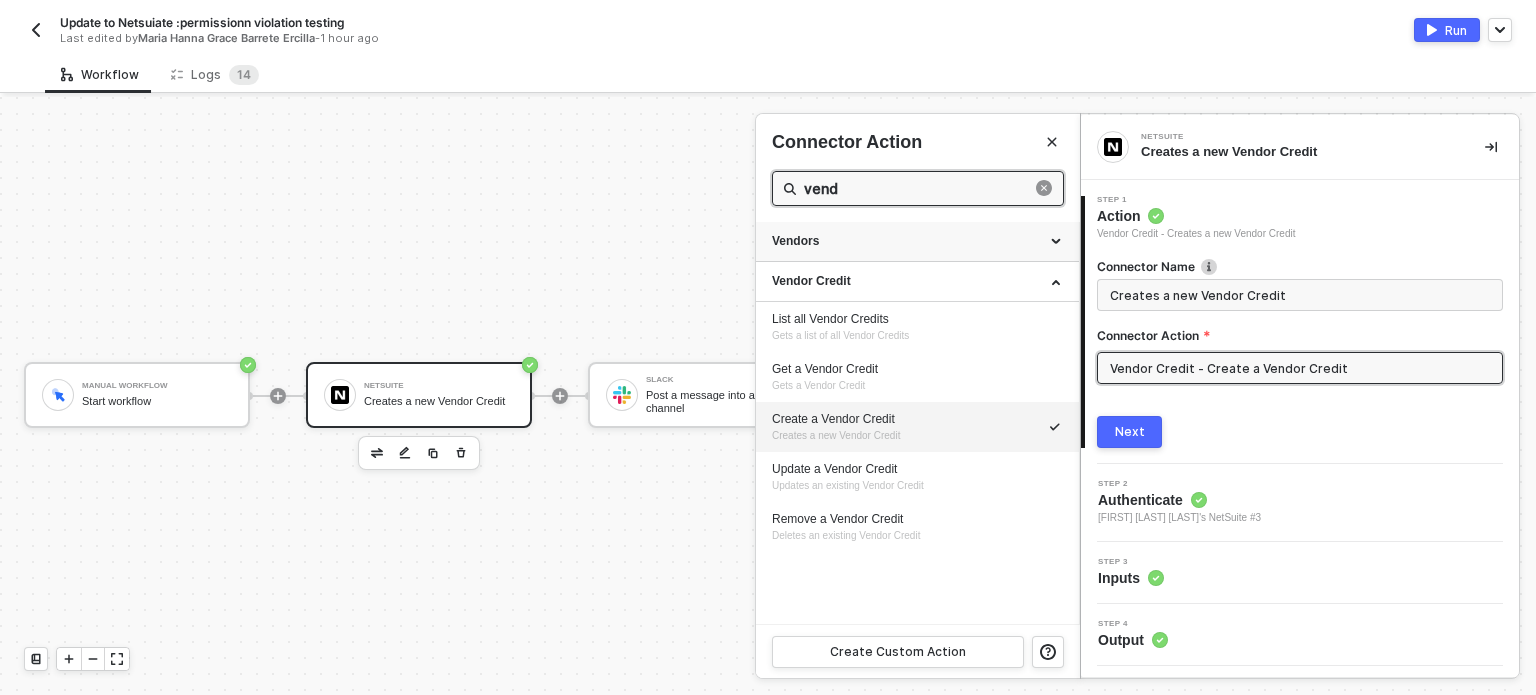 type on "vend" 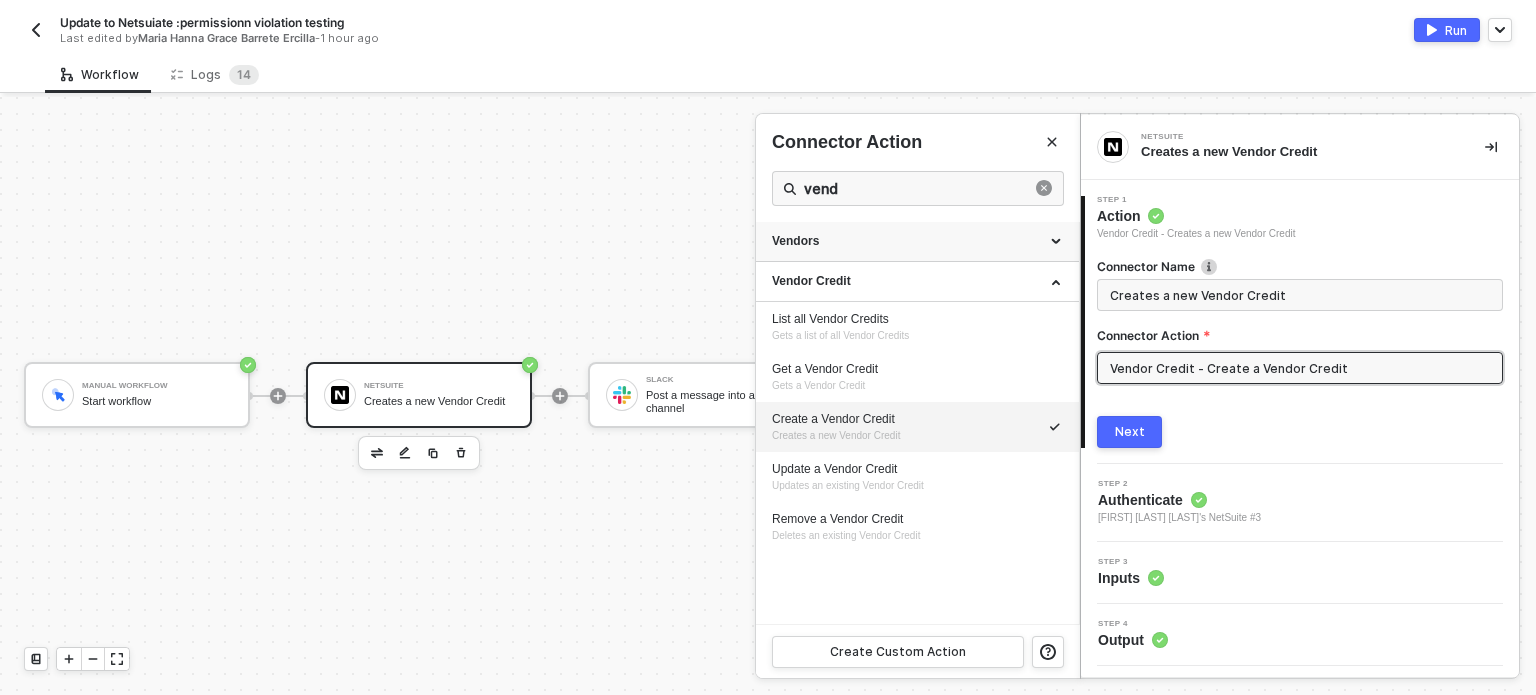 click on "Vendors" at bounding box center (917, 242) 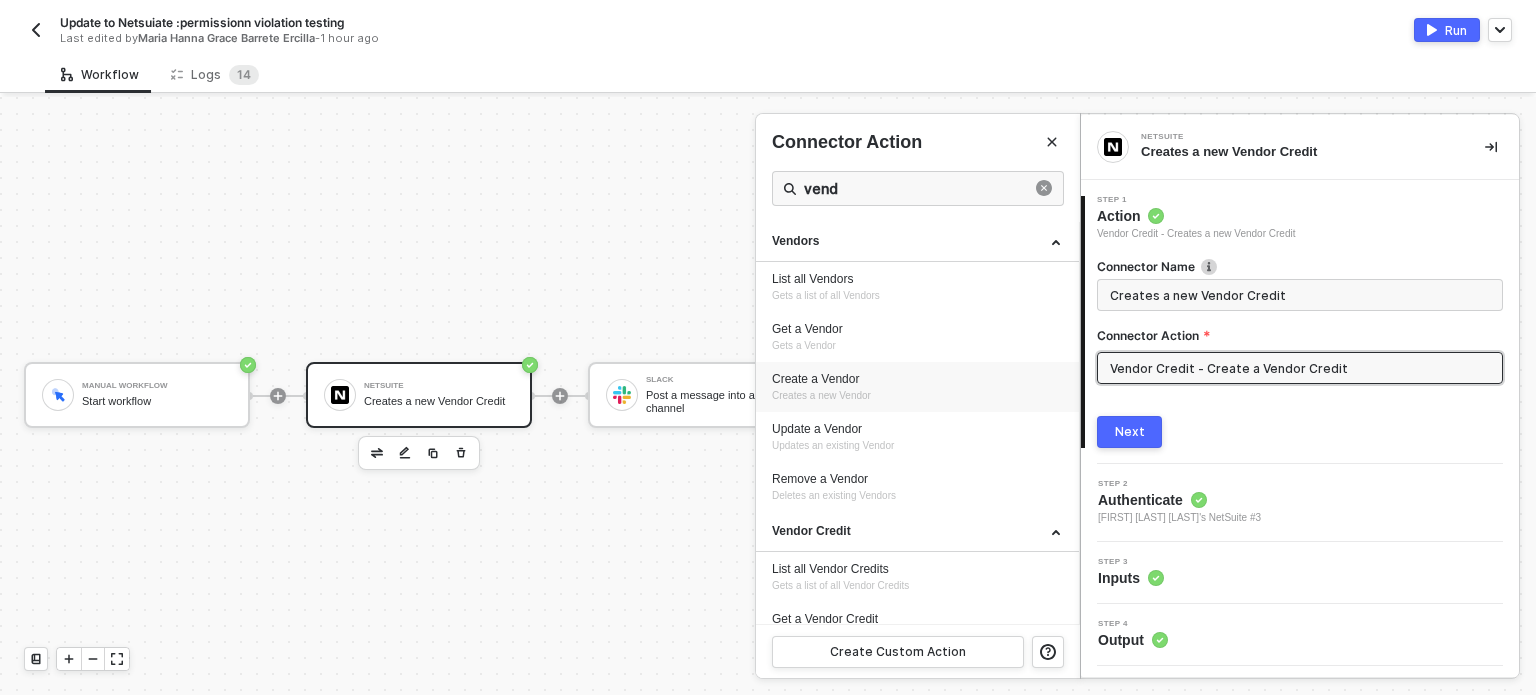 click on "Creates a new Vendor" at bounding box center (821, 395) 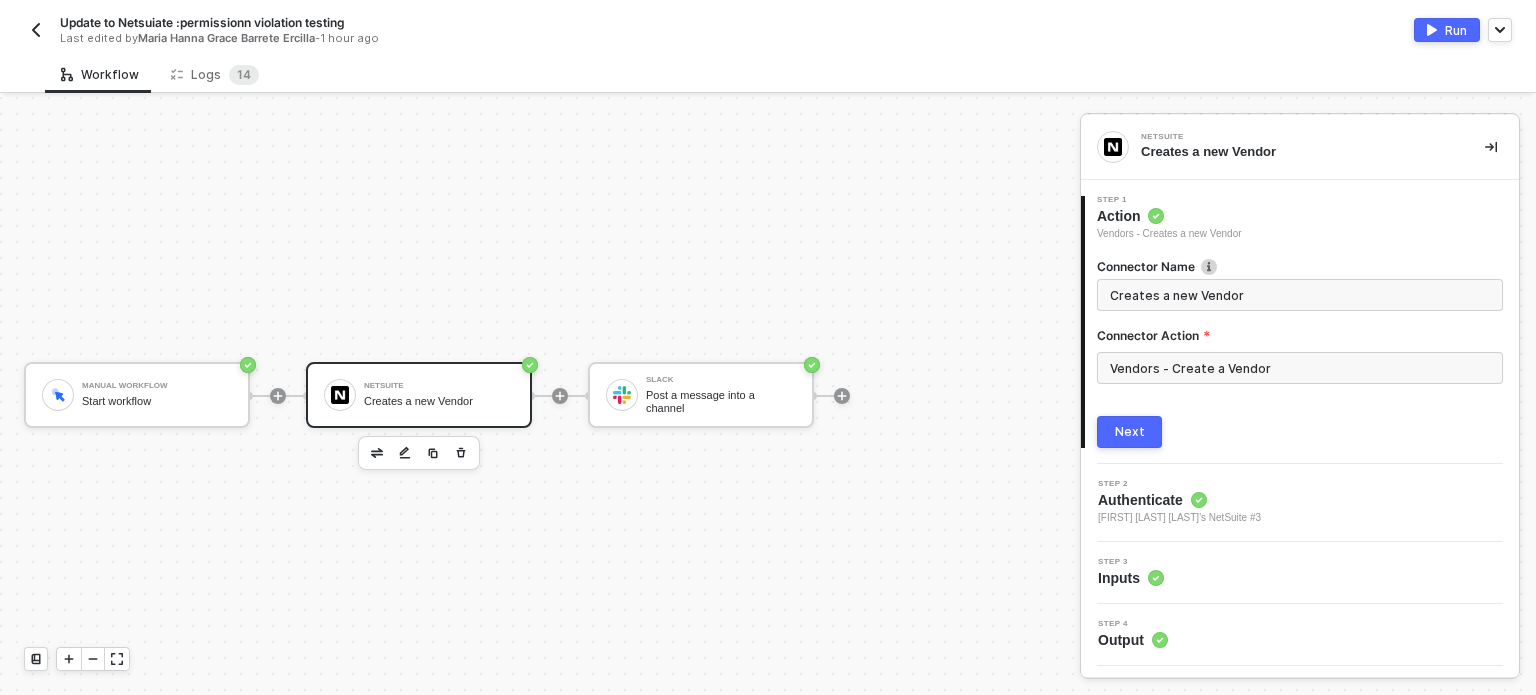 click on "Next" at bounding box center [1129, 432] 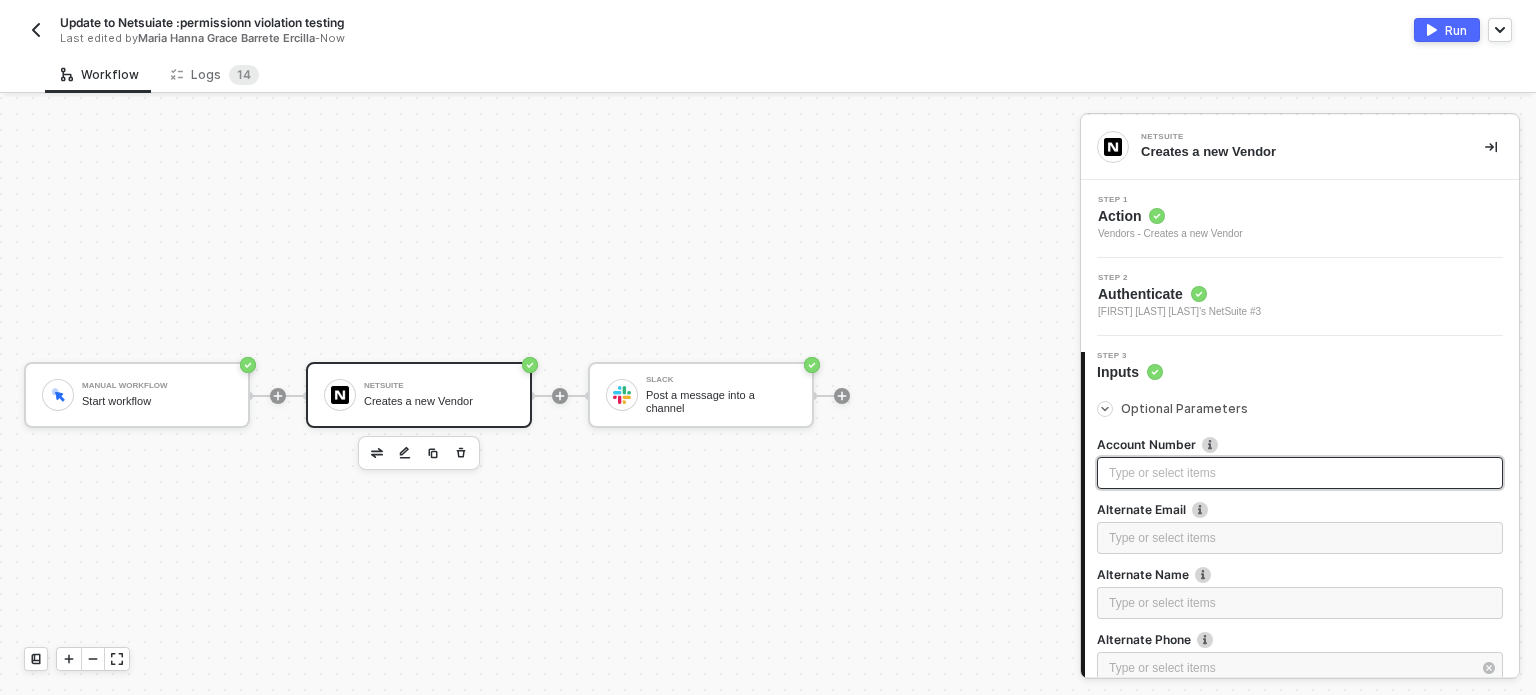 drag, startPoint x: 1277, startPoint y: 474, endPoint x: 1153, endPoint y: 464, distance: 124.40257 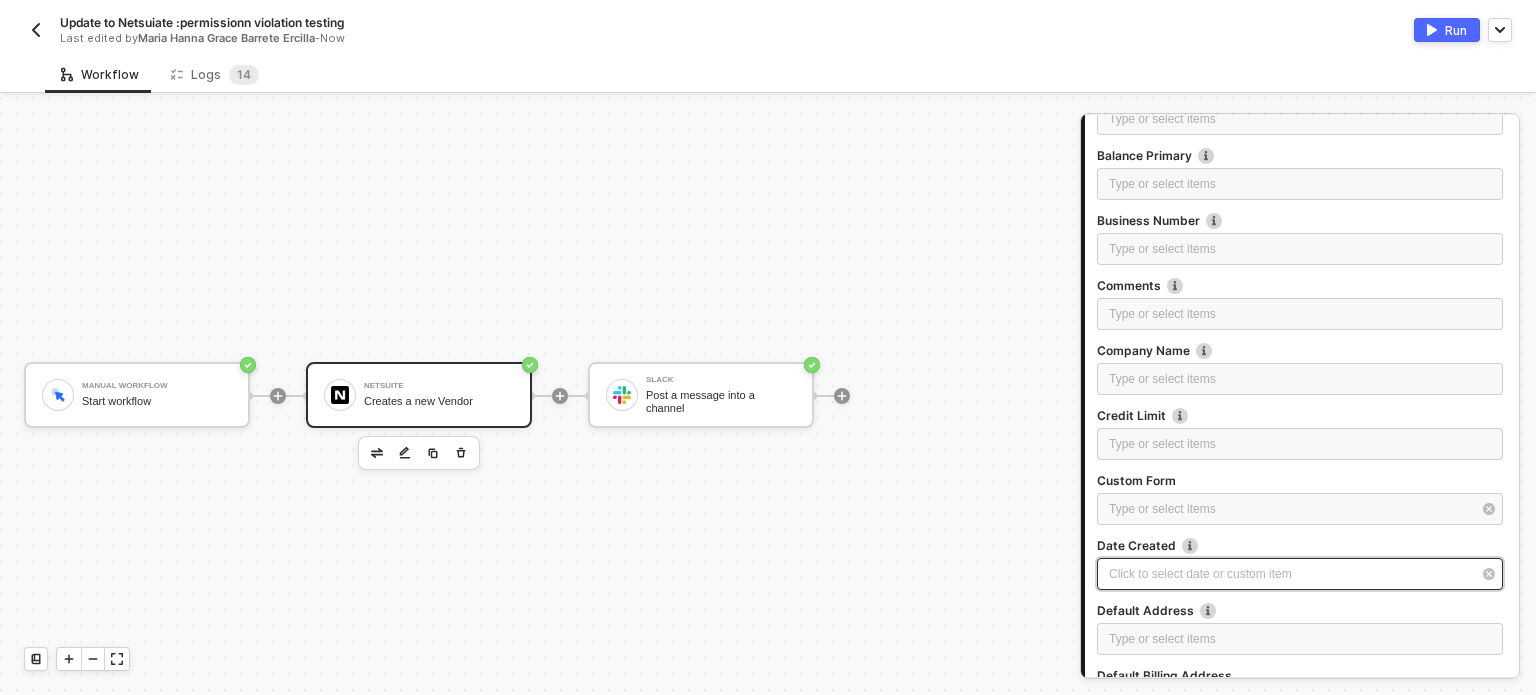 scroll, scrollTop: 700, scrollLeft: 0, axis: vertical 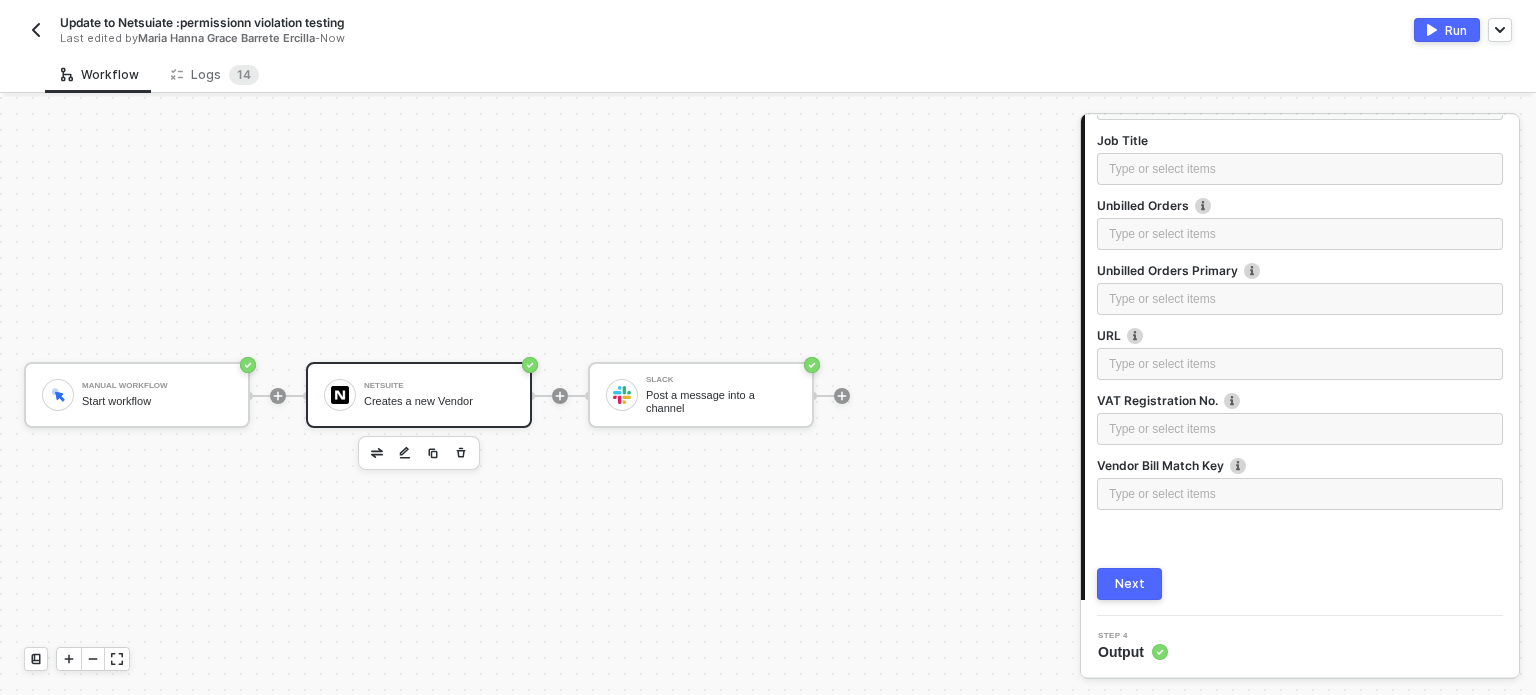 click on "Optional Parameters Account Number 1234567890 Alternate Email Type or select items ﻿ Alternate Name Type or select items ﻿ Alternate Phone Type or select items ﻿ Auto Name Click to select option or custom item ﻿ Balance Type or select items ﻿ Balance Primary Type or select items ﻿ Business Number Type or select items ﻿ Comments Type or select items ﻿ Company Name Type or select items ﻿ Credit Limit Type or select items ﻿ Custom Form Type or select items ﻿ Date Created Click to select date or custom item ﻿ Default Address Type or select items ﻿ Default Billing Address Type or select items ﻿ Default Shipping Address Type or select items ﻿ Tax Reg. Number Type or select items ﻿ Tax Reg. Options Type or select items ﻿ Edition Type or select items ﻿ Eligible for Commission Click to select option or custom item ﻿ vendor Email Type or select items ﻿ Email Preference Type or select items ﻿ Email Transactions Click to select option or custom item ﻿ Email Value ﻿ Entity ID" at bounding box center [1300, -2391] 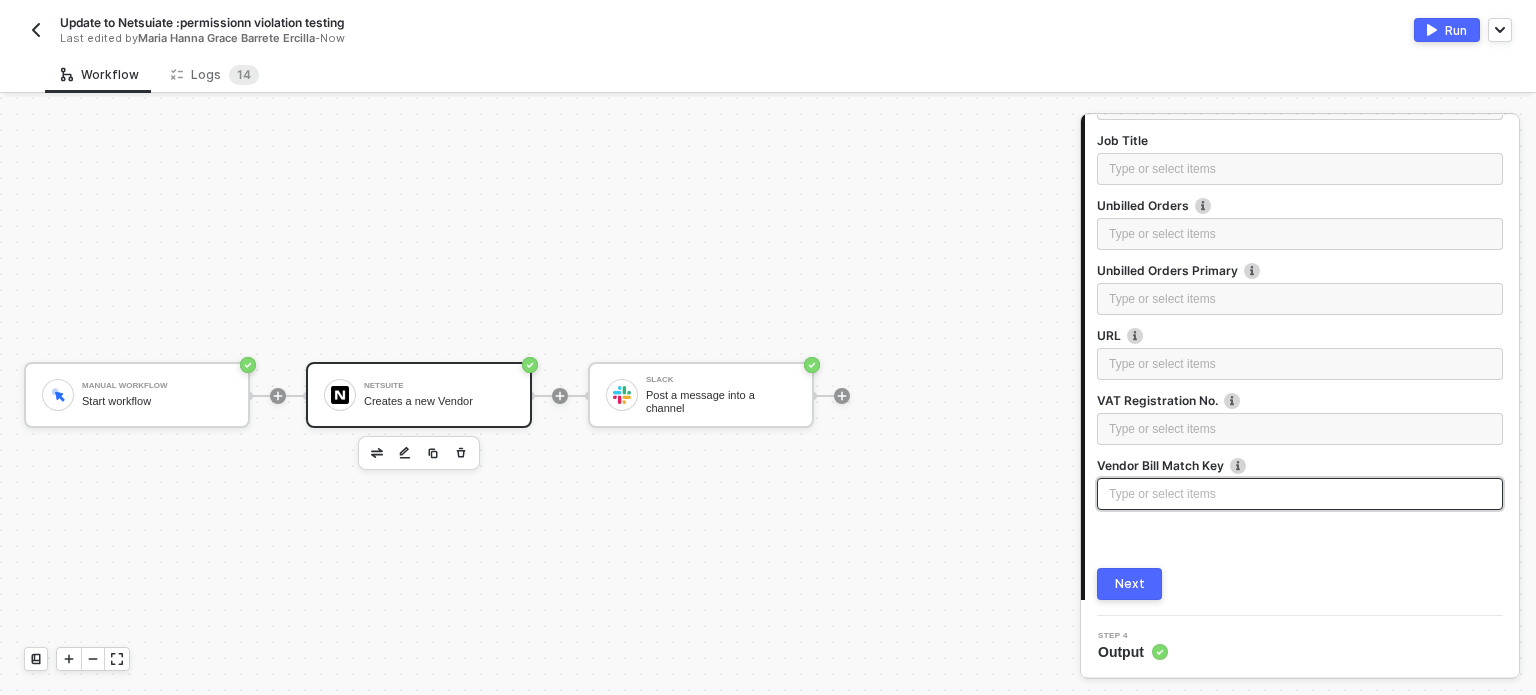 drag, startPoint x: 1136, startPoint y: 586, endPoint x: 1199, endPoint y: 494, distance: 111.503365 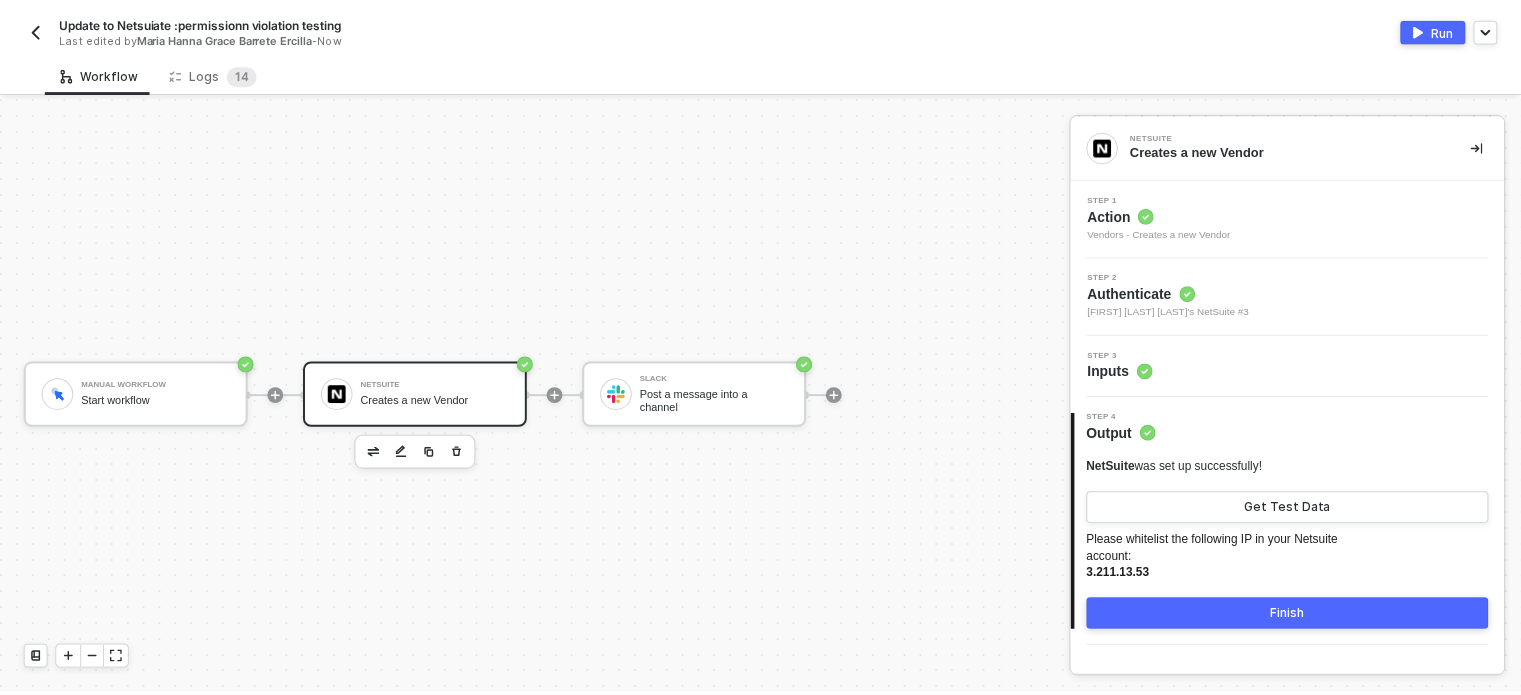 scroll, scrollTop: 0, scrollLeft: 0, axis: both 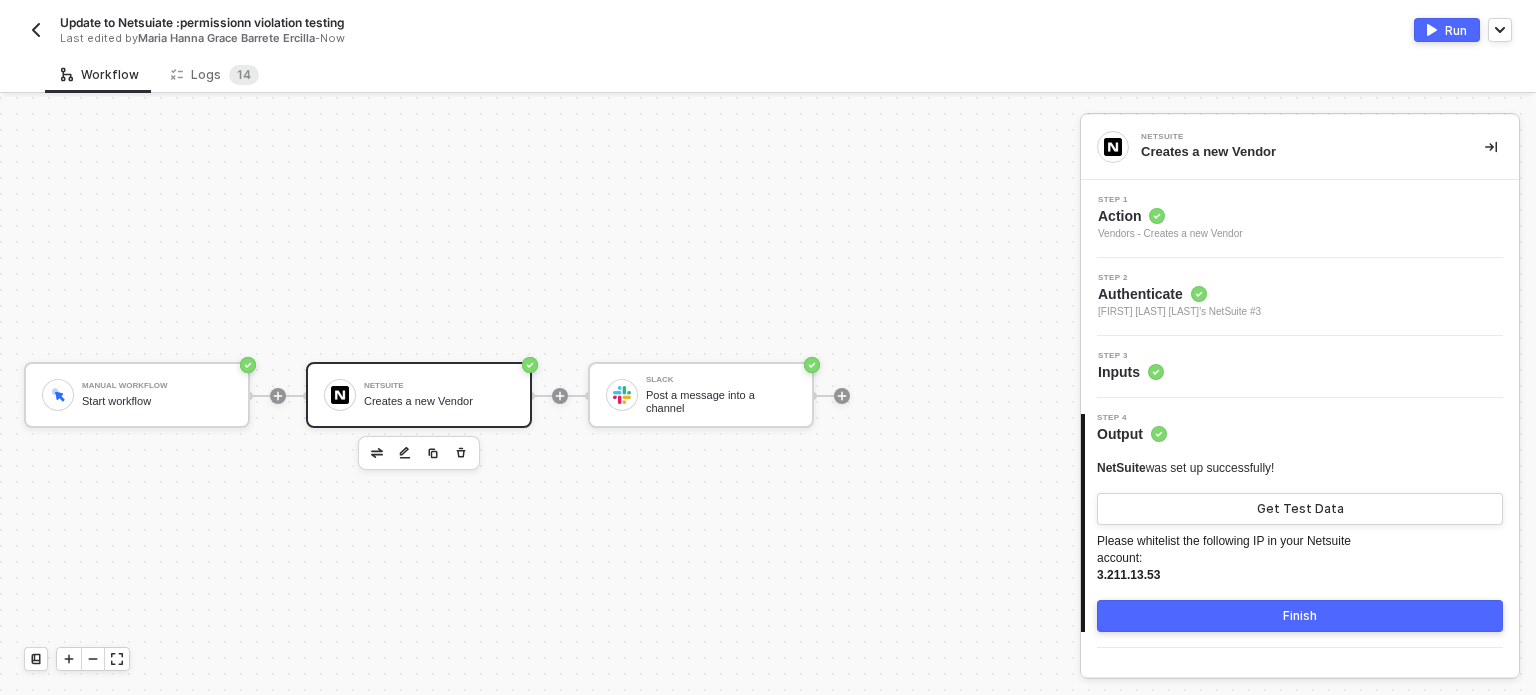 click on "Run" at bounding box center [1456, 30] 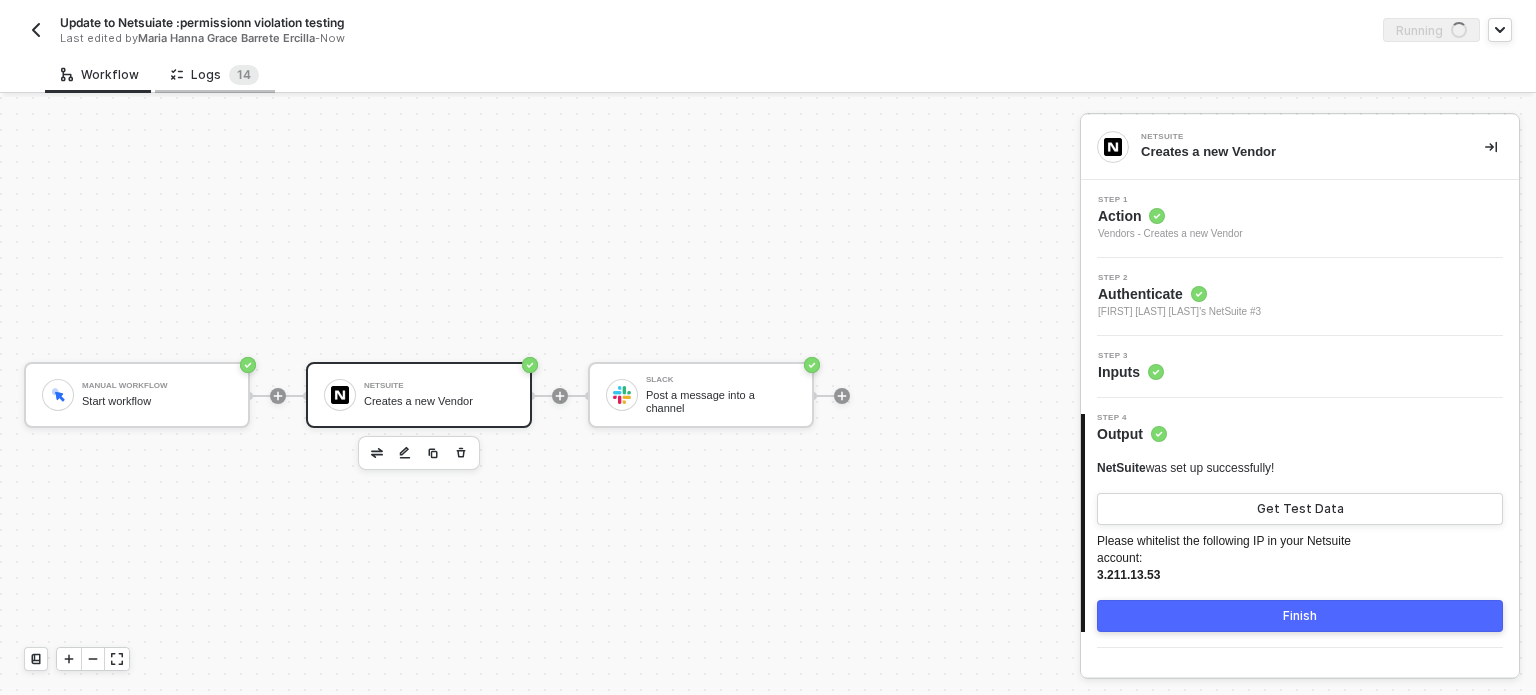 click on "Logs 1 4" at bounding box center [215, 74] 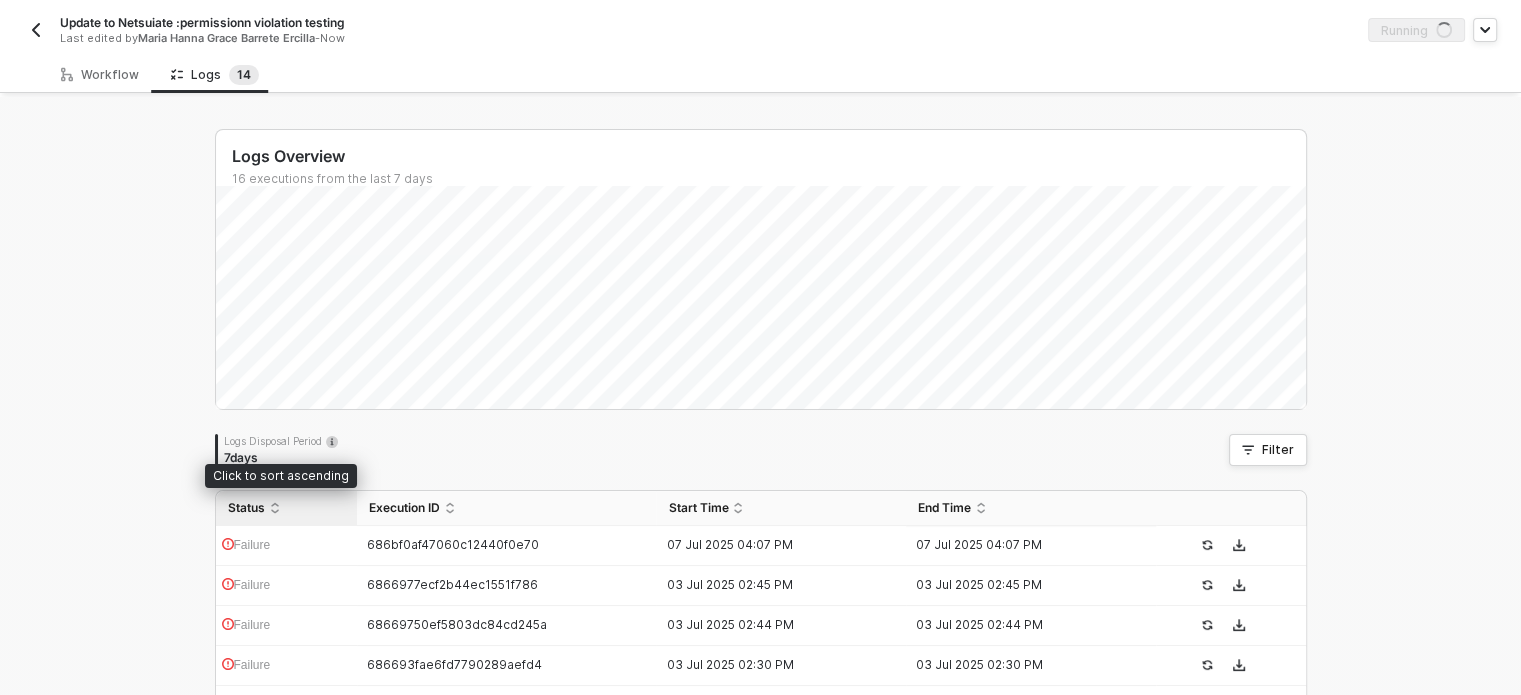 click on "Status" at bounding box center (286, 508) 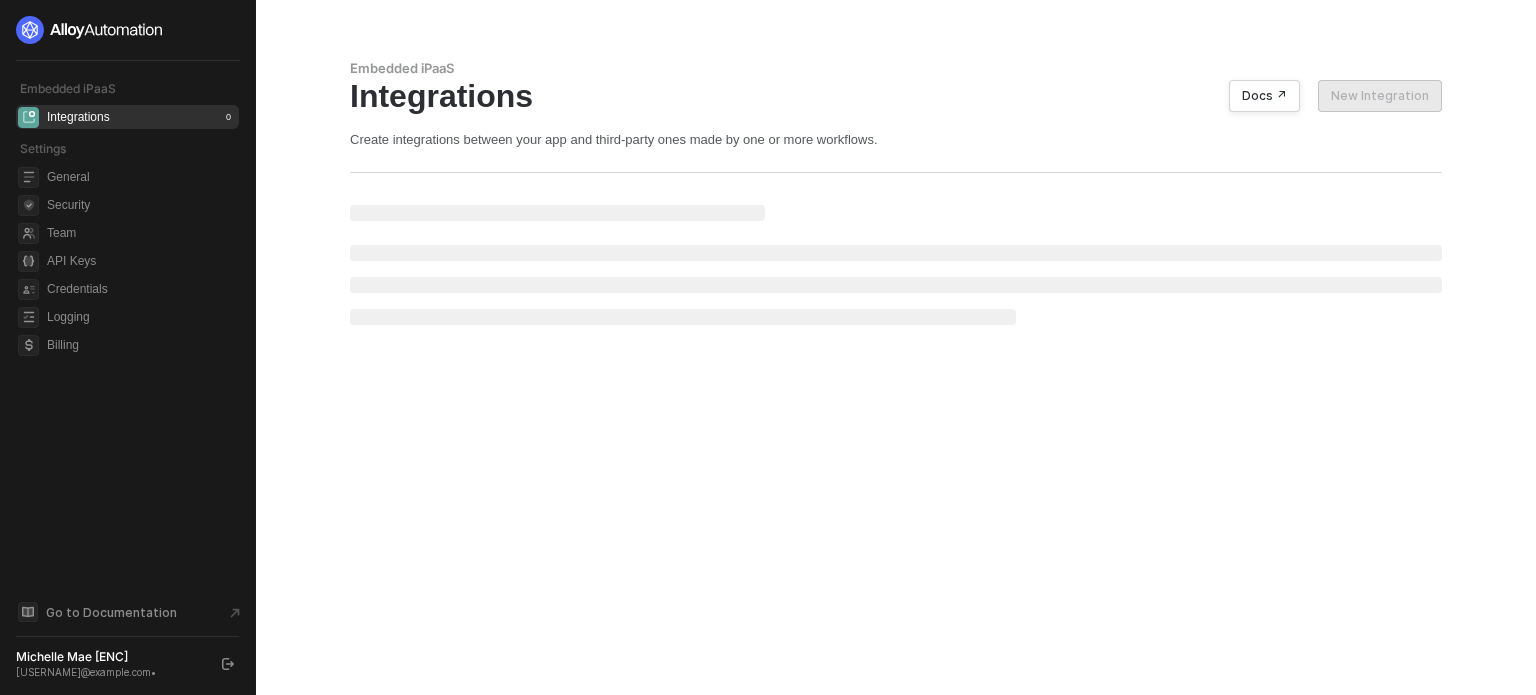 scroll, scrollTop: 0, scrollLeft: 0, axis: both 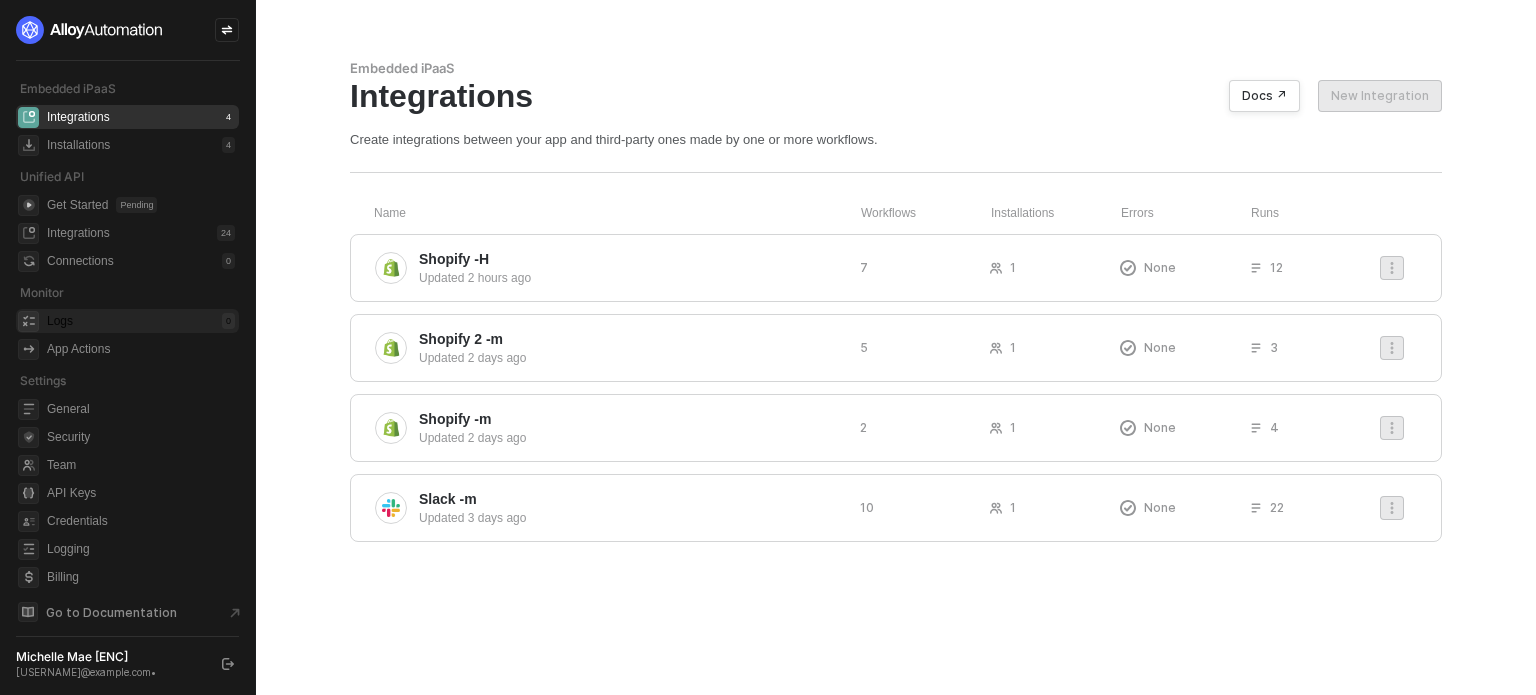 click on "Logs 0" at bounding box center [141, 321] 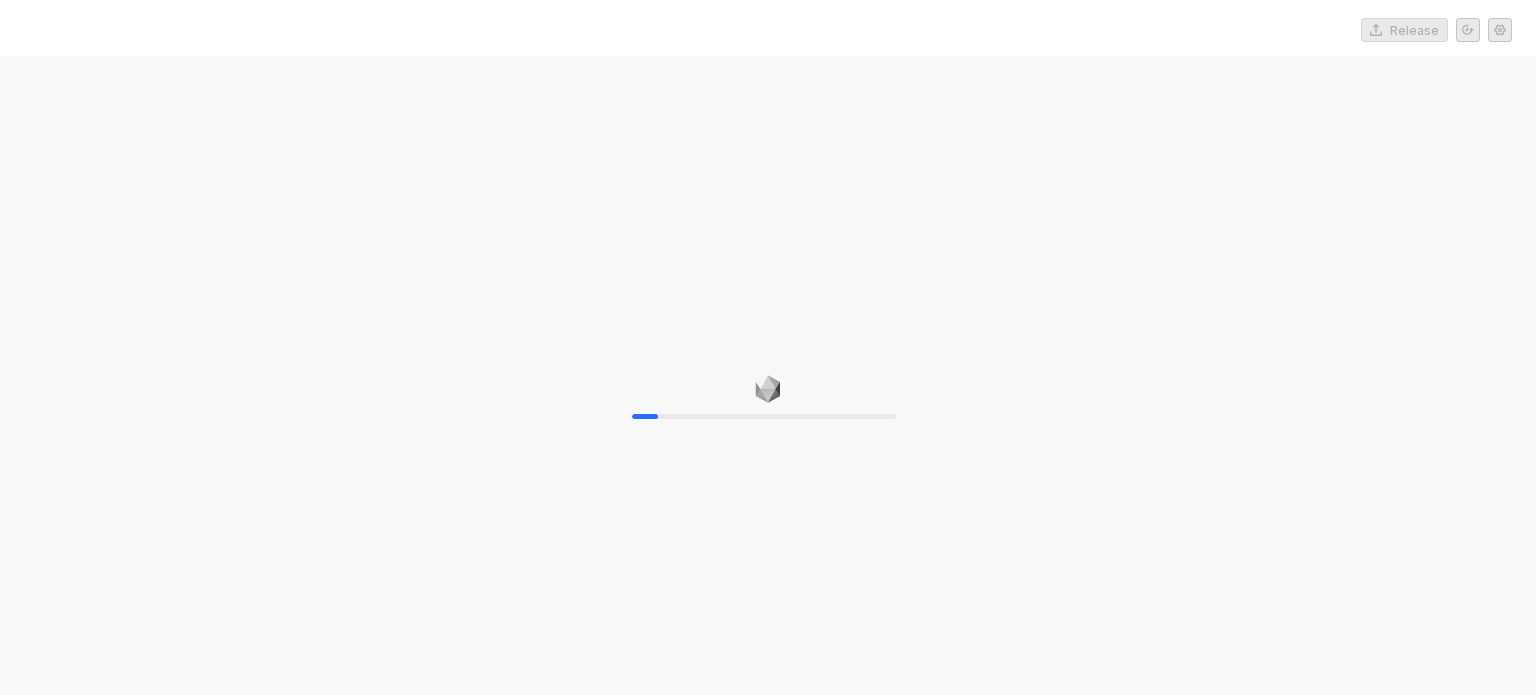 scroll, scrollTop: 0, scrollLeft: 0, axis: both 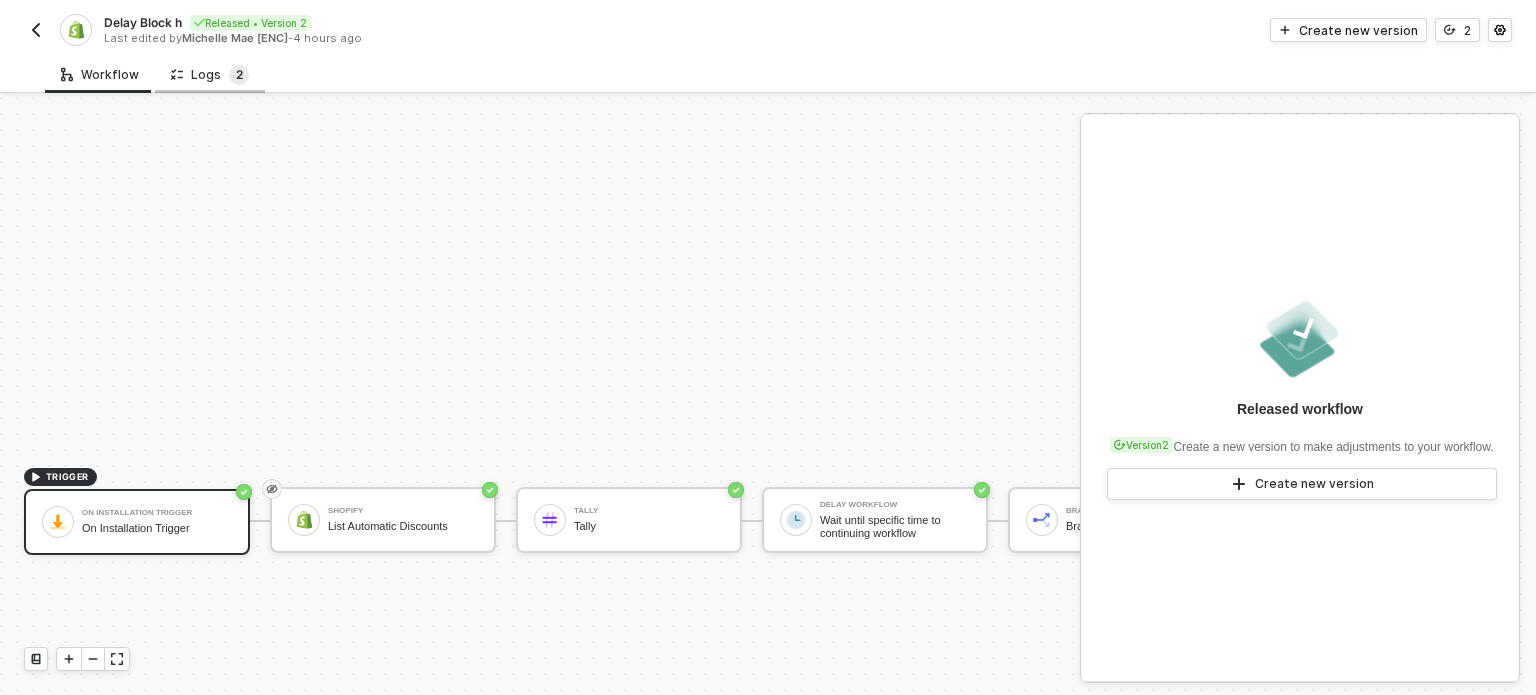 click on "2" at bounding box center (239, 75) 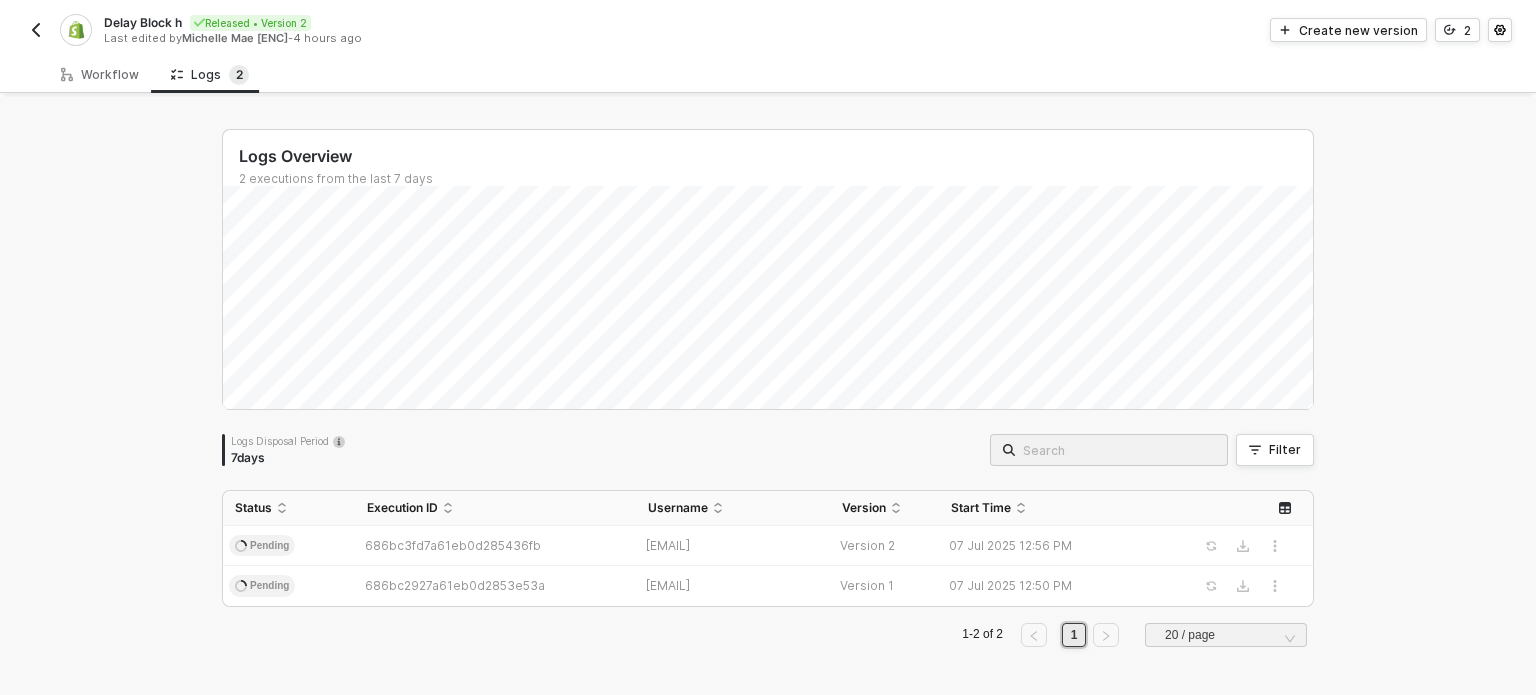 click on "Delay Block h    Released • Version   2 Last edited by  [FIRST] [LAST]  -  [TIME] ago Create new version 2" at bounding box center (768, 28) 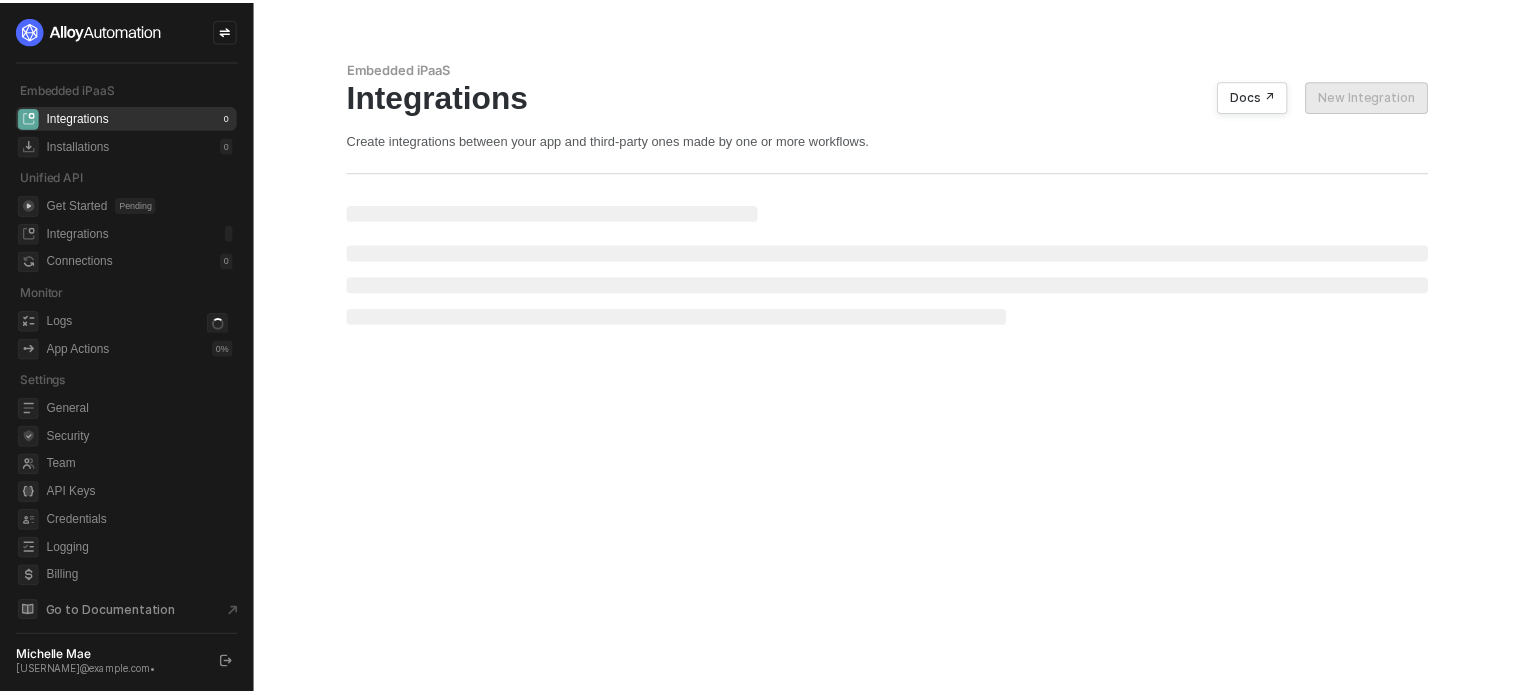 scroll, scrollTop: 0, scrollLeft: 0, axis: both 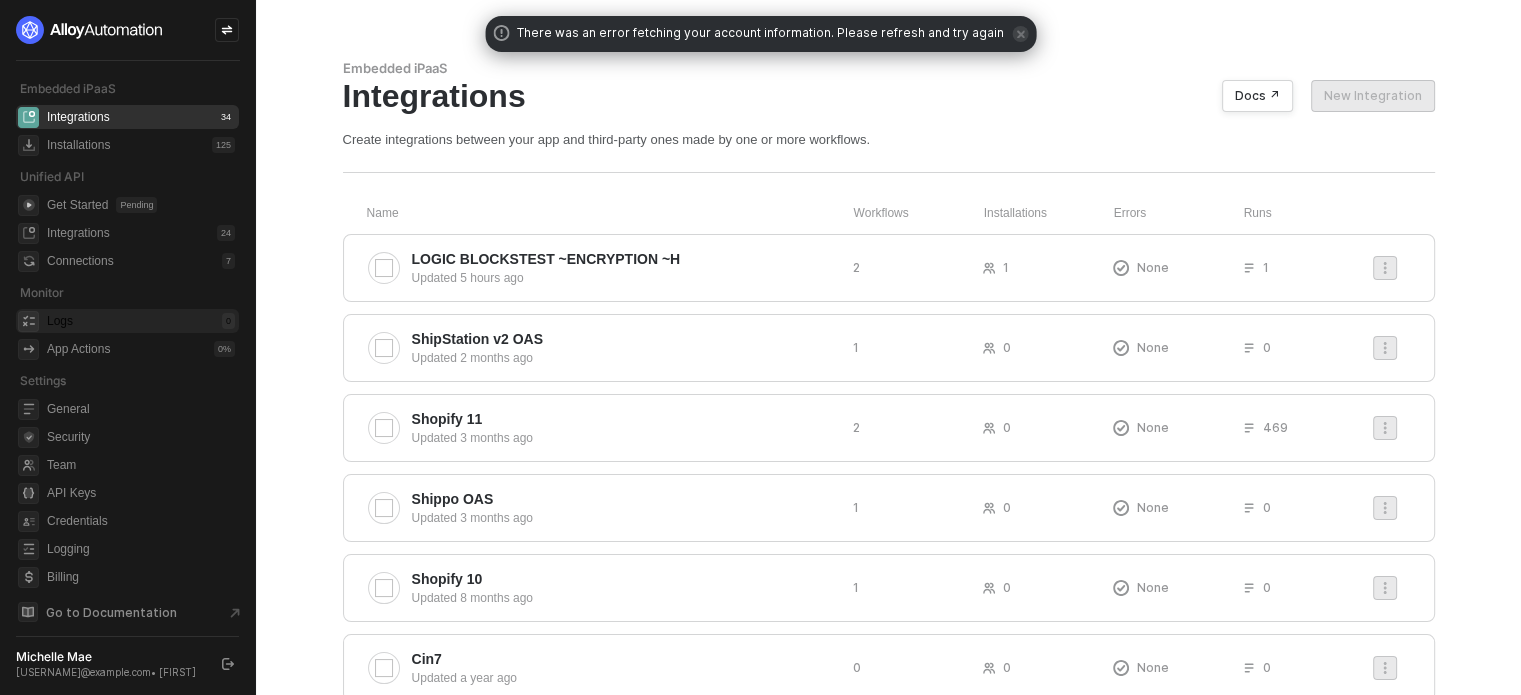 click on "Logs 0" at bounding box center (141, 321) 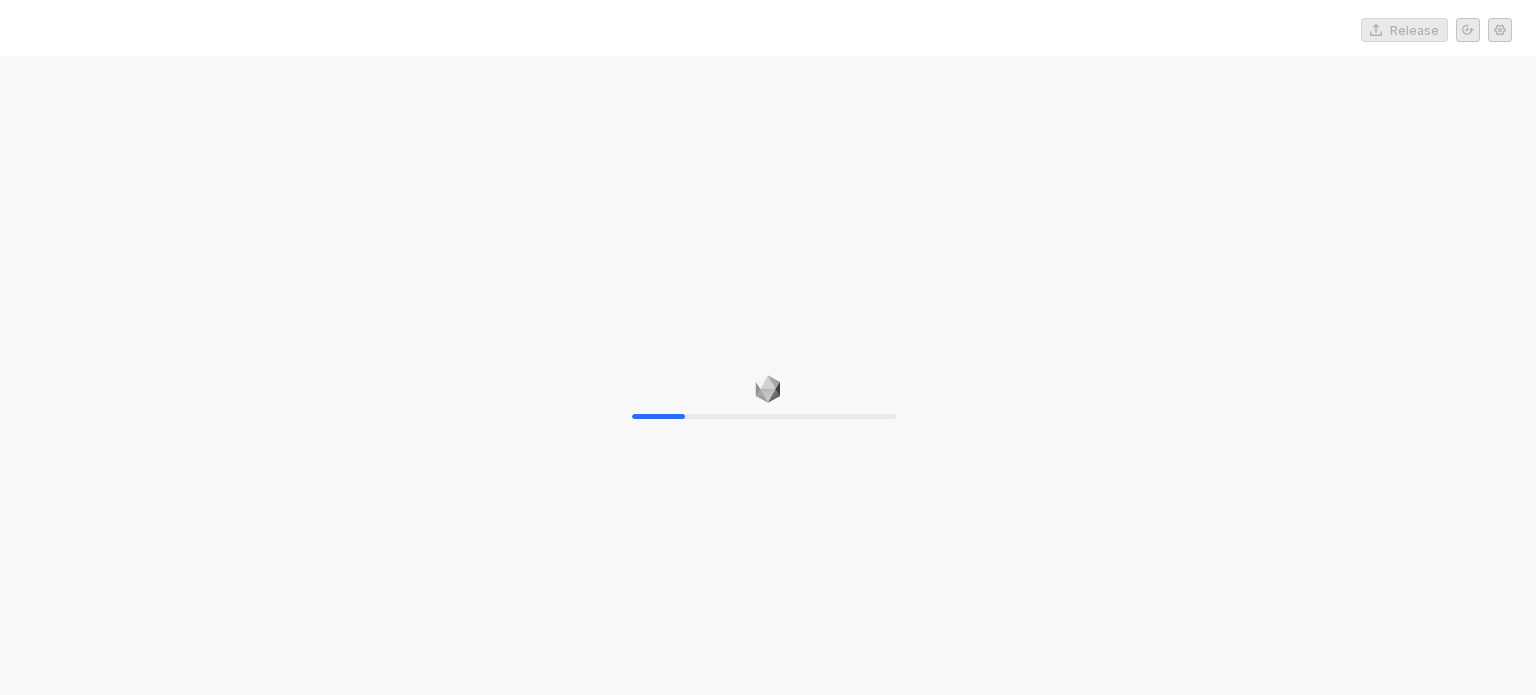scroll, scrollTop: 0, scrollLeft: 0, axis: both 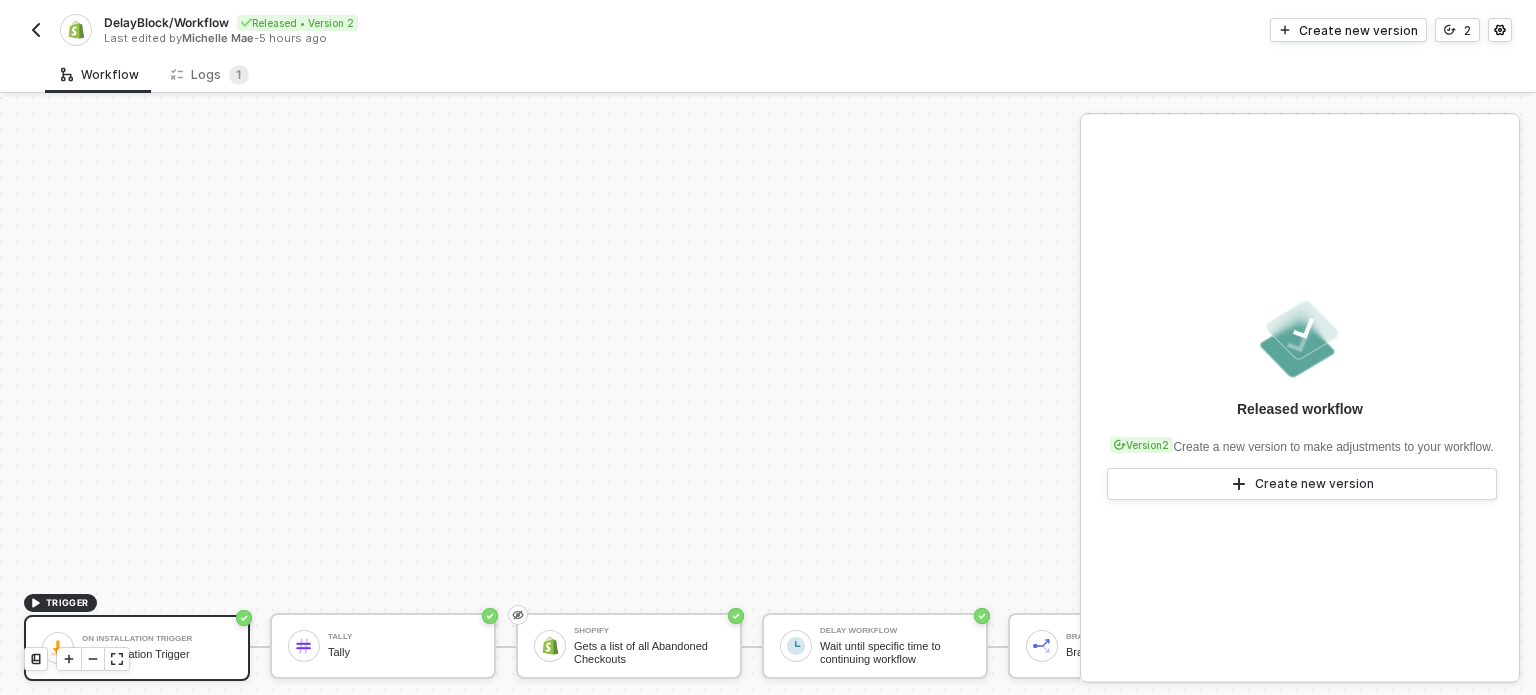 click on "TRIGGER On Installation Trigger On Installation Trigger Tally Tally Shopify Gets a list of all Abandoned Checkouts Delay Workflow Wait until specific time to continuing workflow Branch Branch   Count is 0 Slack Post a message into a channel   Count > 1 Slack #2 Slack   count > 10 Slack #3 Slack" at bounding box center [830, 646] 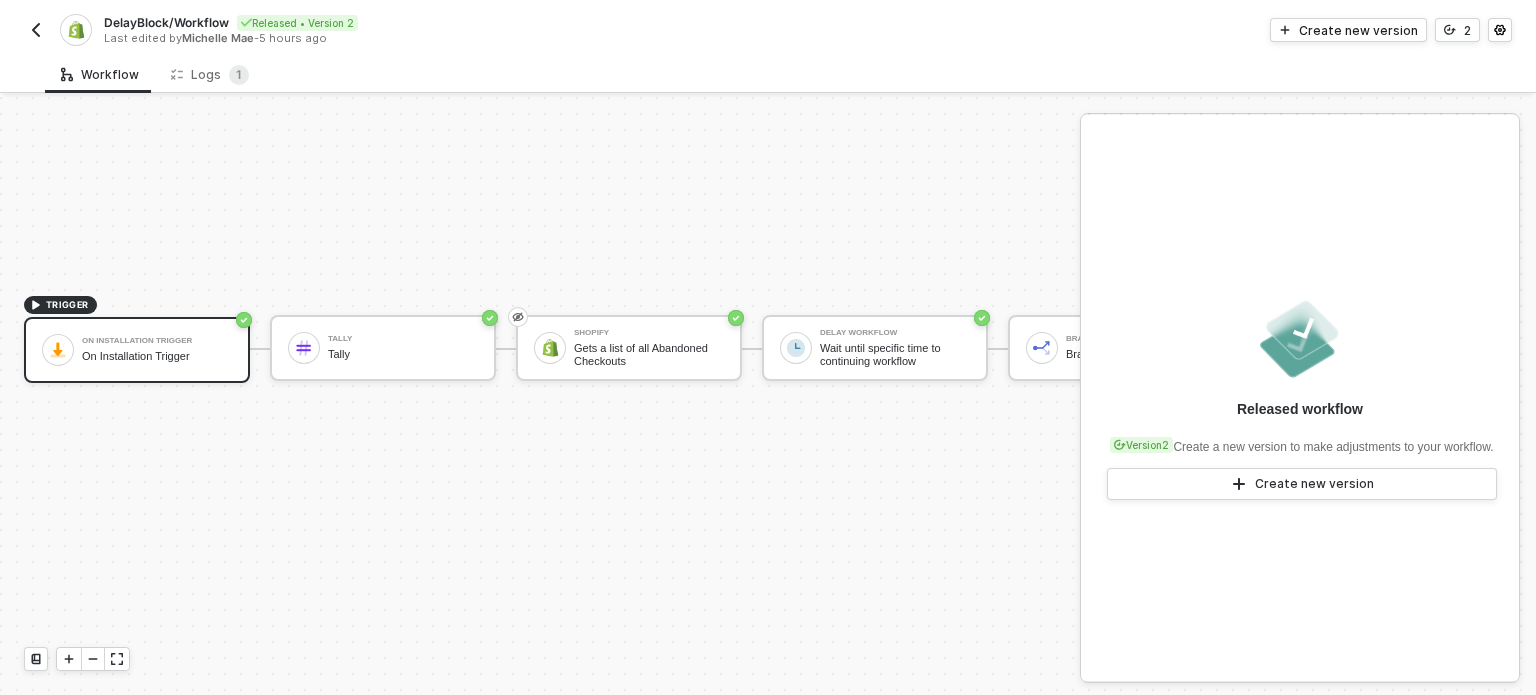 scroll, scrollTop: 848, scrollLeft: 0, axis: vertical 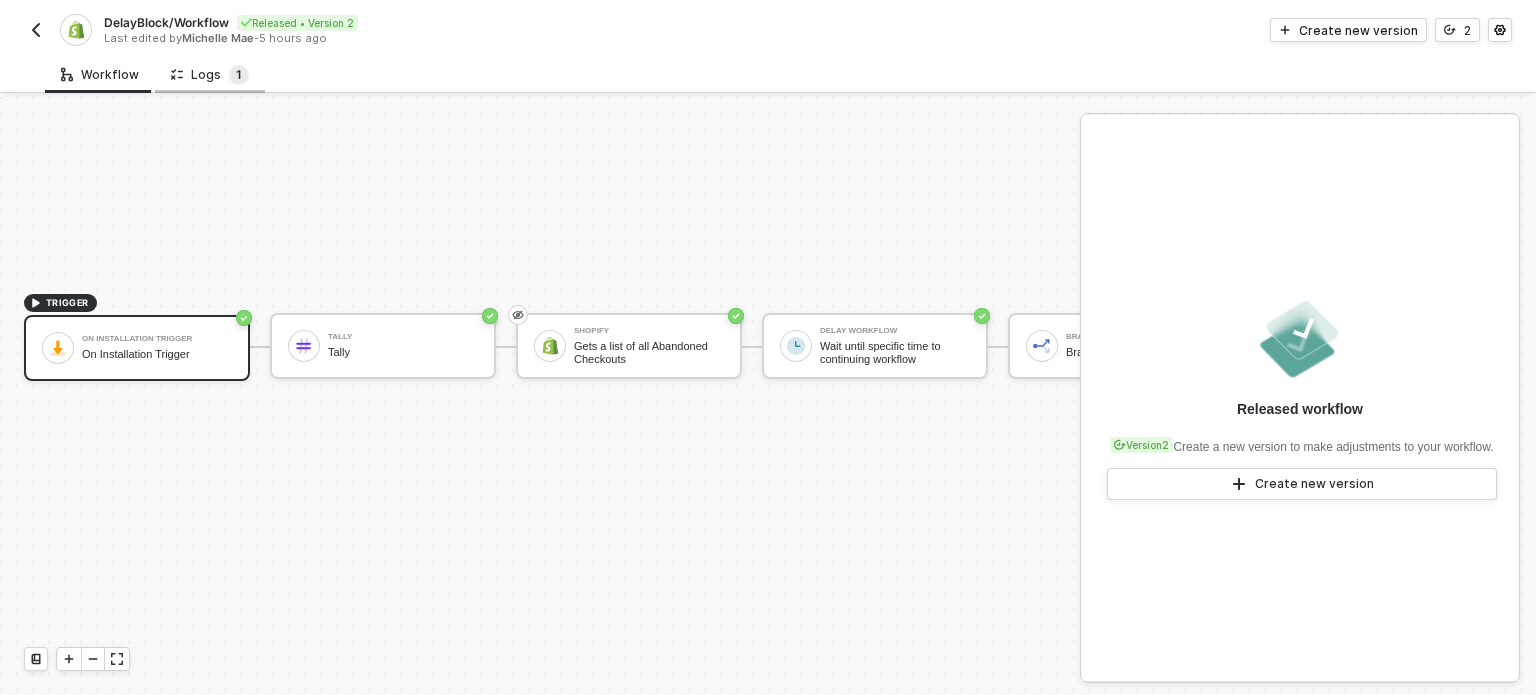 click on "1" at bounding box center [239, 75] 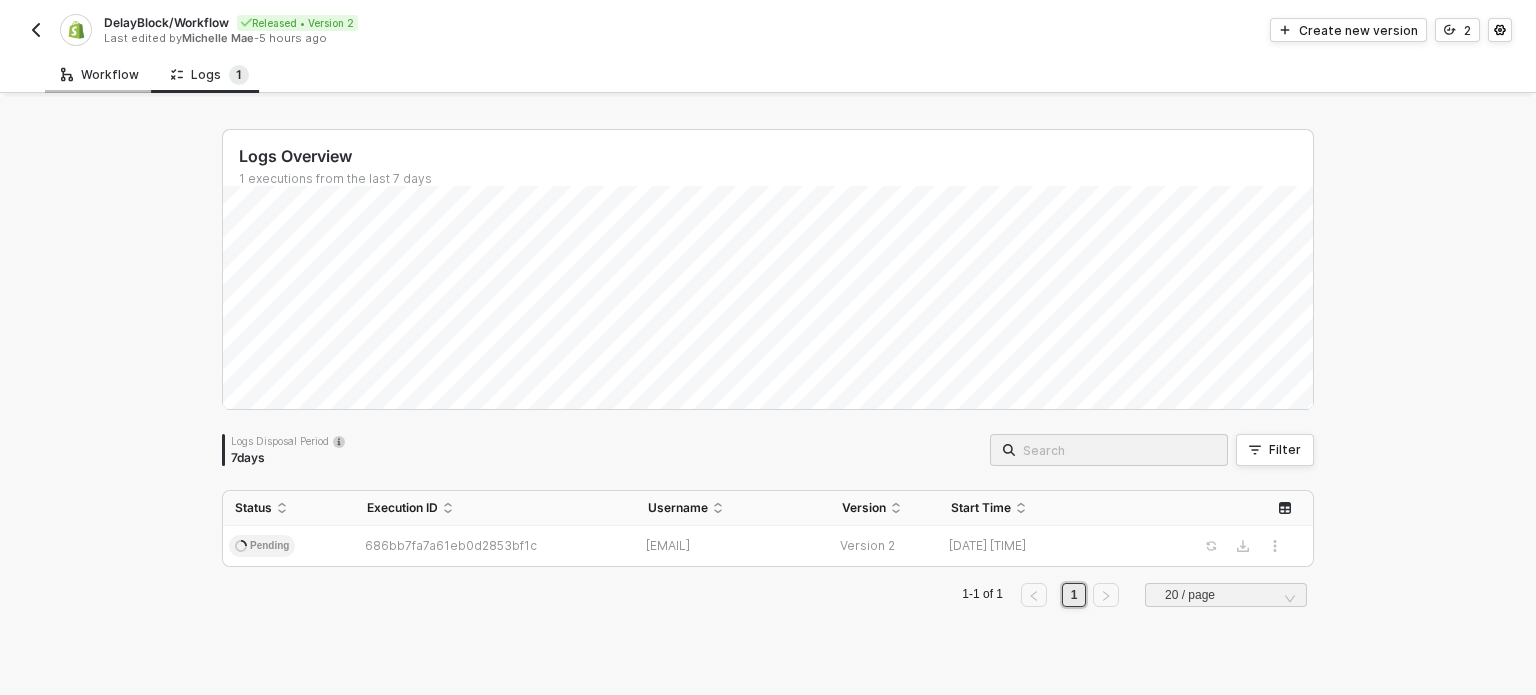 click on "Workflow" at bounding box center (100, 75) 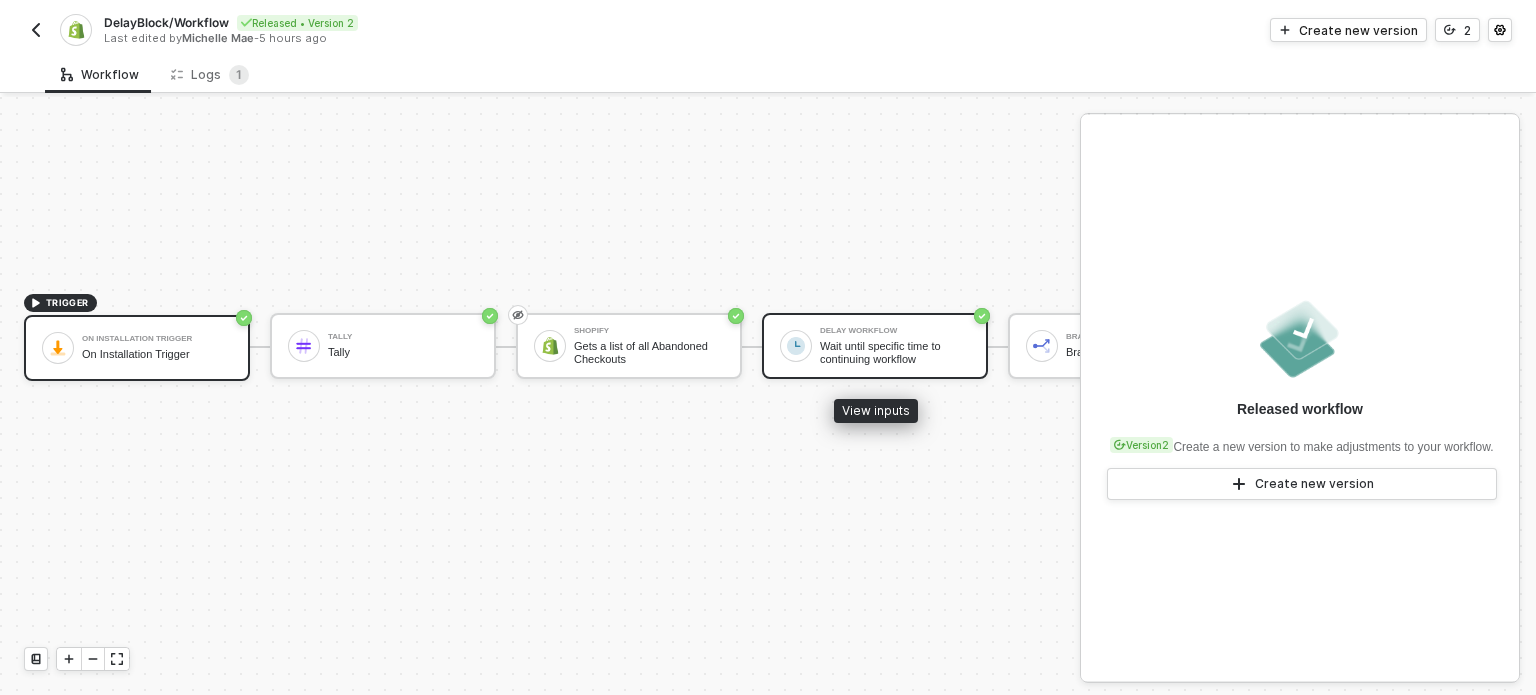 click on "Wait until specific time to continuing workflow" at bounding box center (895, 352) 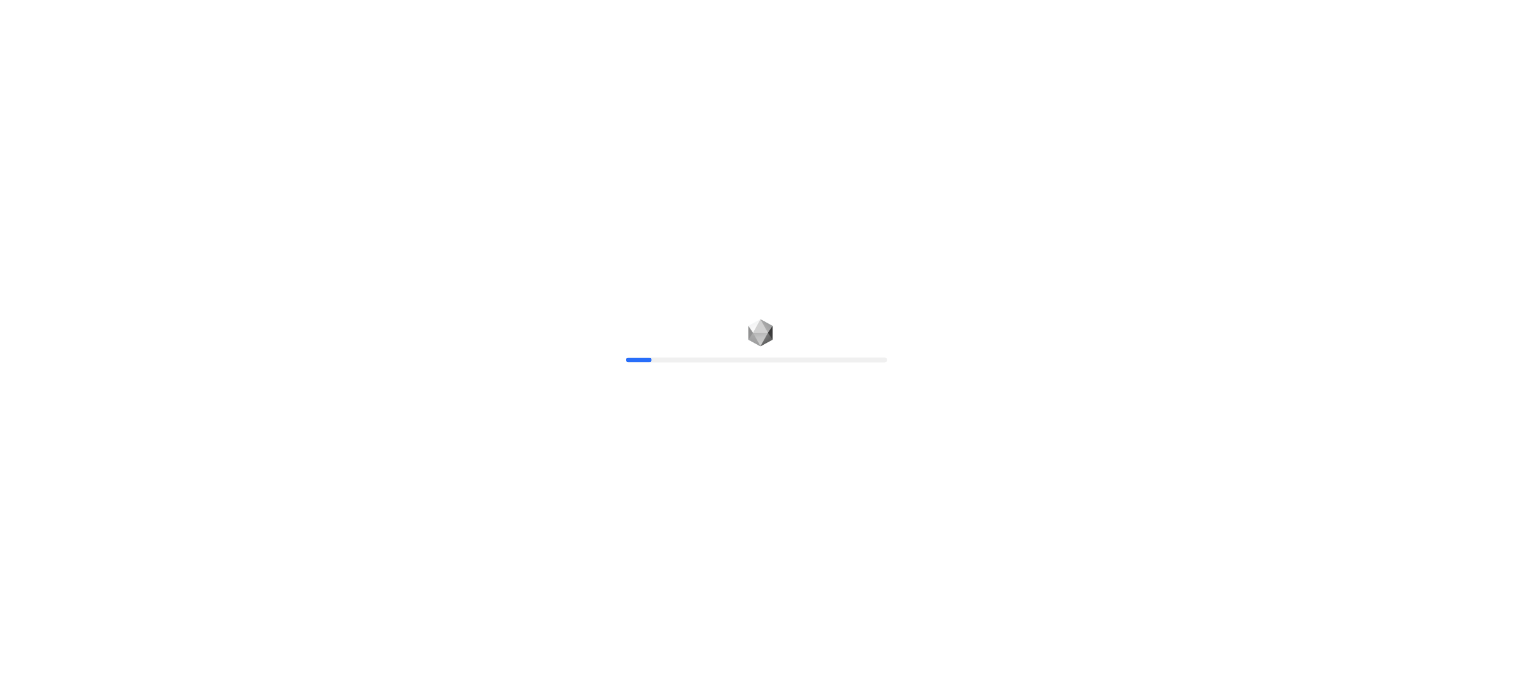 scroll, scrollTop: 0, scrollLeft: 0, axis: both 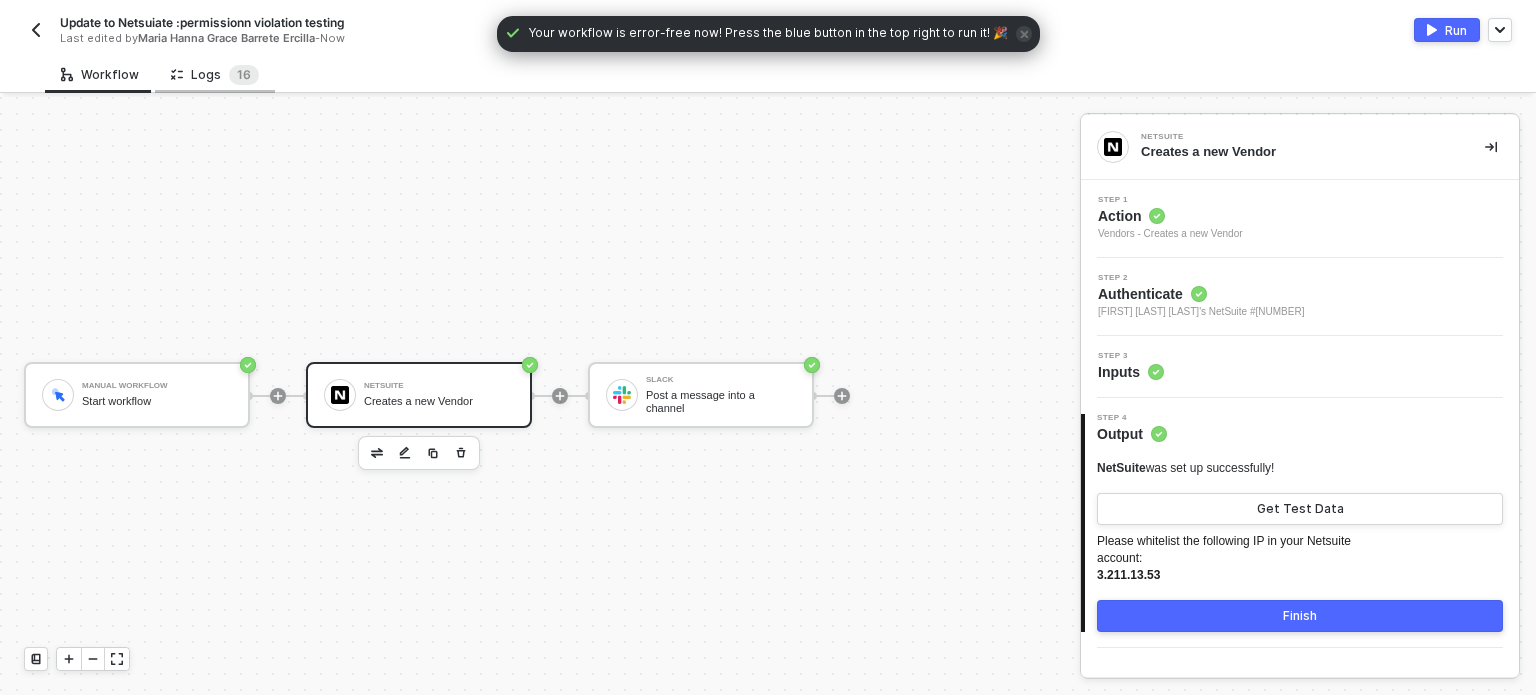 click on "Logs 1 6" at bounding box center [215, 75] 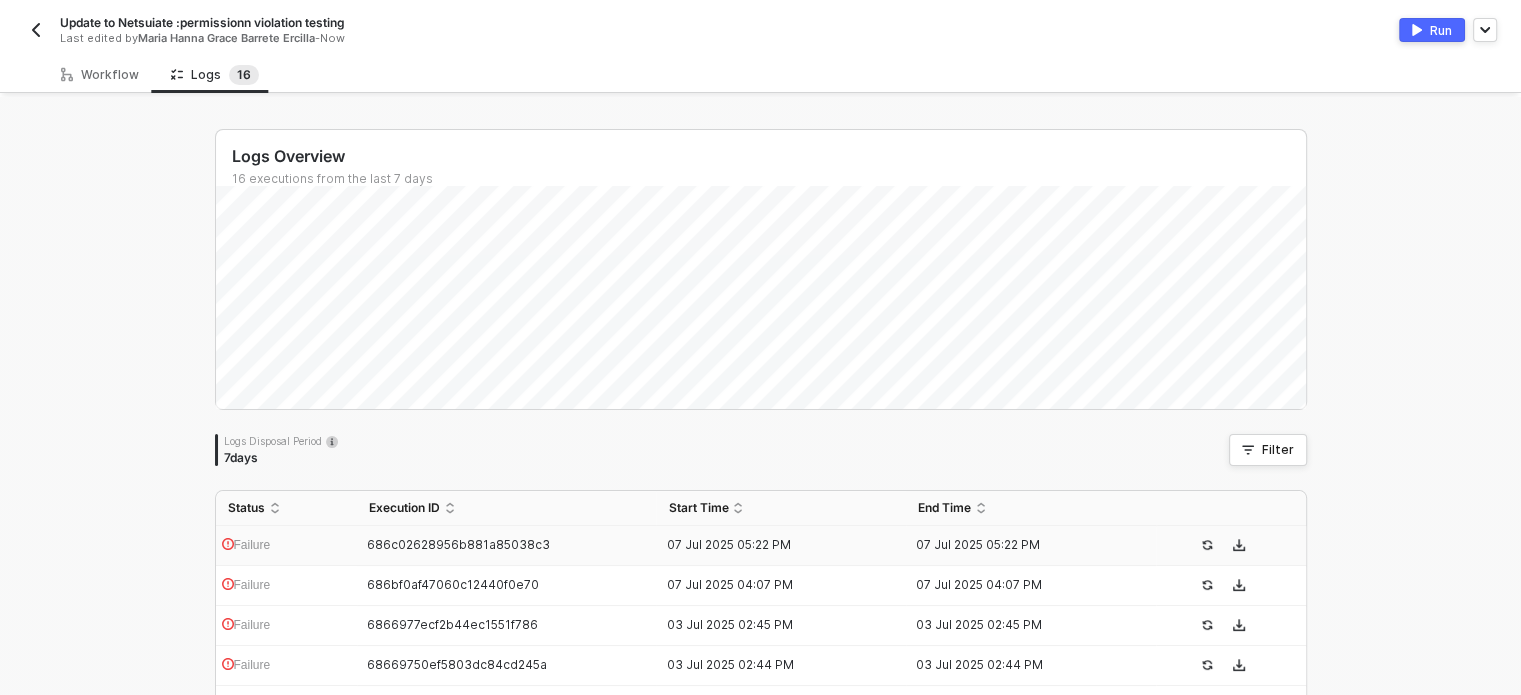 click on "686c02628956b881a85038c3" at bounding box center [507, 546] 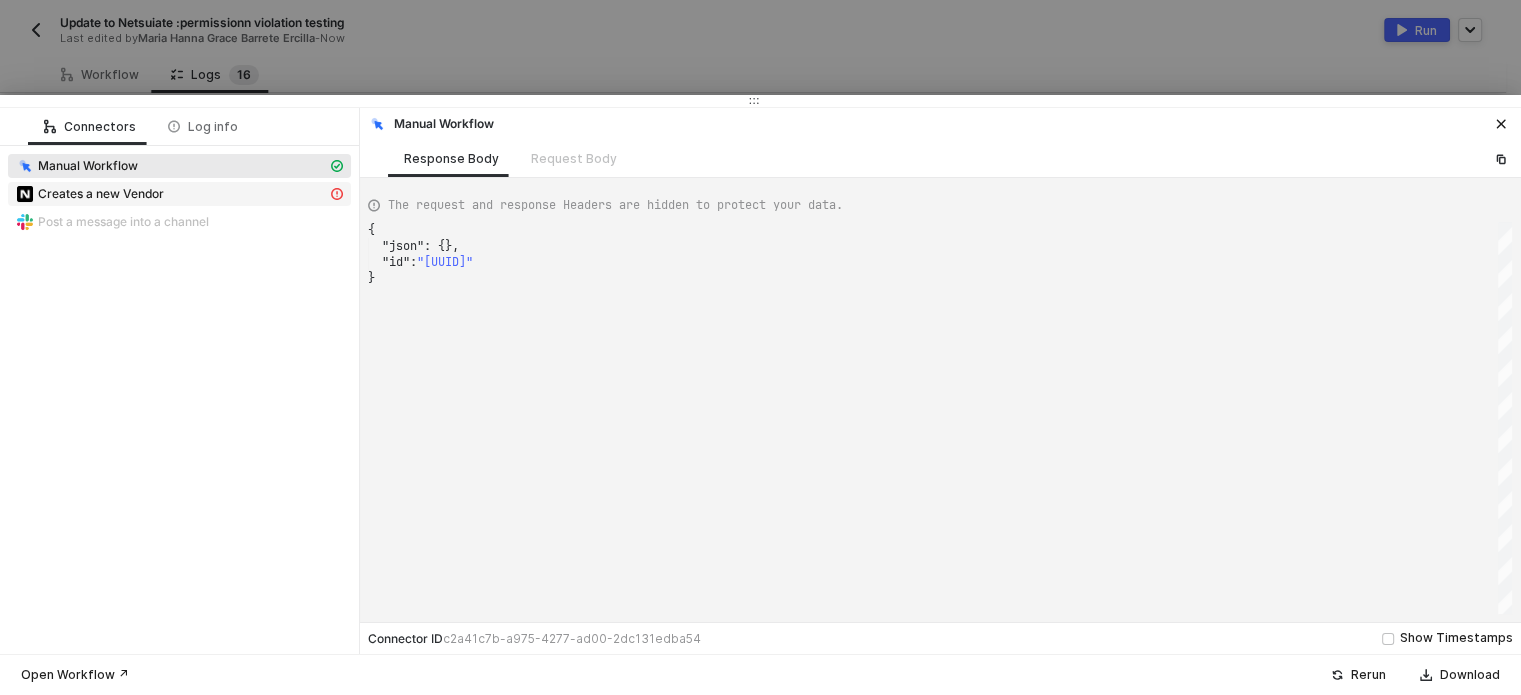 click on "Creates a new Vendor" at bounding box center (171, 166) 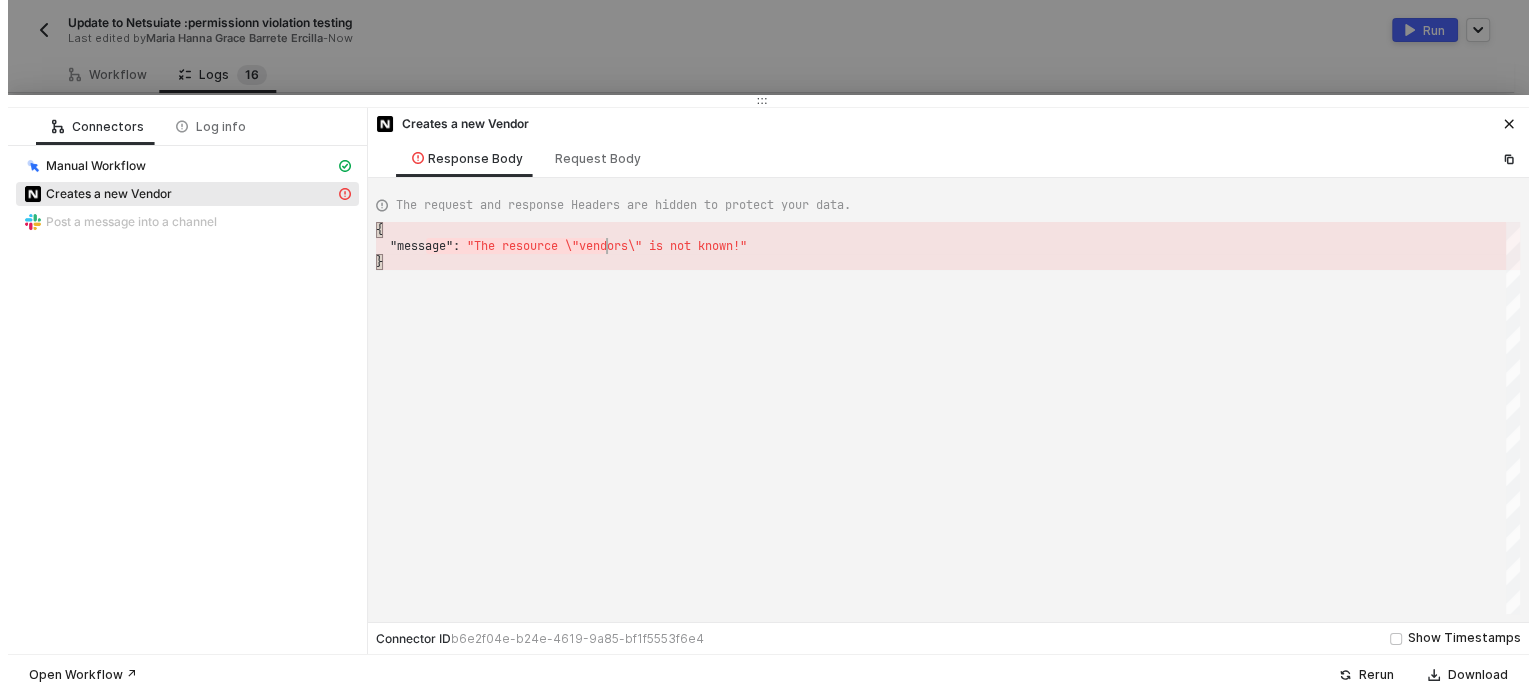 scroll, scrollTop: 0, scrollLeft: 5, axis: horizontal 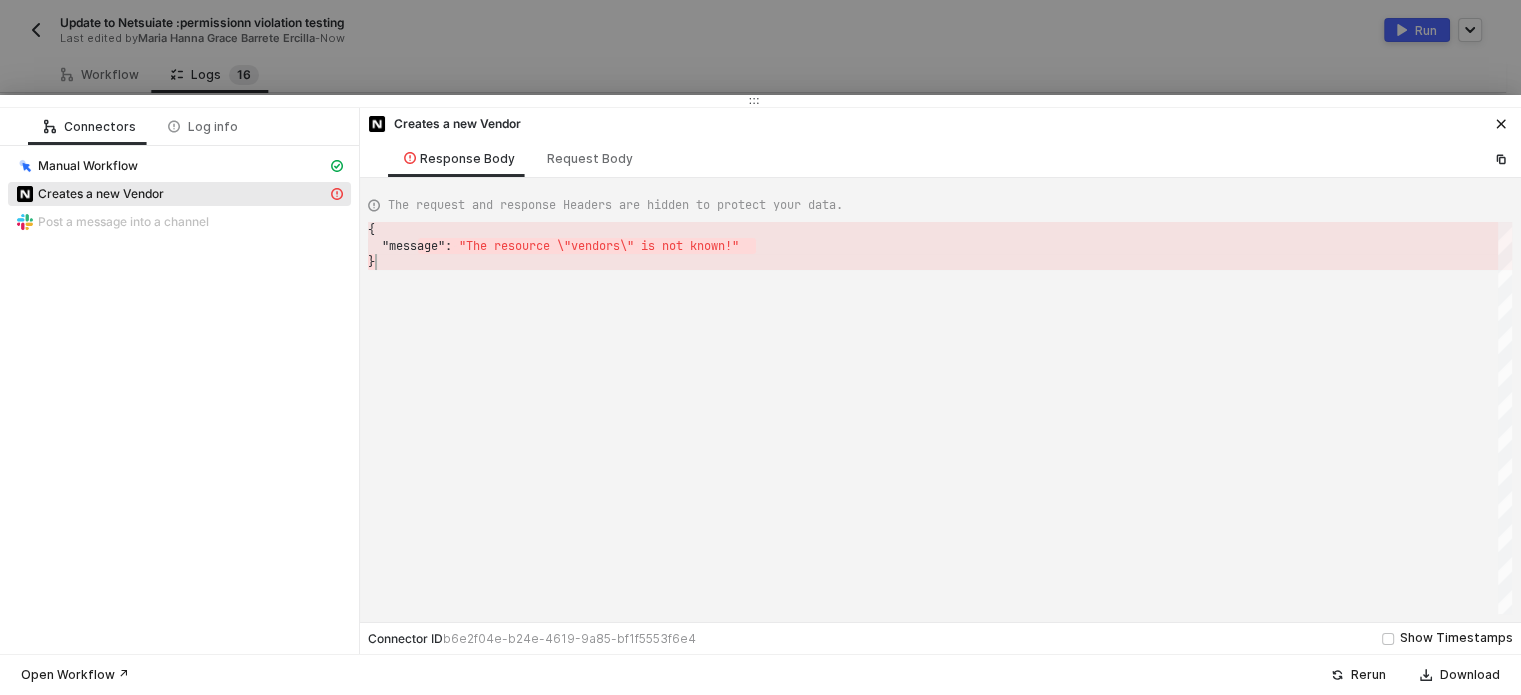 drag, startPoint x: 418, startPoint y: 247, endPoint x: 814, endPoint y: 257, distance: 396.12625 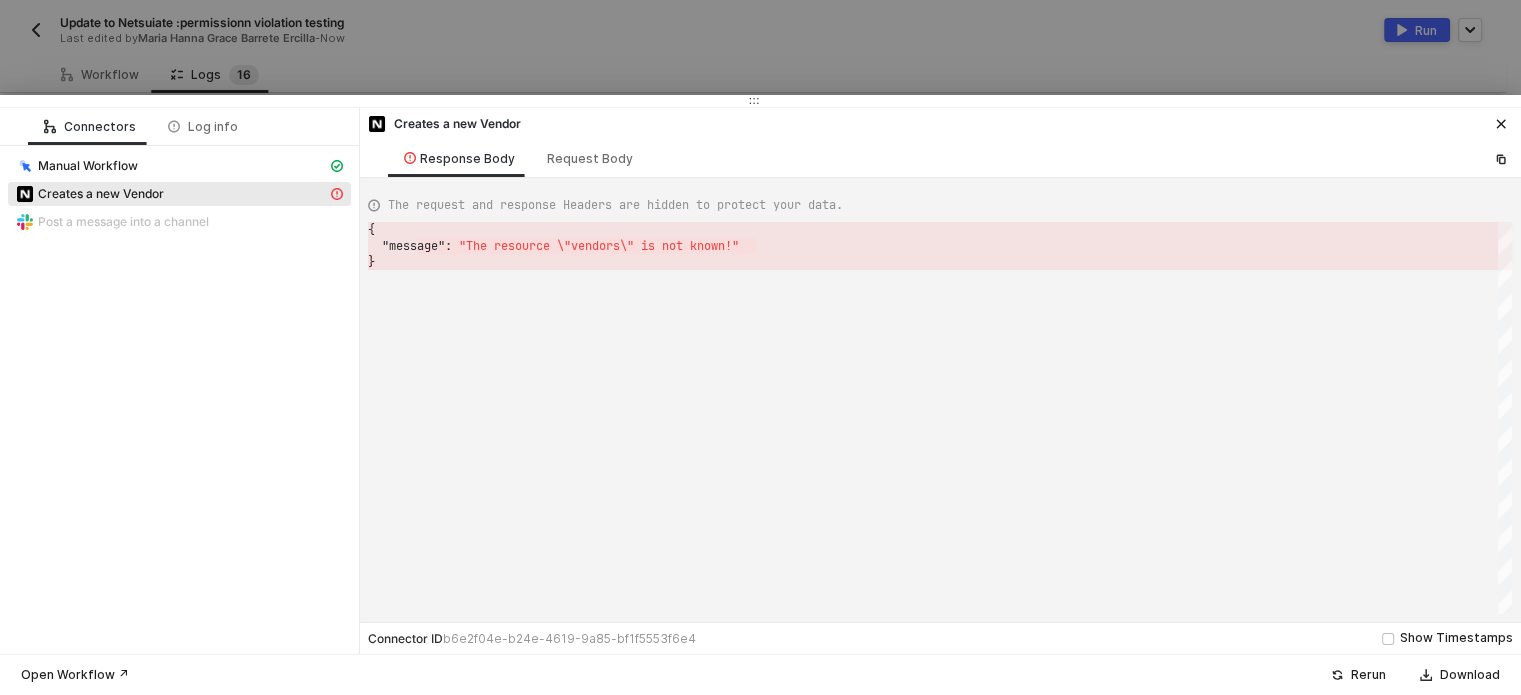 drag, startPoint x: 647, startPoint y: 51, endPoint x: 168, endPoint y: 134, distance: 486.13785 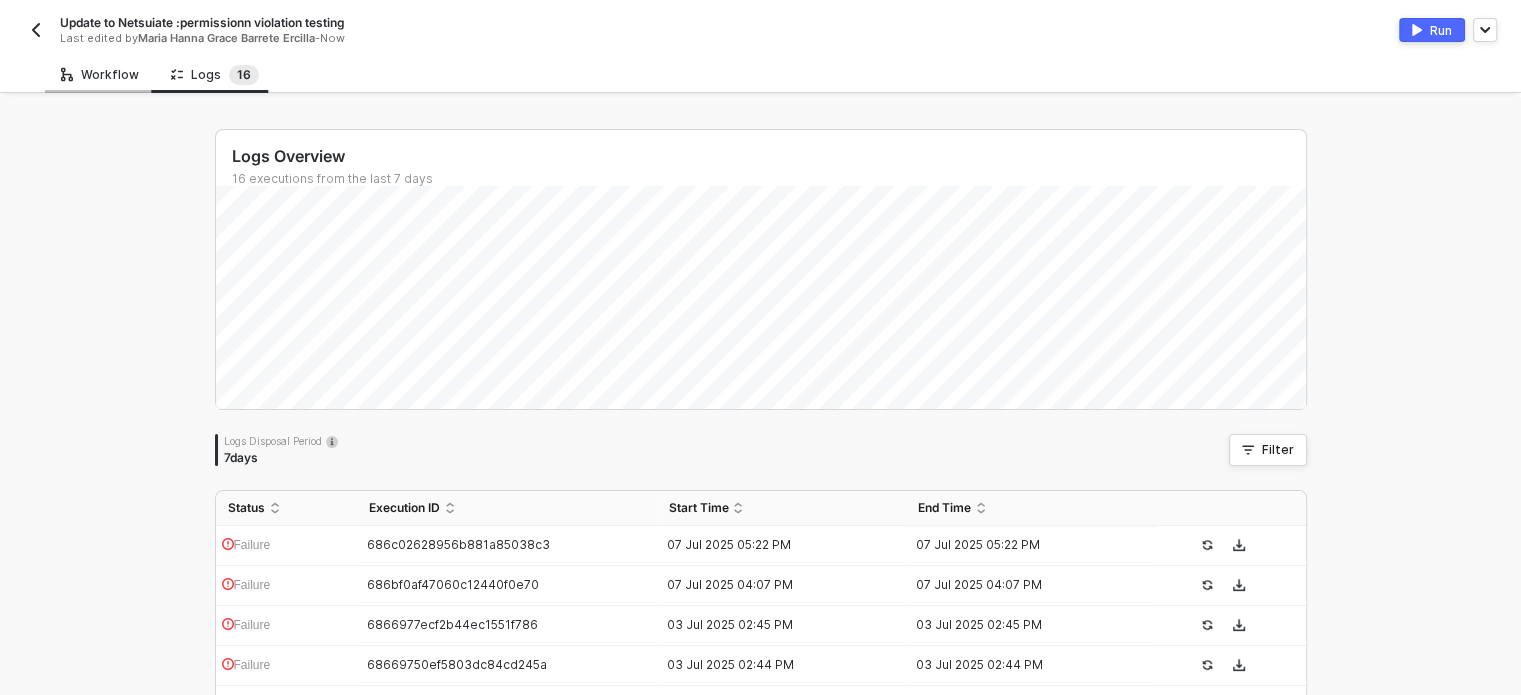 click on "Workflow" at bounding box center [100, 74] 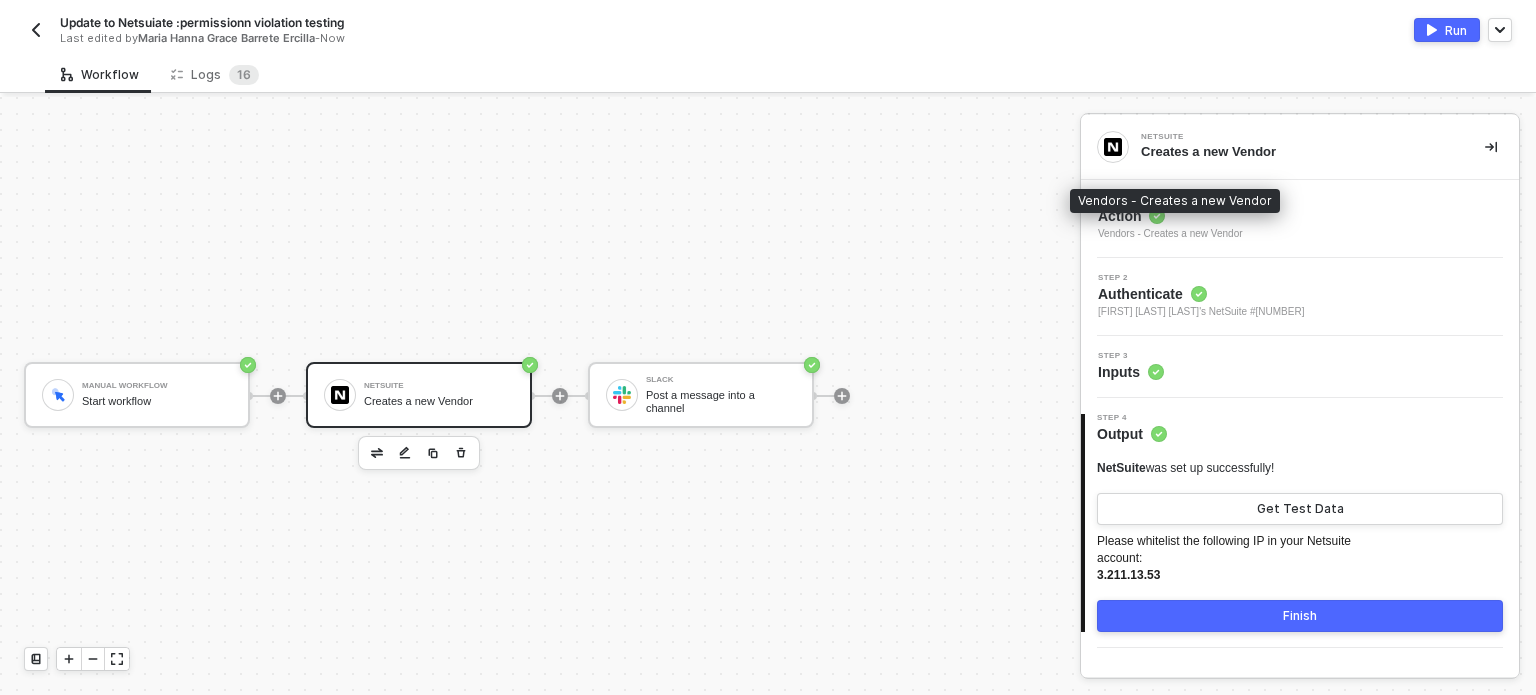 click on "Vendors - Creates a new Vendor" at bounding box center [1170, 234] 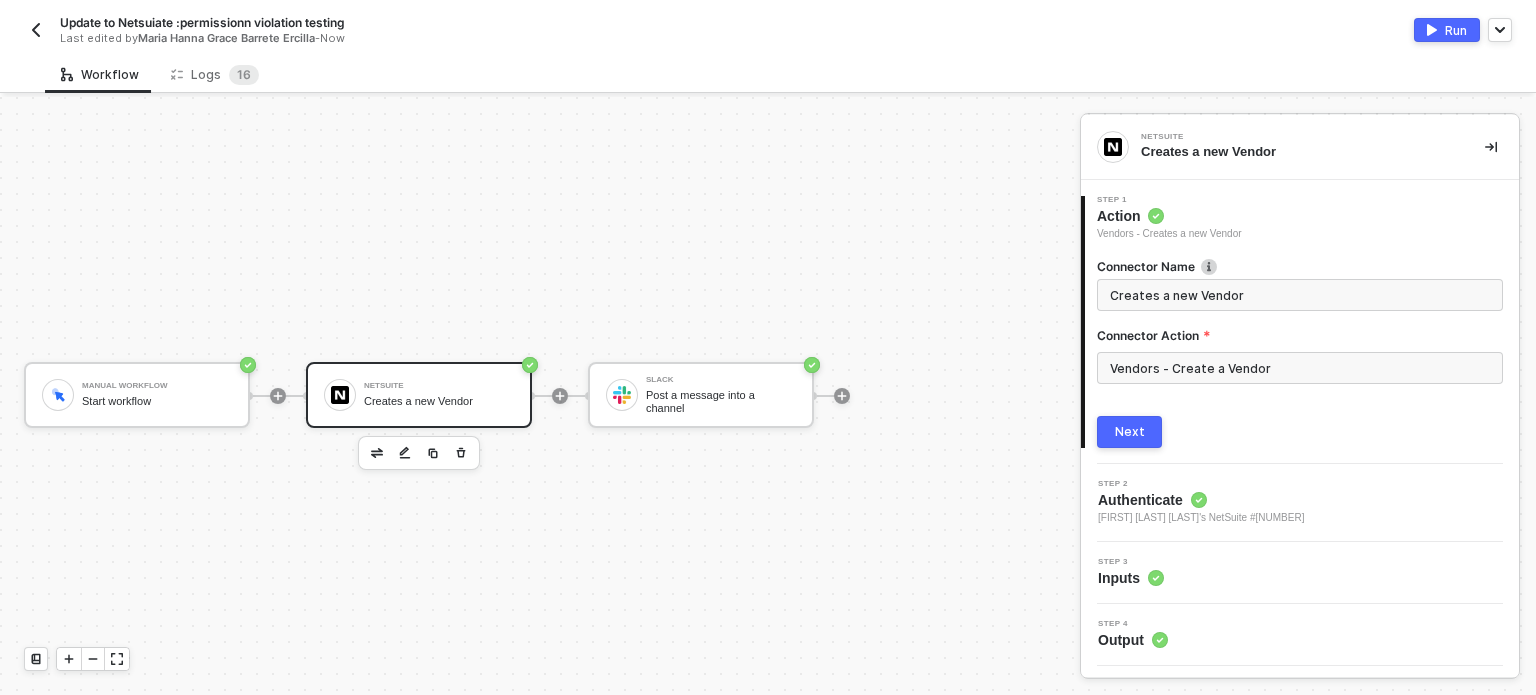 drag, startPoint x: 1210, startPoint y: 357, endPoint x: 1084, endPoint y: 364, distance: 126.1943 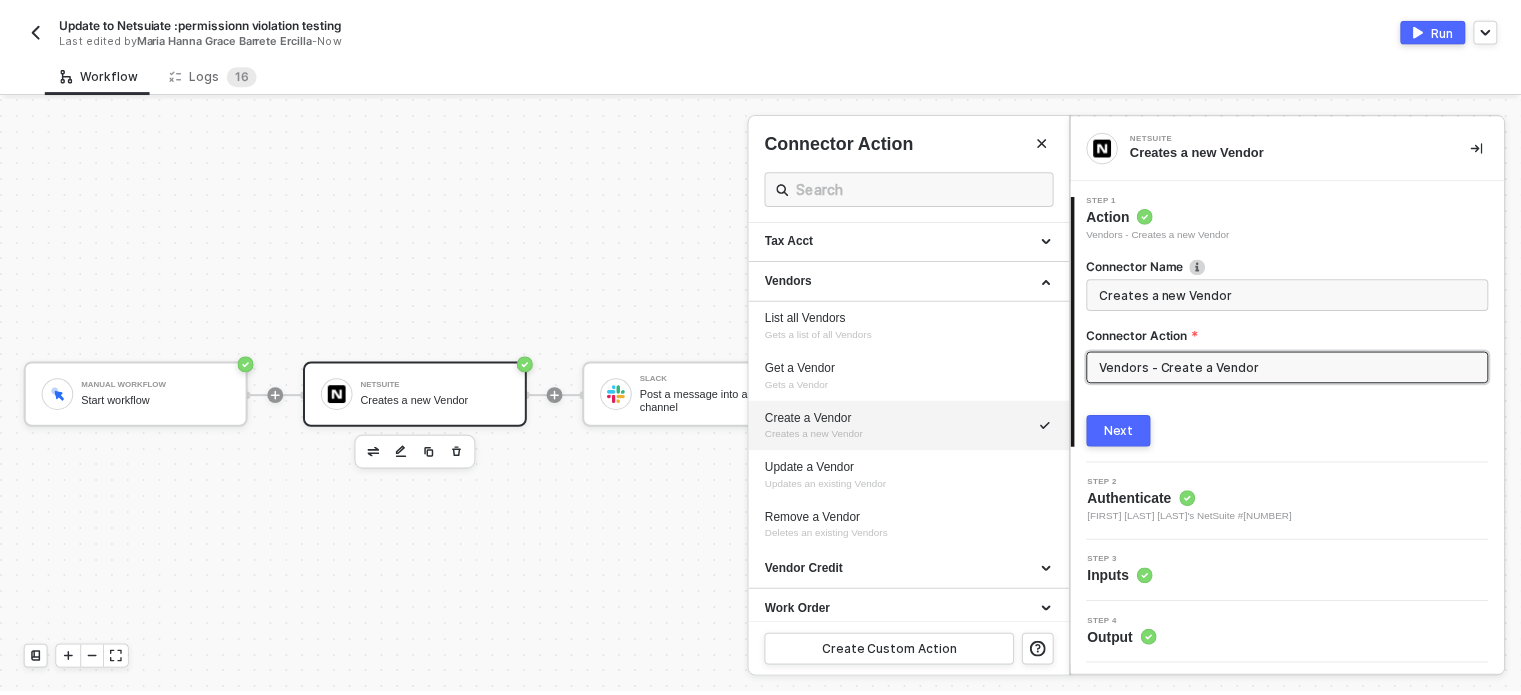 scroll, scrollTop: 2046, scrollLeft: 0, axis: vertical 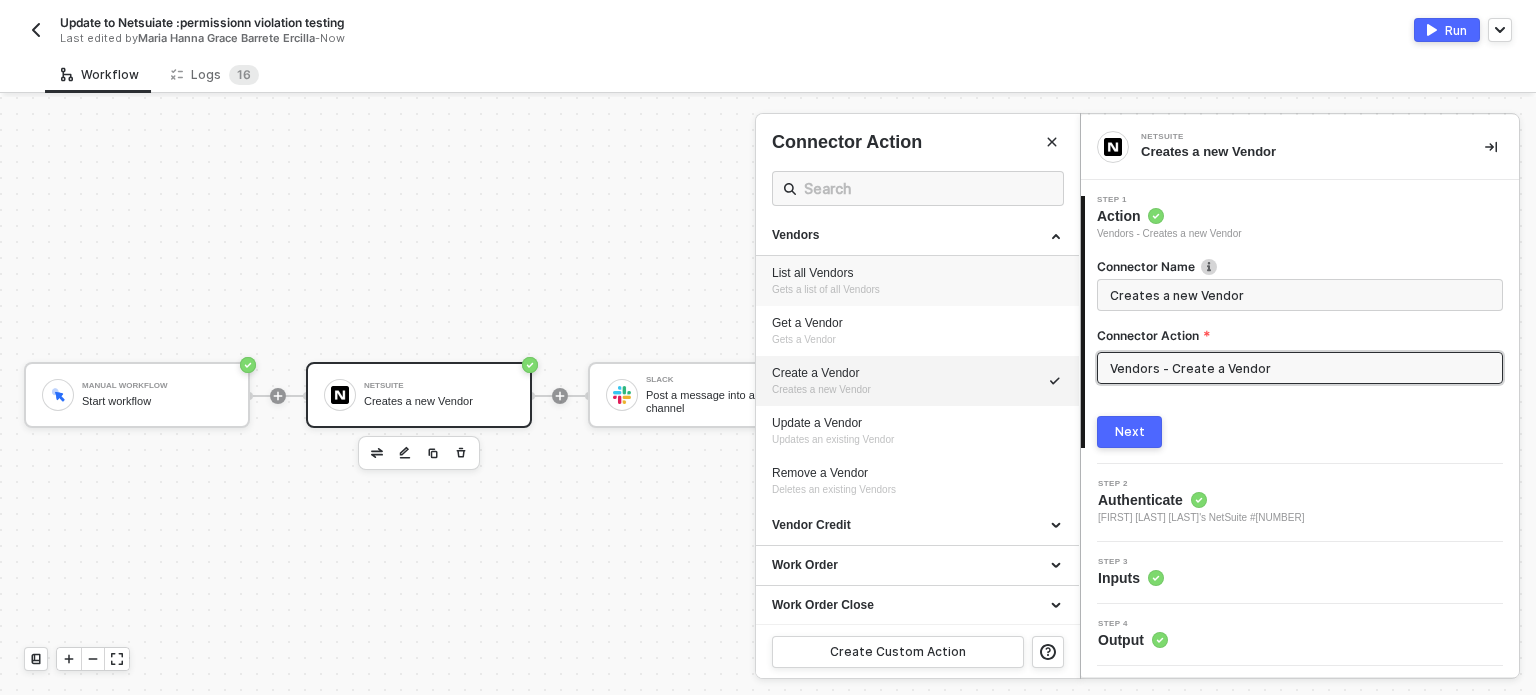 click on "List all Vendors" at bounding box center (917, 273) 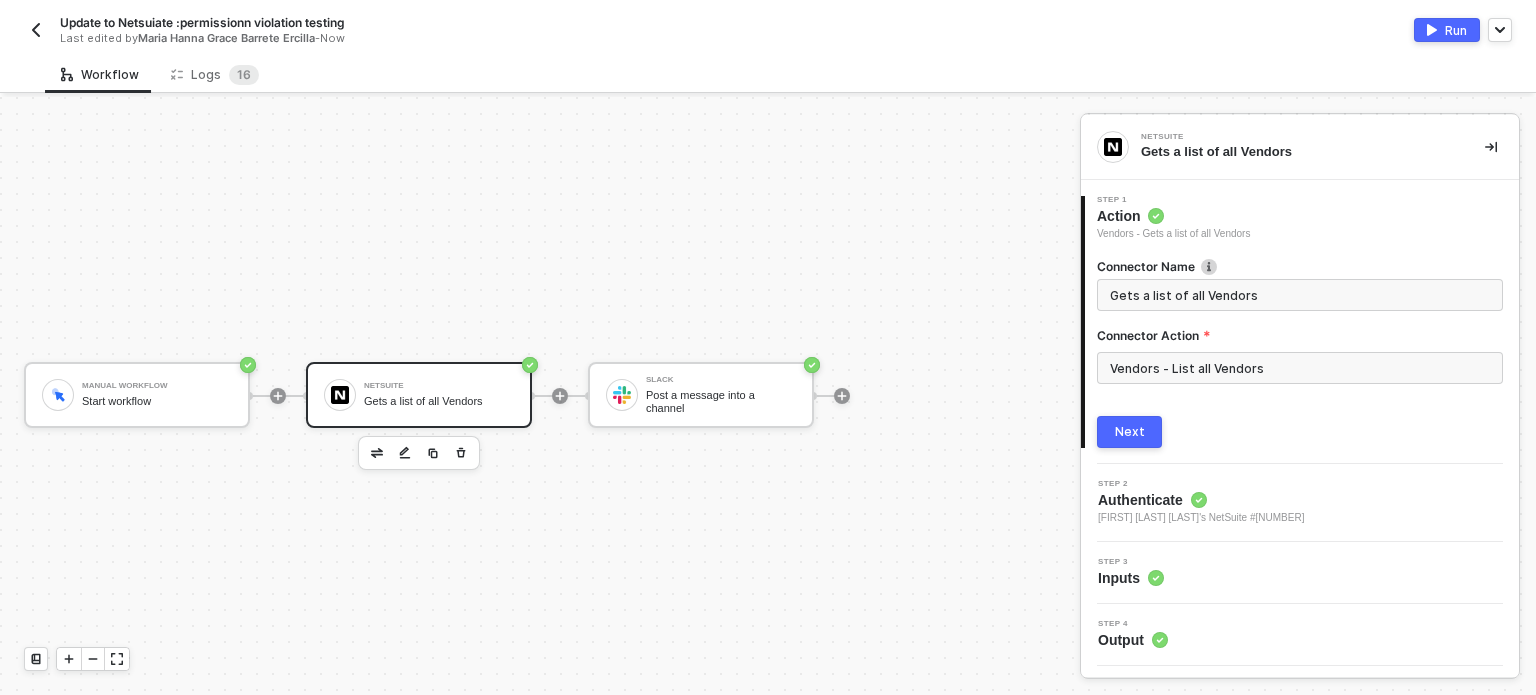 click on "Next" at bounding box center (1130, 432) 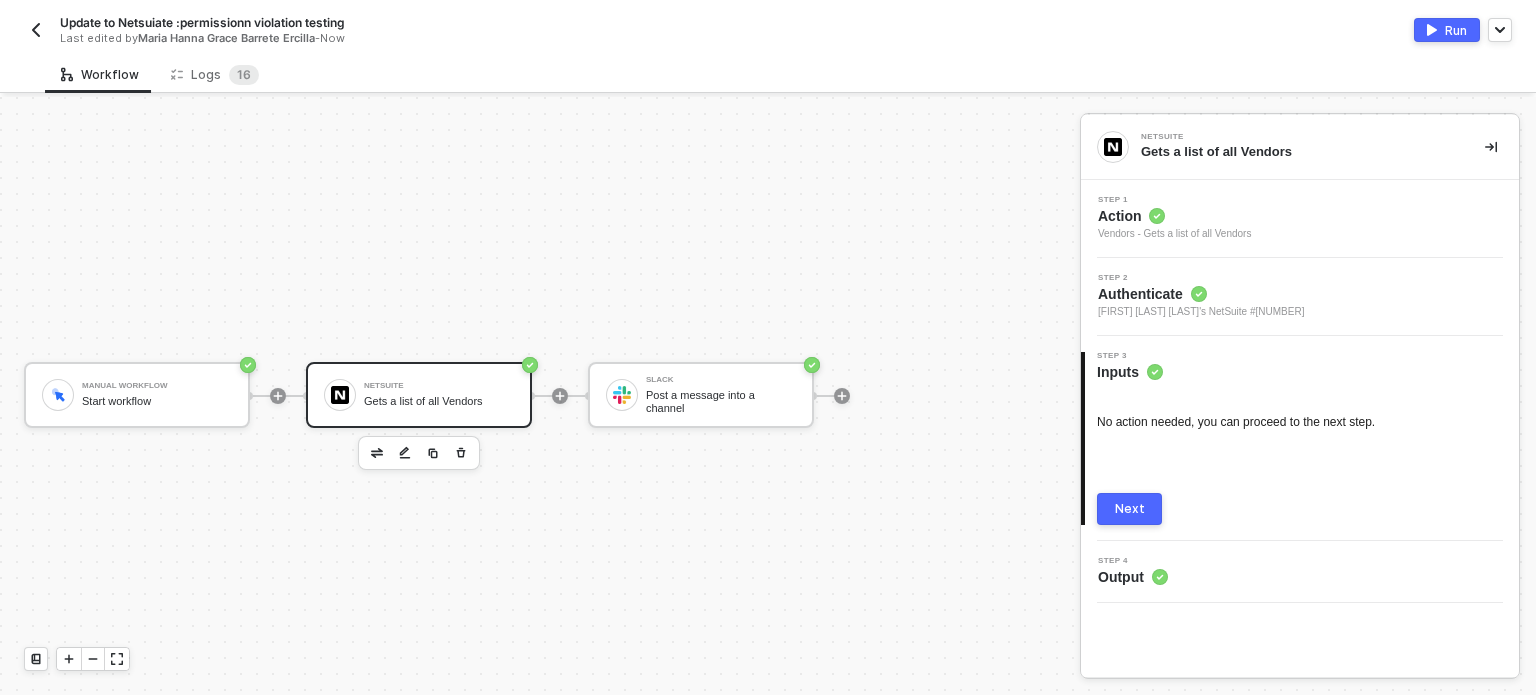 click on "Next" at bounding box center [1130, 509] 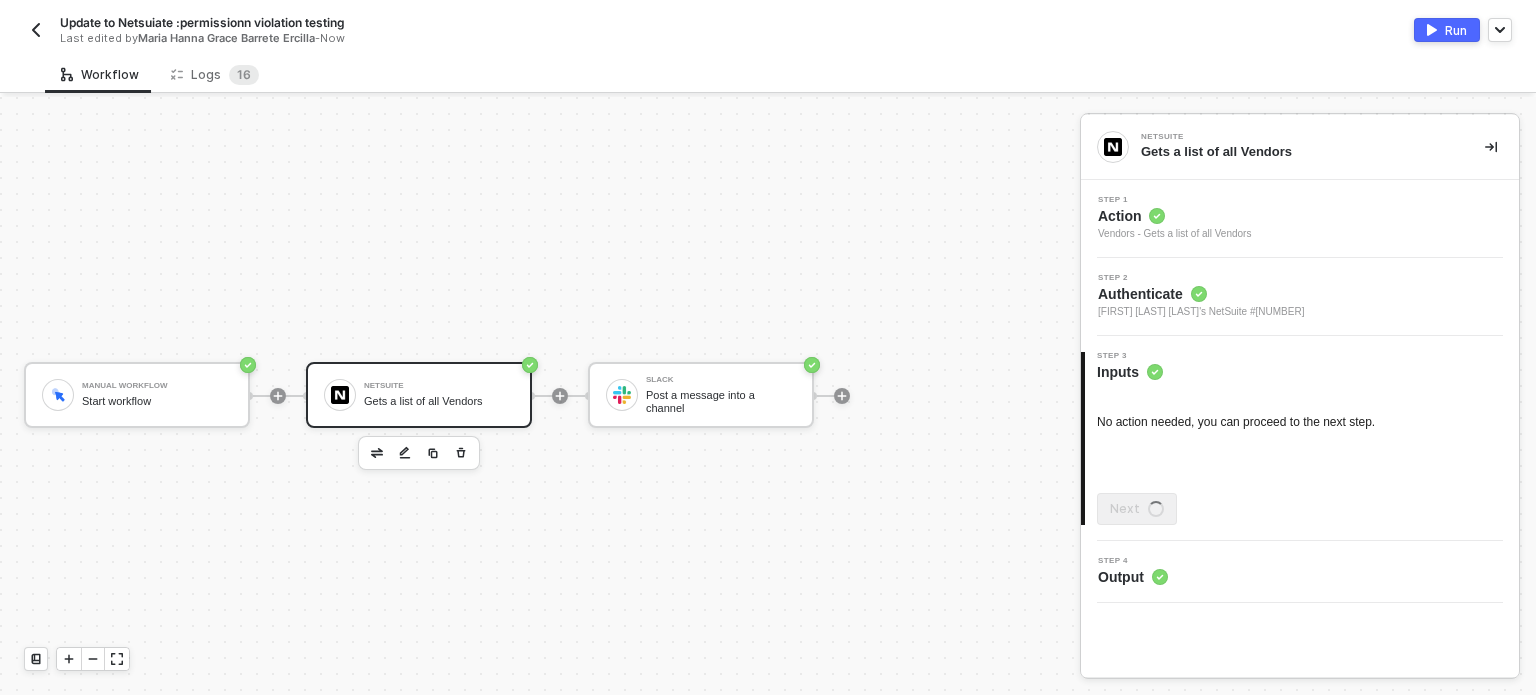 click on "Run" at bounding box center [1456, 30] 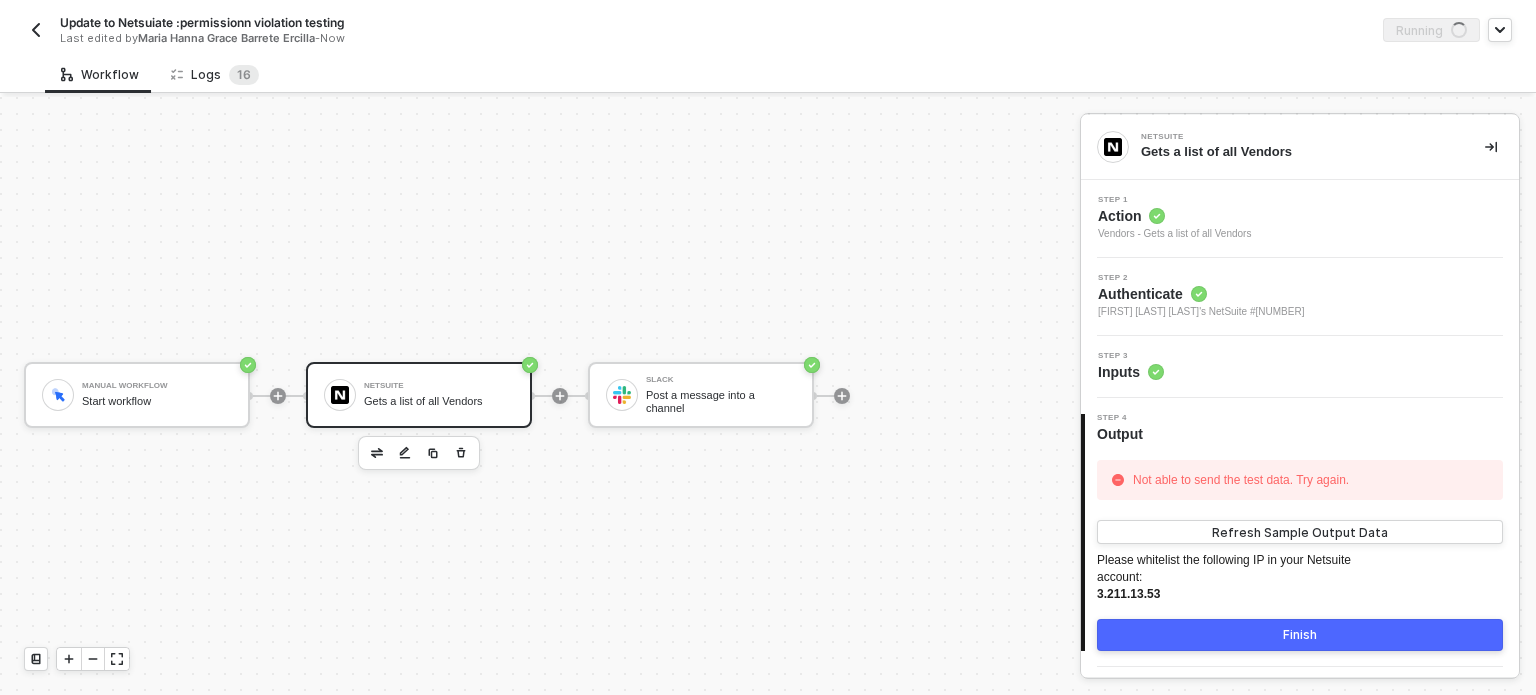 drag, startPoint x: 210, startPoint y: 76, endPoint x: 39, endPoint y: 0, distance: 187.1283 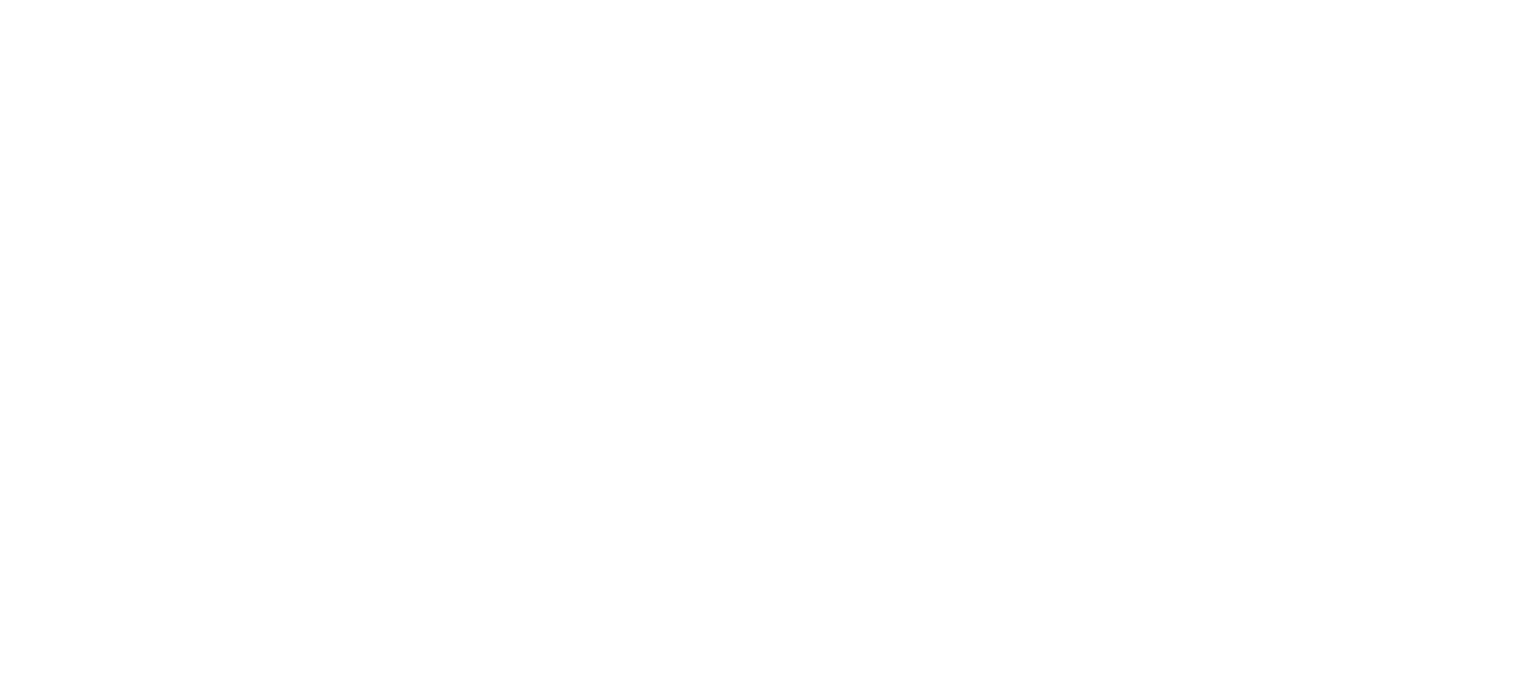 scroll, scrollTop: 0, scrollLeft: 0, axis: both 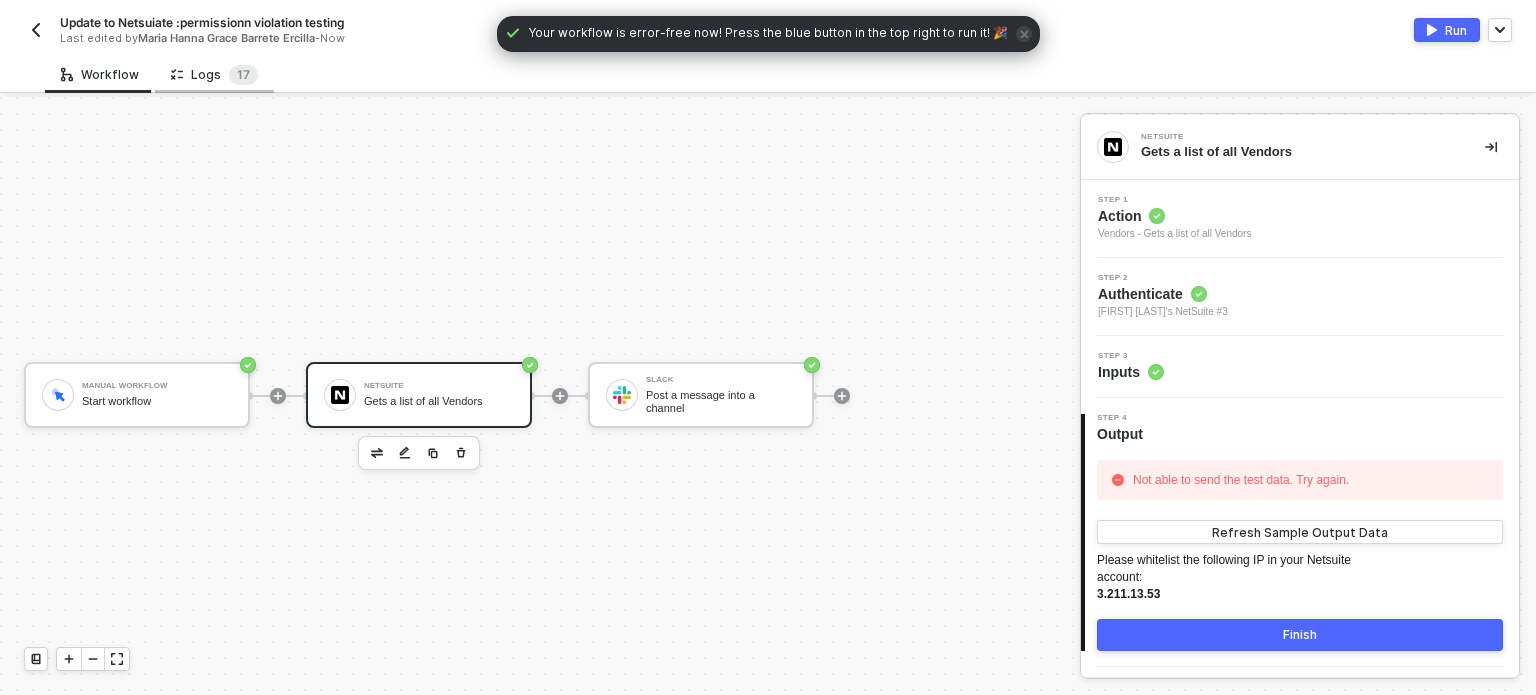drag, startPoint x: 221, startPoint y: 75, endPoint x: 236, endPoint y: 91, distance: 21.931713 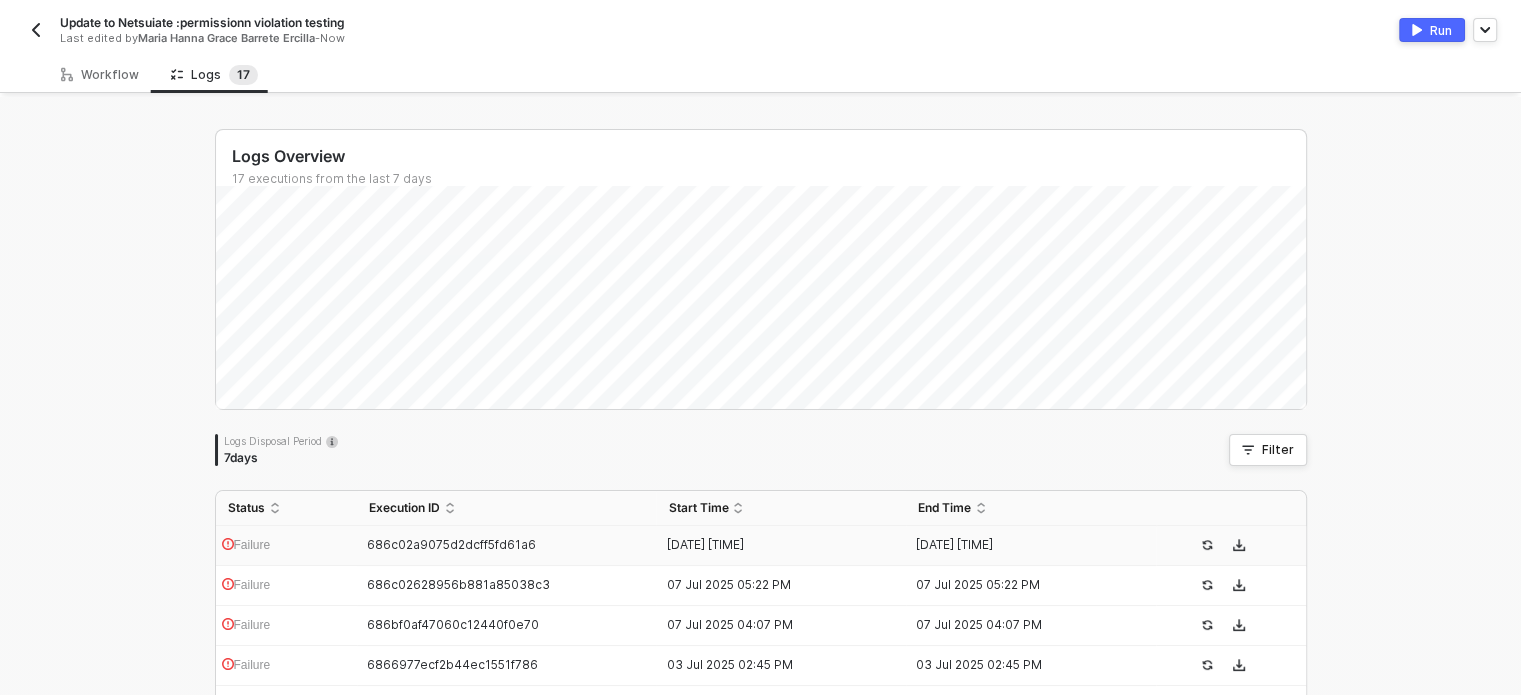 click on "Failure" at bounding box center [286, 546] 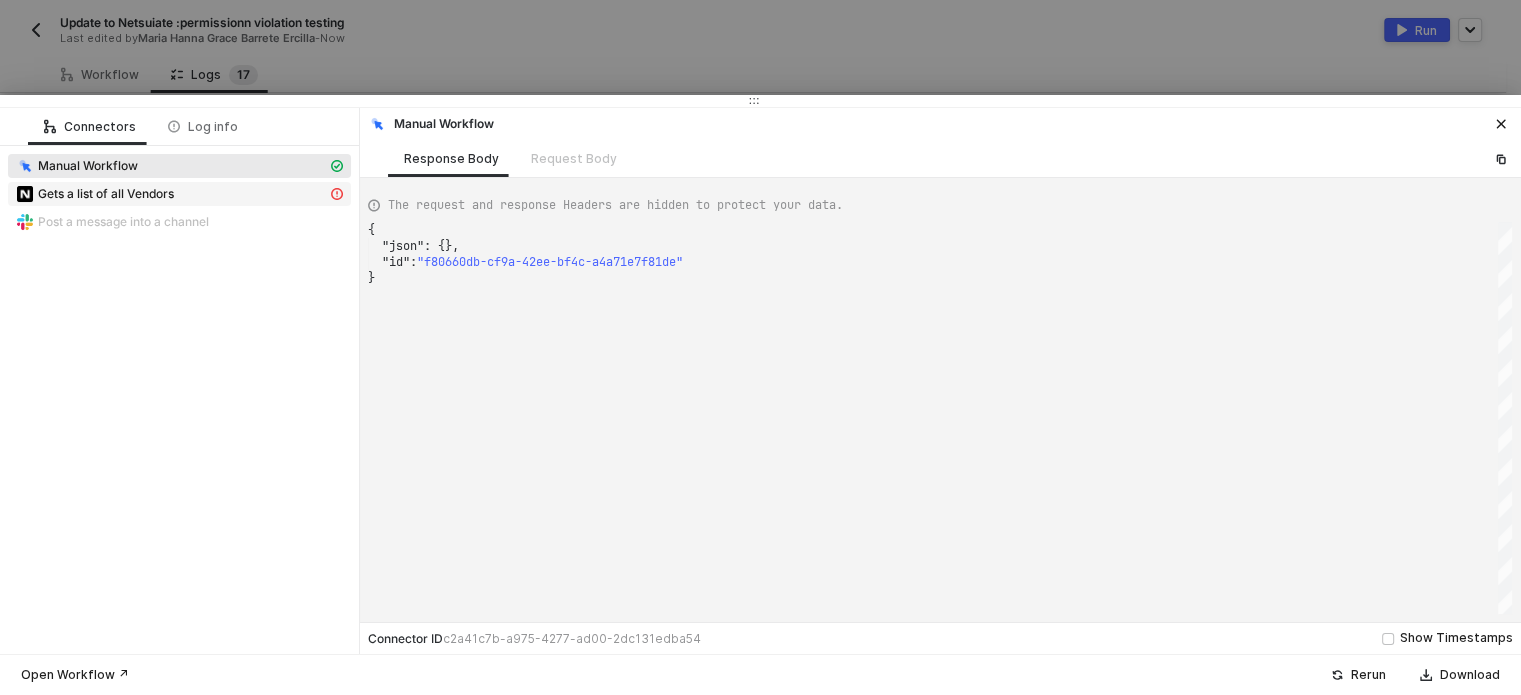 click on "Gets a list of all Vendors" at bounding box center [171, 166] 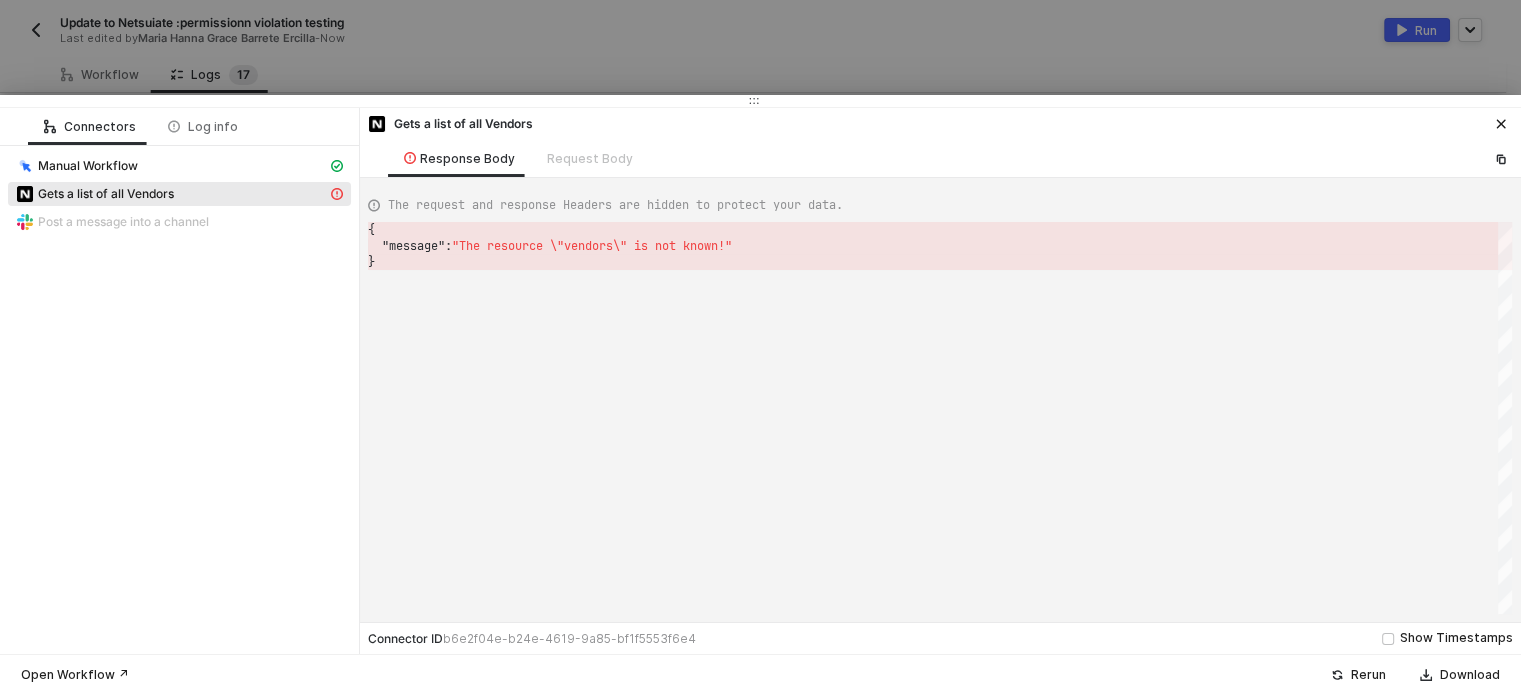 drag, startPoint x: 192, startPoint y: 197, endPoint x: 125, endPoint y: 199, distance: 67.02985 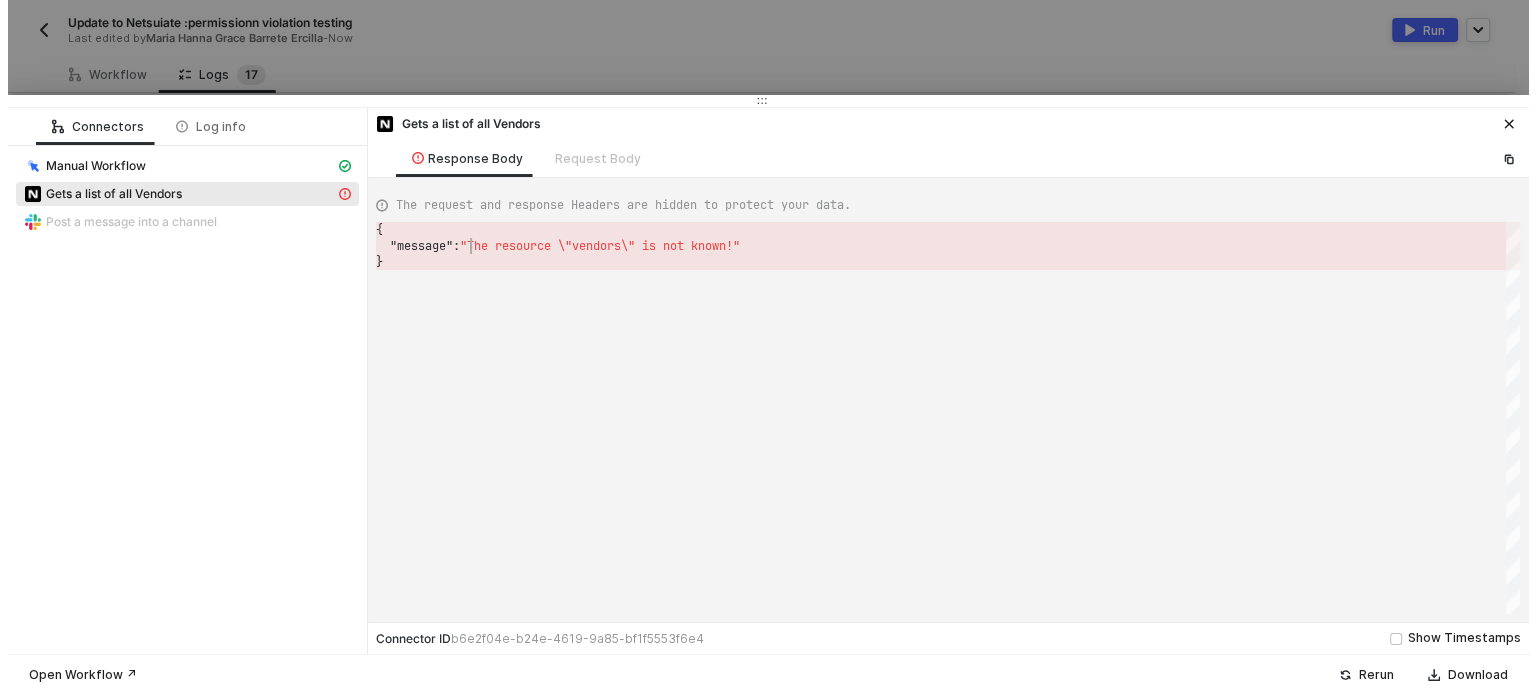 scroll, scrollTop: 0, scrollLeft: 5, axis: horizontal 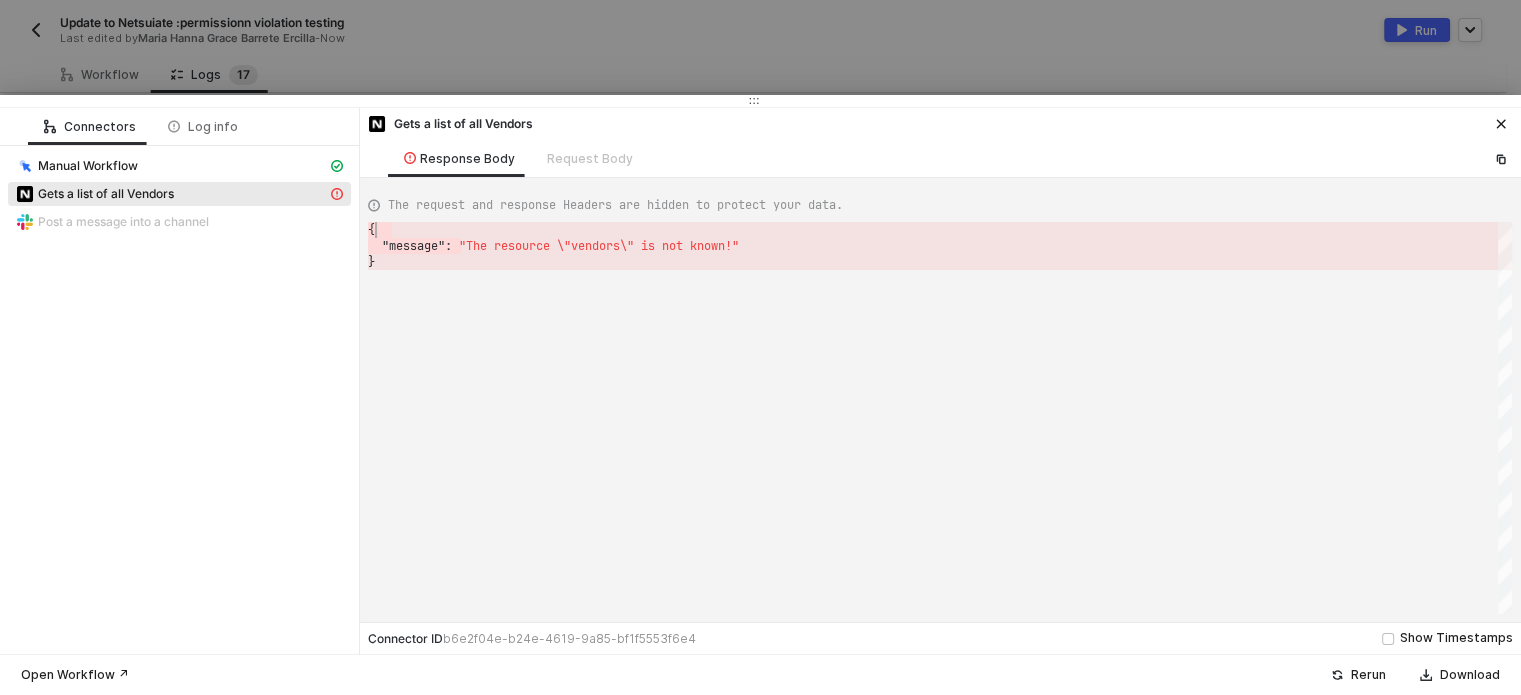 drag, startPoint x: 461, startPoint y: 237, endPoint x: 807, endPoint y: 231, distance: 346.05203 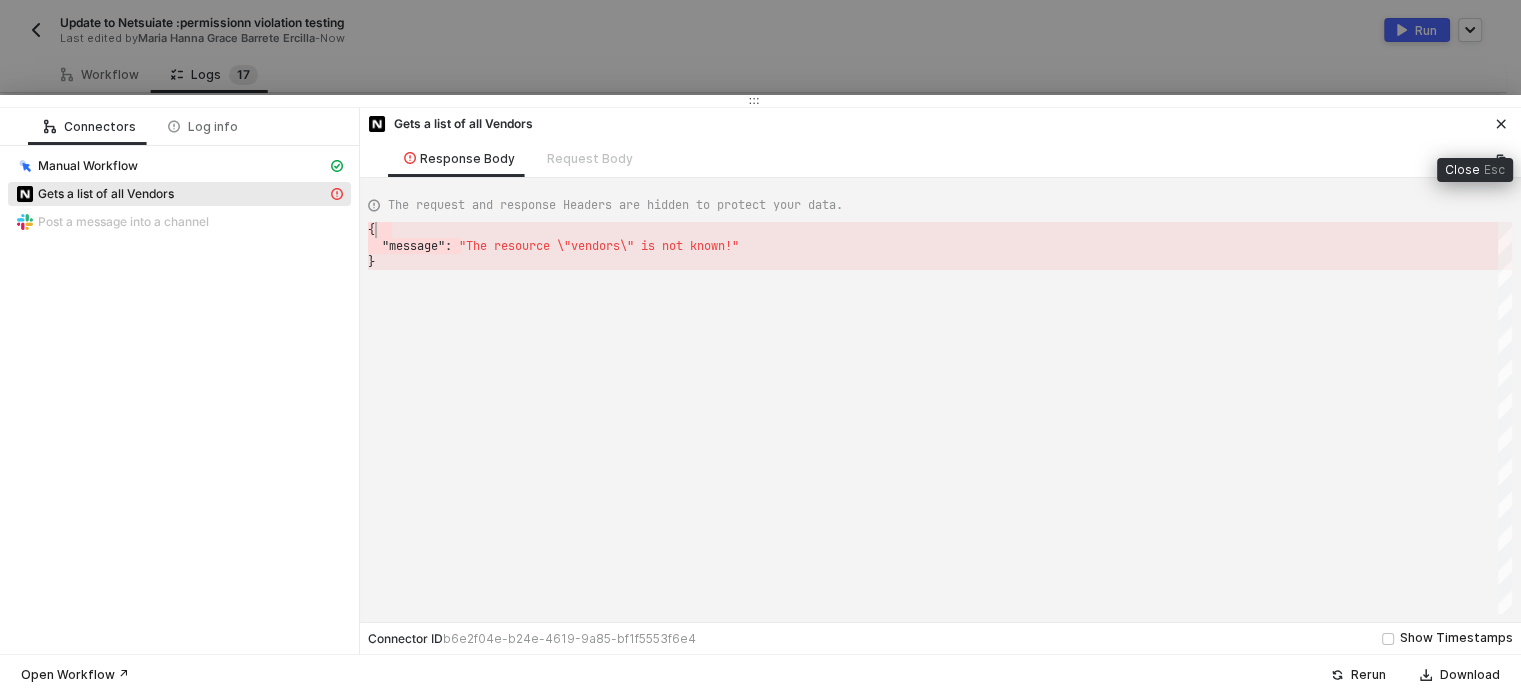 click at bounding box center [1501, 124] 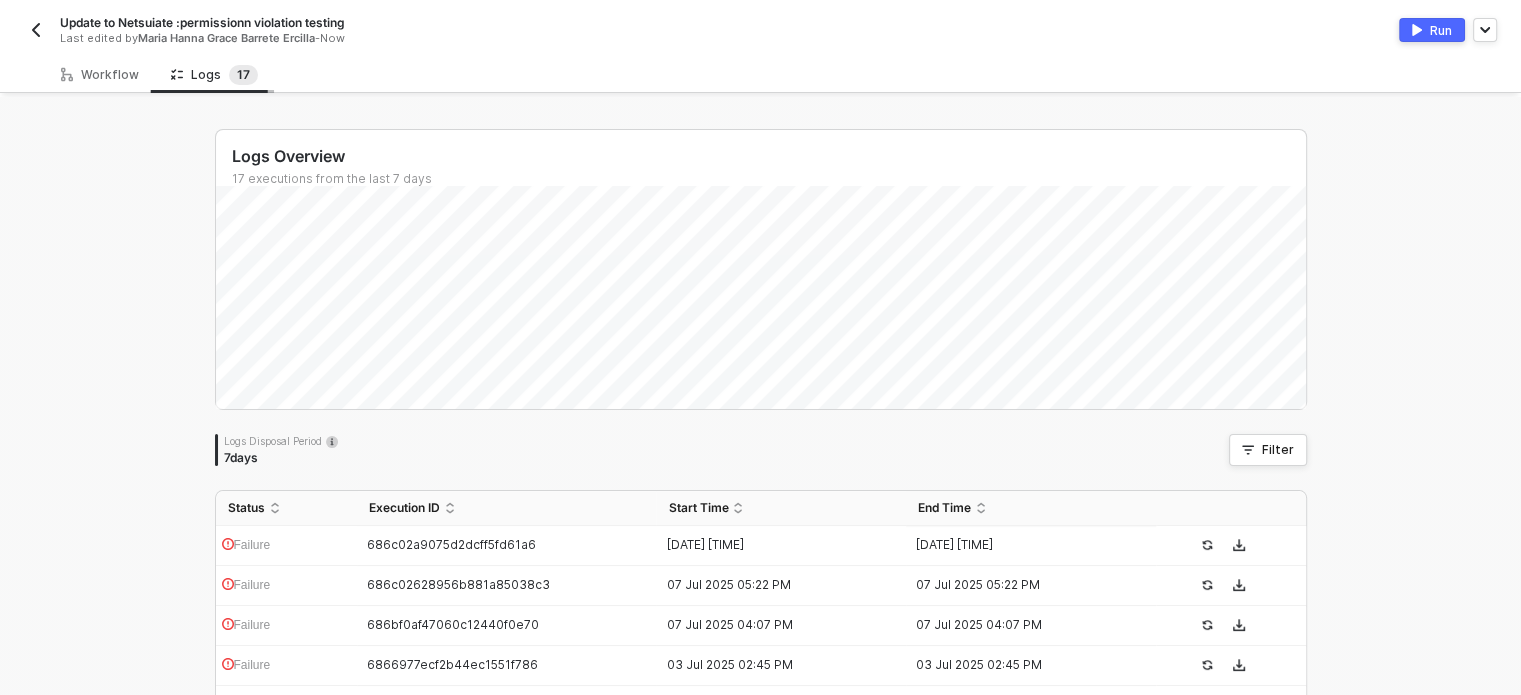 drag, startPoint x: 116, startPoint y: 63, endPoint x: 164, endPoint y: 71, distance: 48.6621 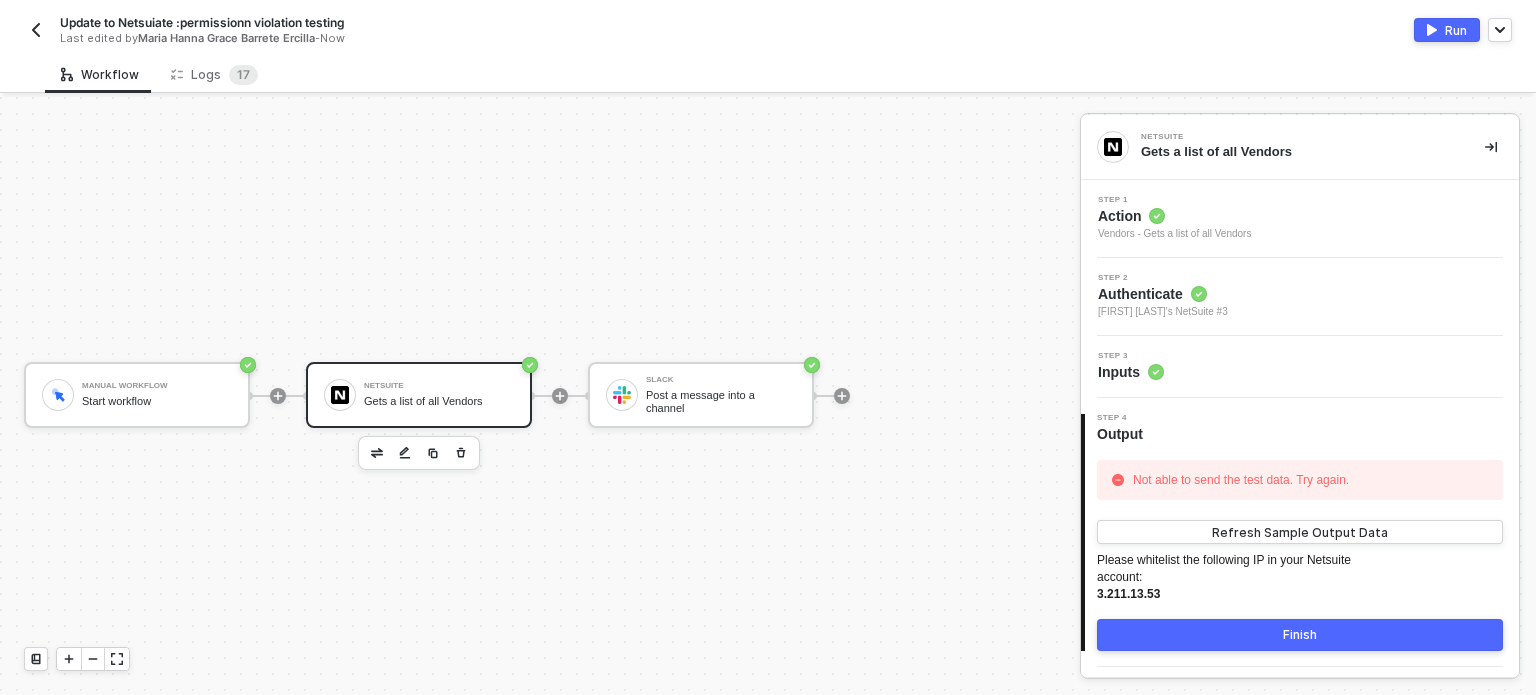 click on "Vendors - Gets a list of all Vendors" at bounding box center [1175, 219] 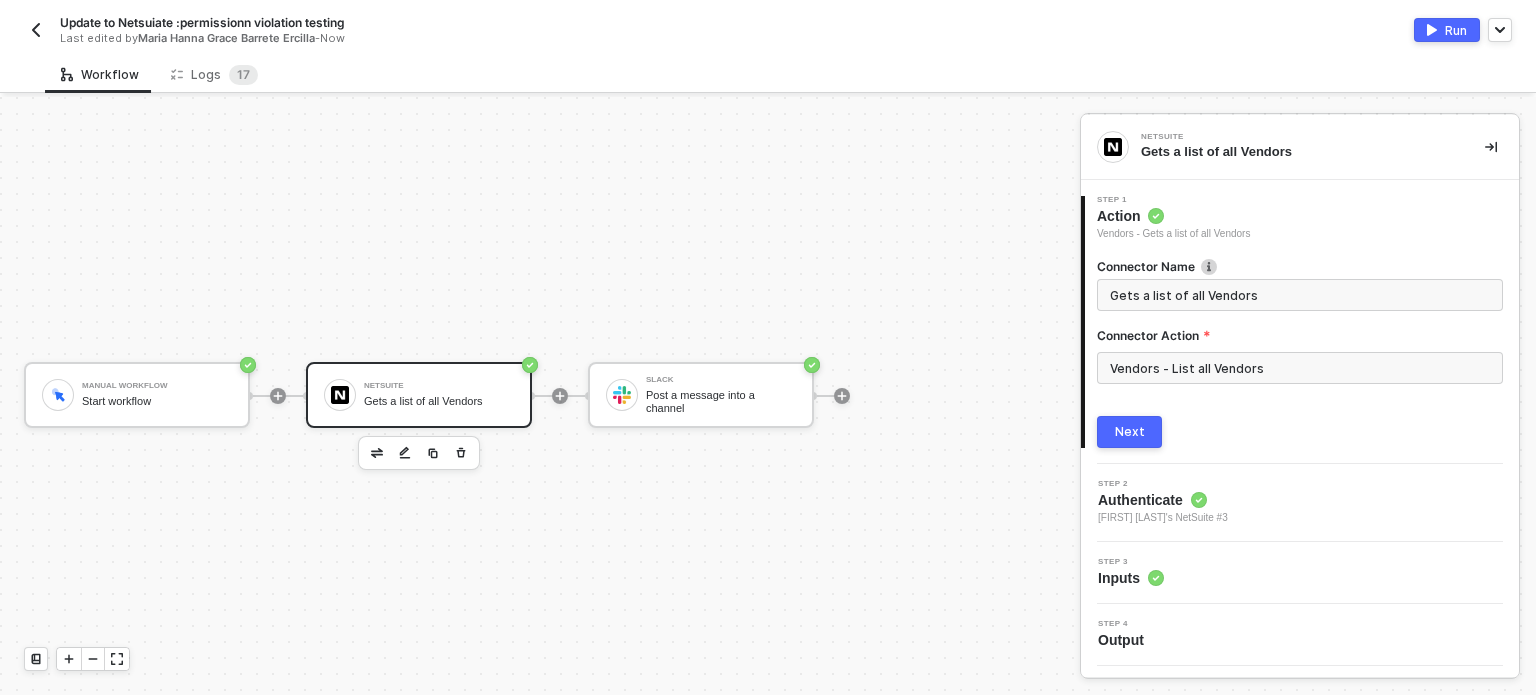 drag, startPoint x: 1169, startPoint y: 375, endPoint x: 1098, endPoint y: 362, distance: 72.18033 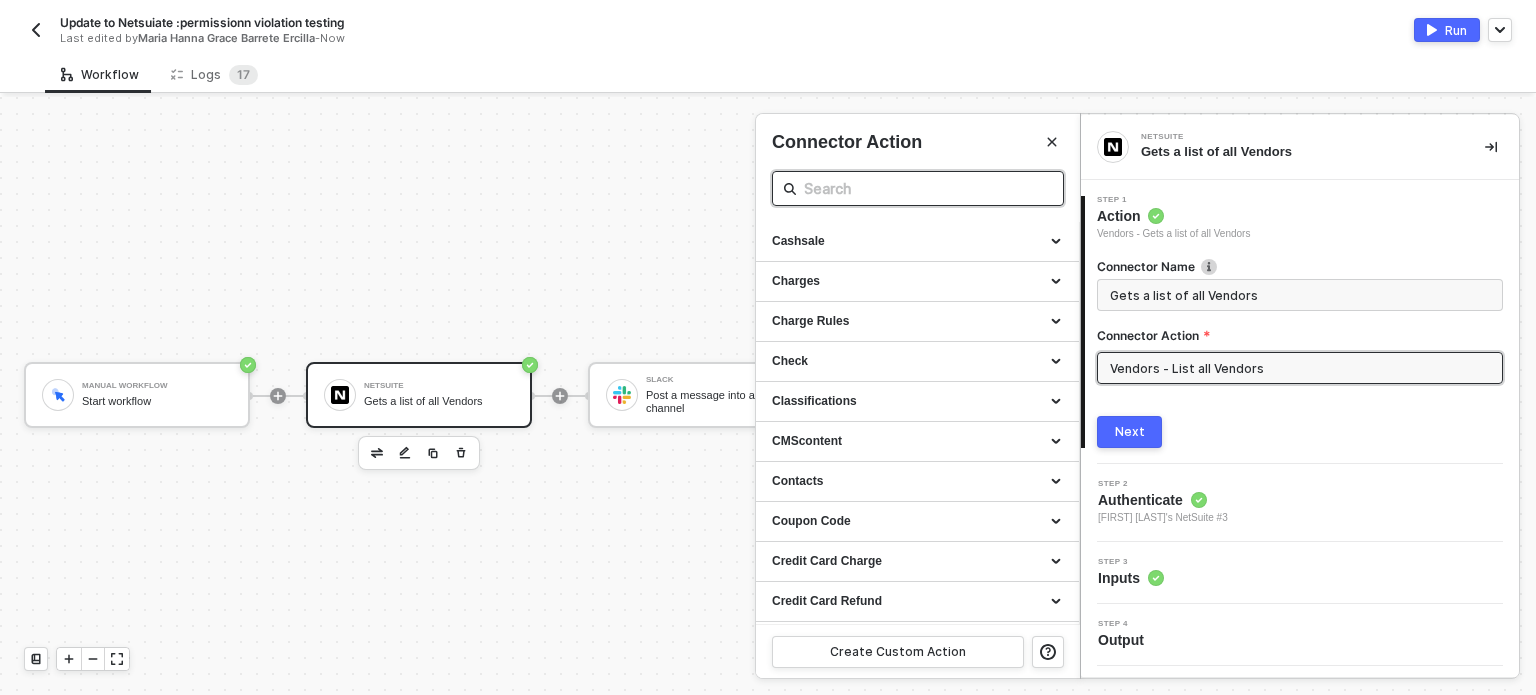 click at bounding box center [918, 188] 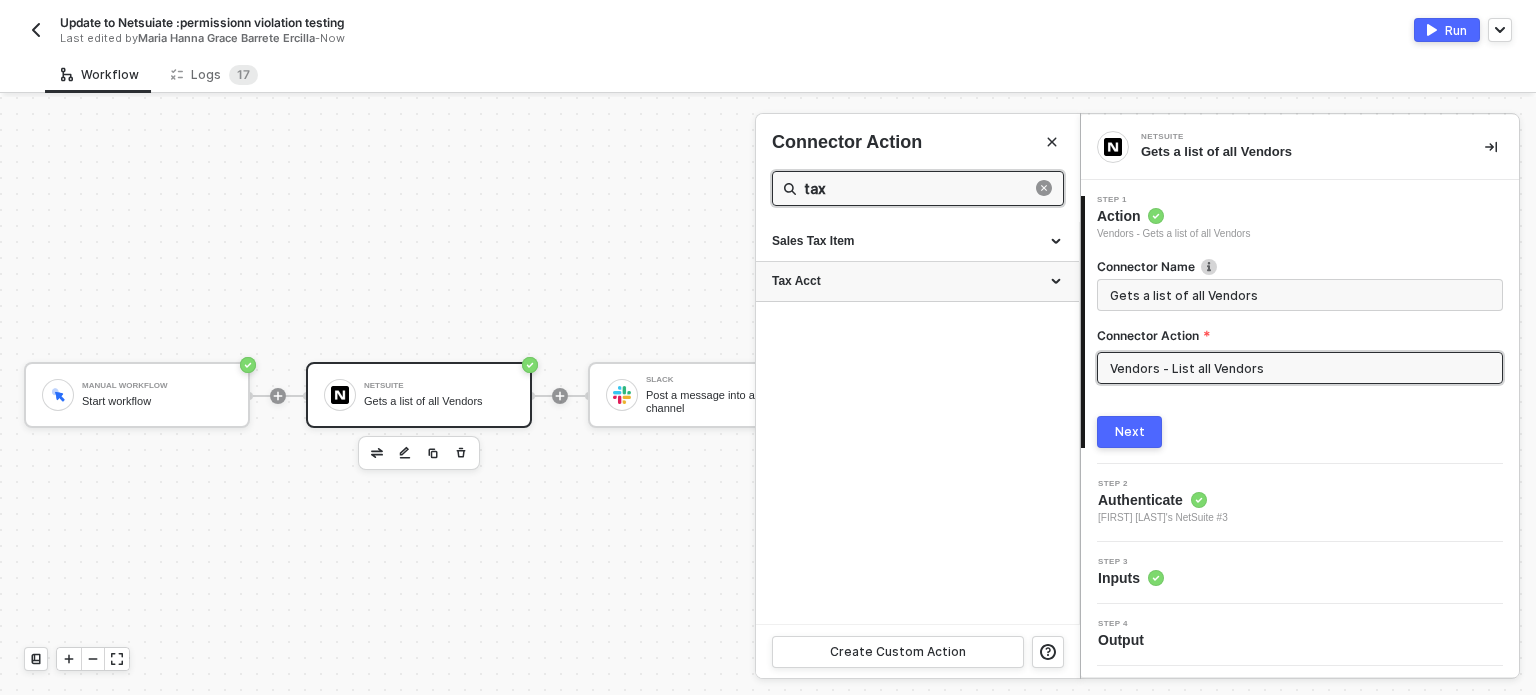 type on "tax" 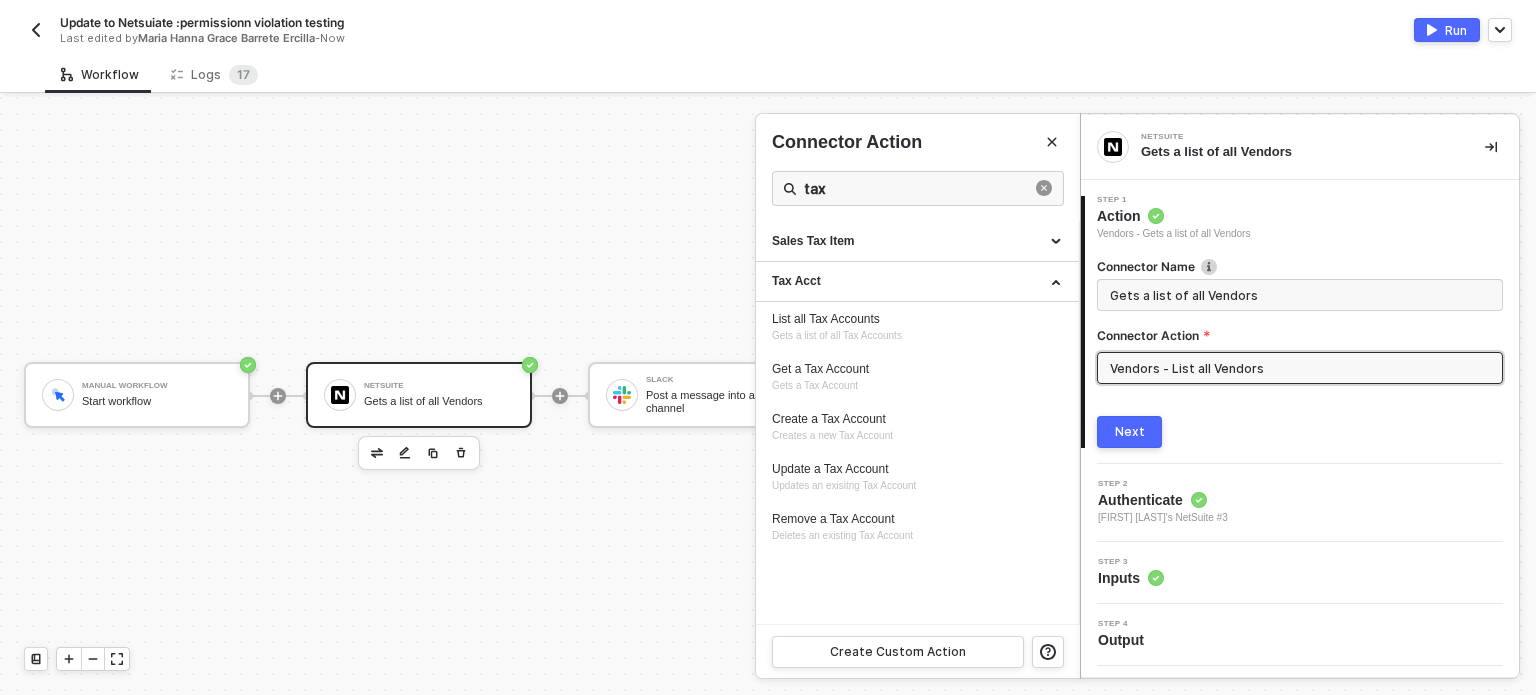 drag, startPoint x: 809, startPoint y: 418, endPoint x: 1069, endPoint y: 466, distance: 264.39365 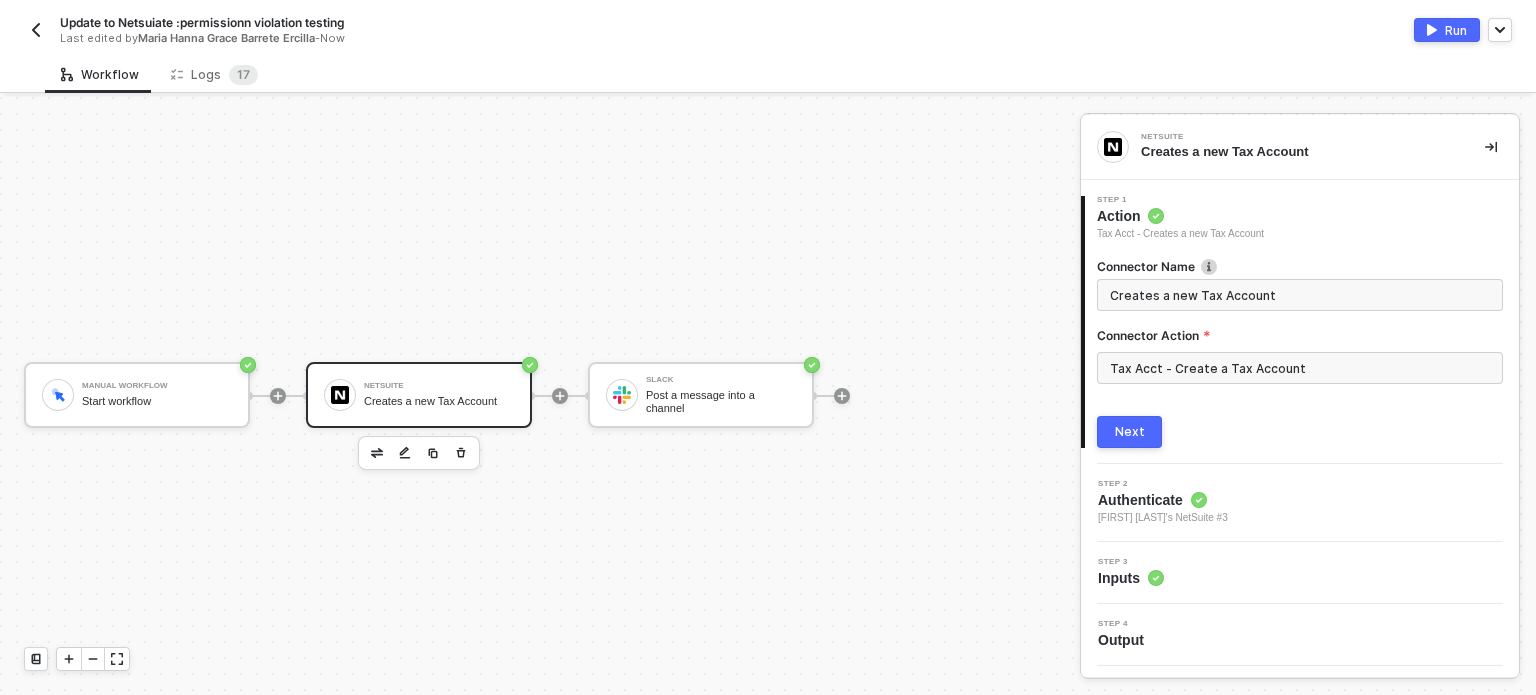 click at bounding box center [278, 396] 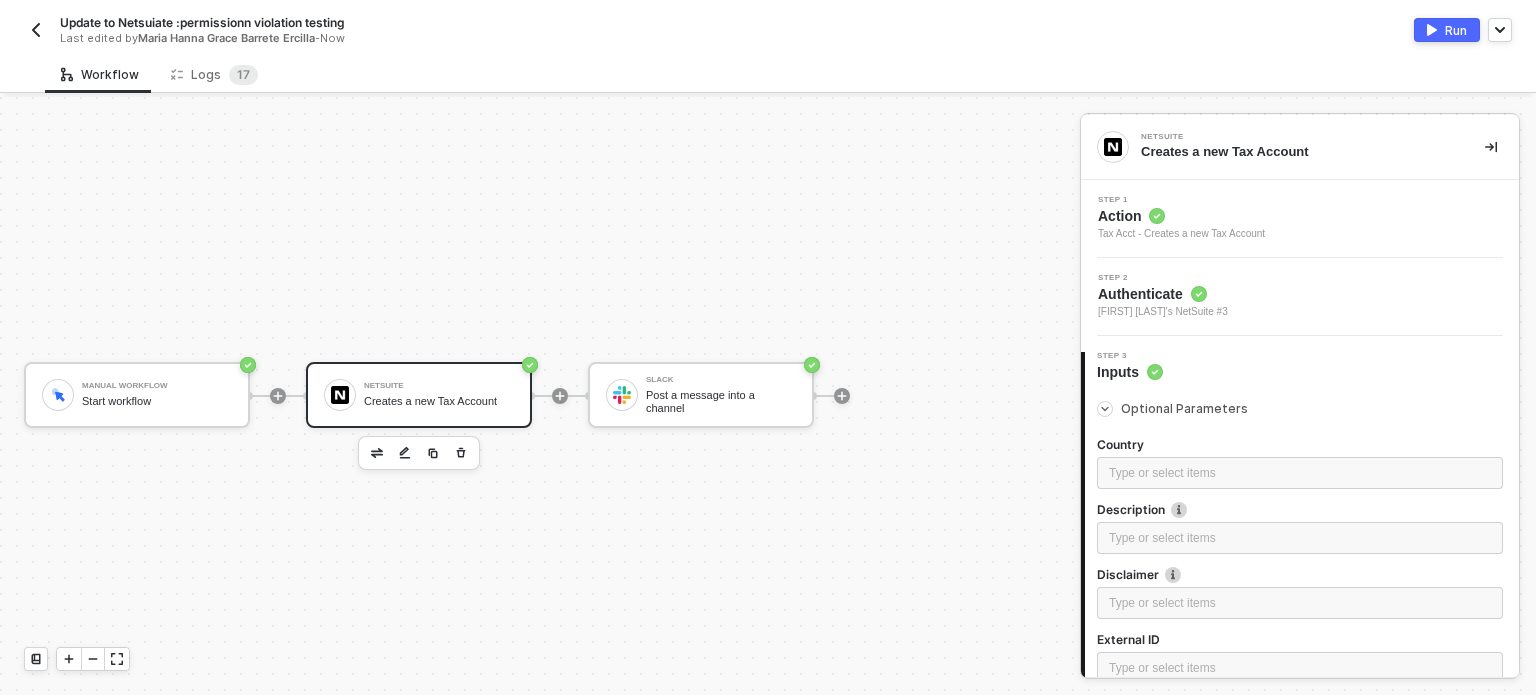 scroll, scrollTop: 434, scrollLeft: 0, axis: vertical 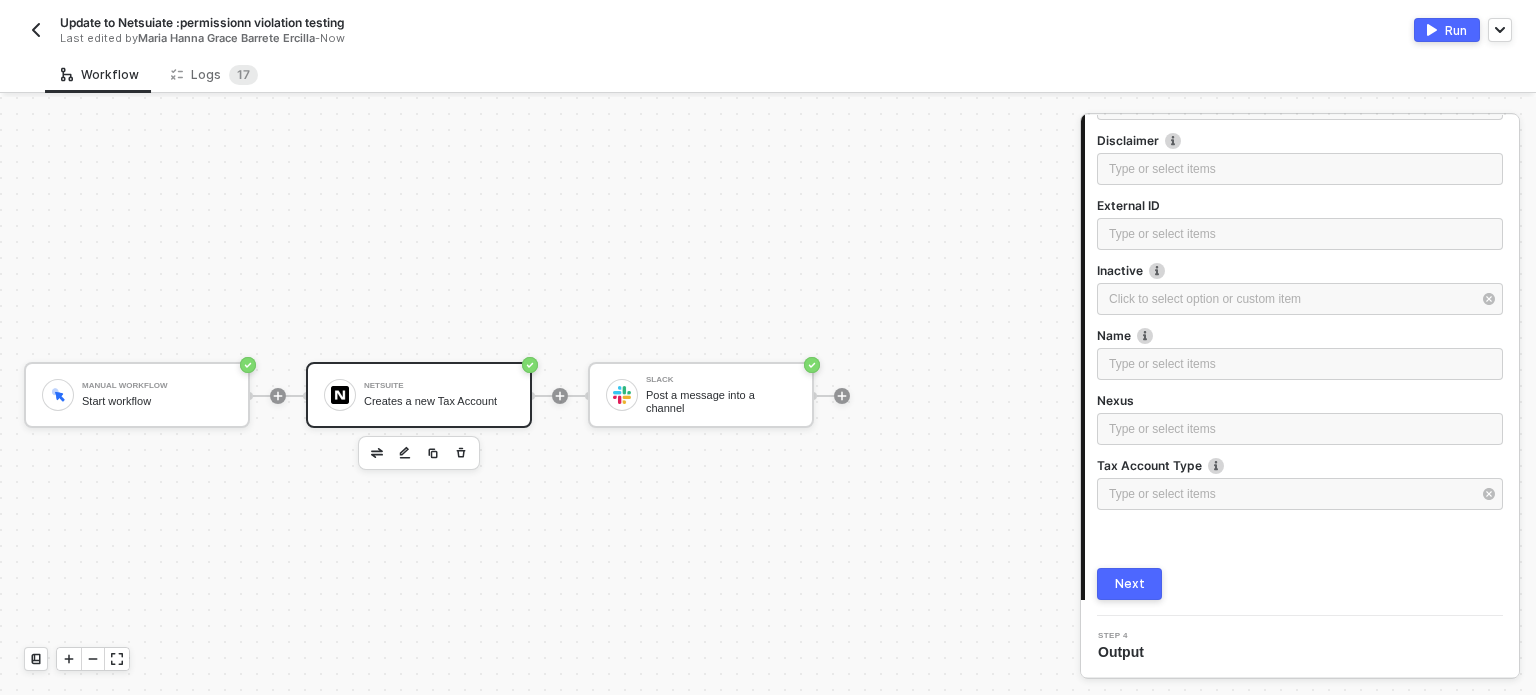 click on "Next" at bounding box center [1129, 584] 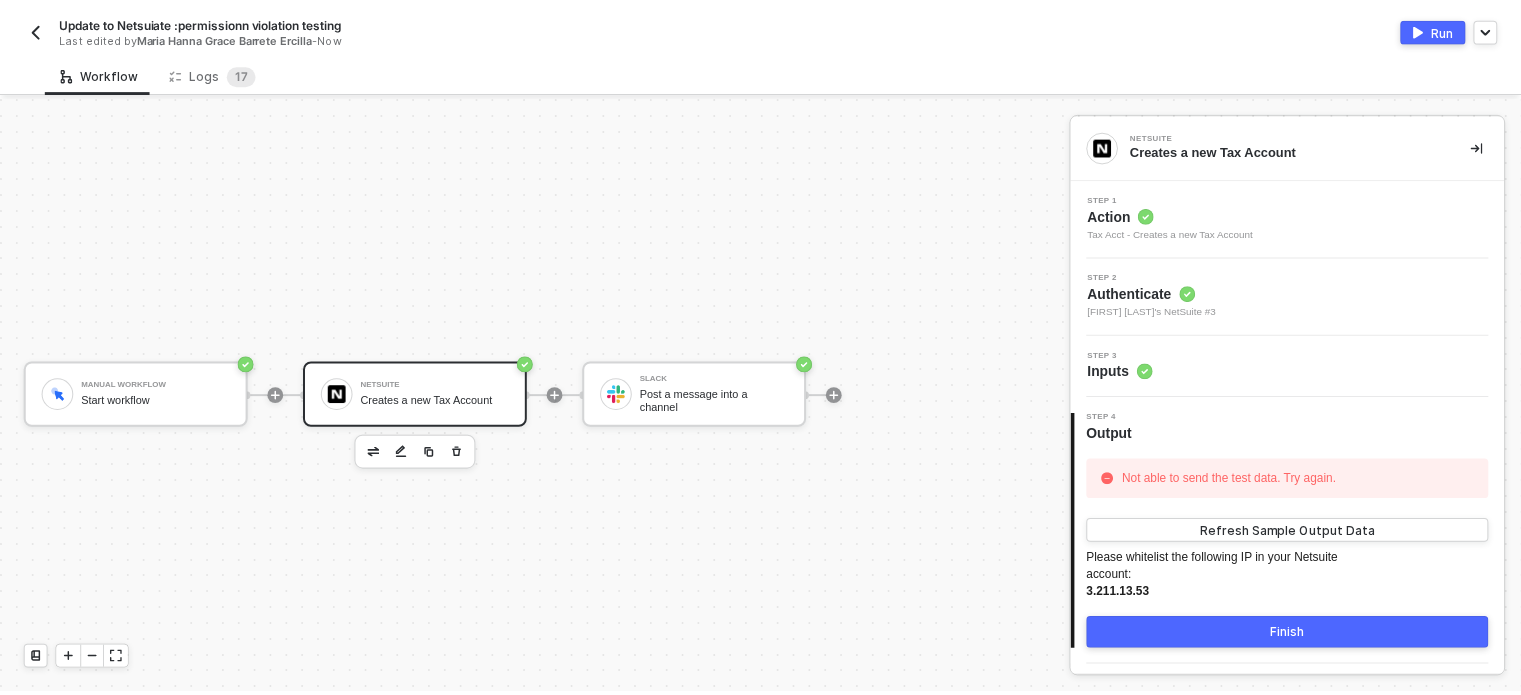 scroll, scrollTop: 0, scrollLeft: 0, axis: both 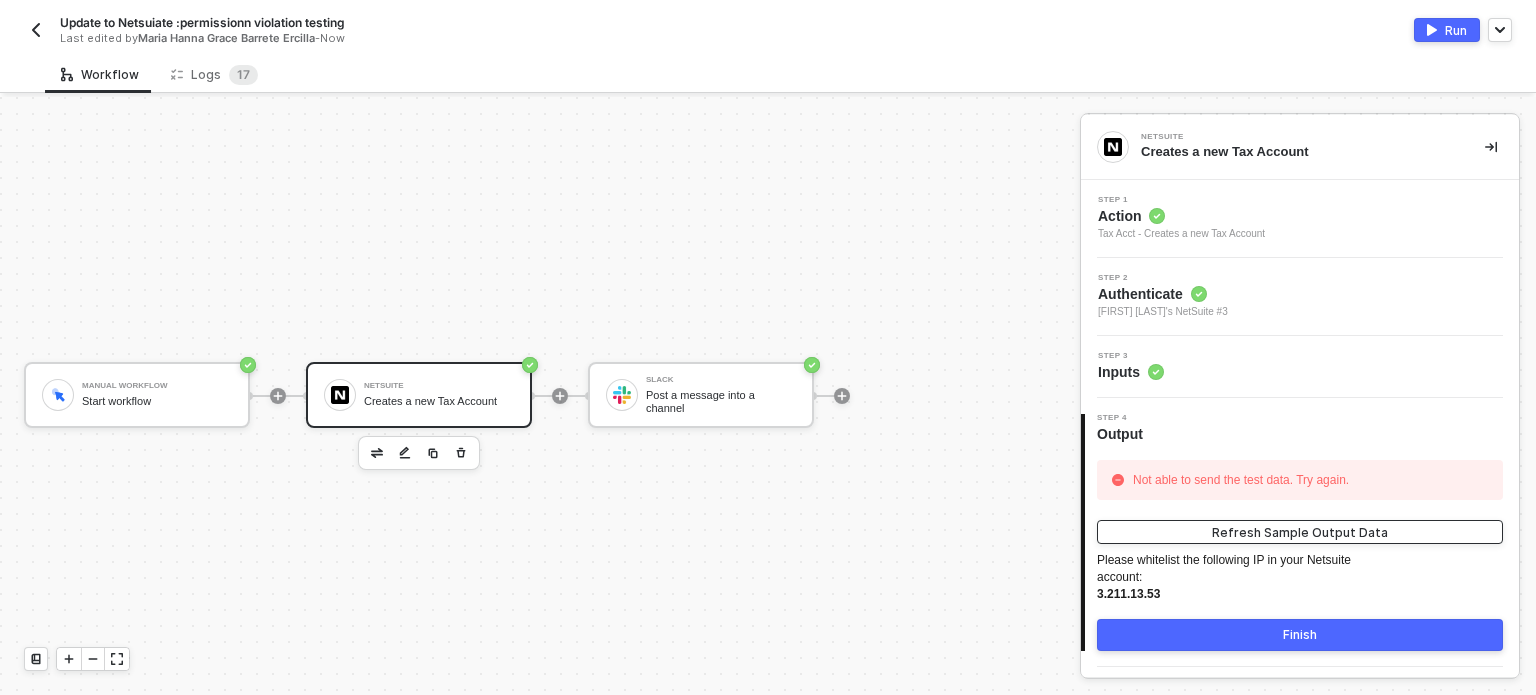 click on "Refresh Sample Output Data" at bounding box center (1300, 532) 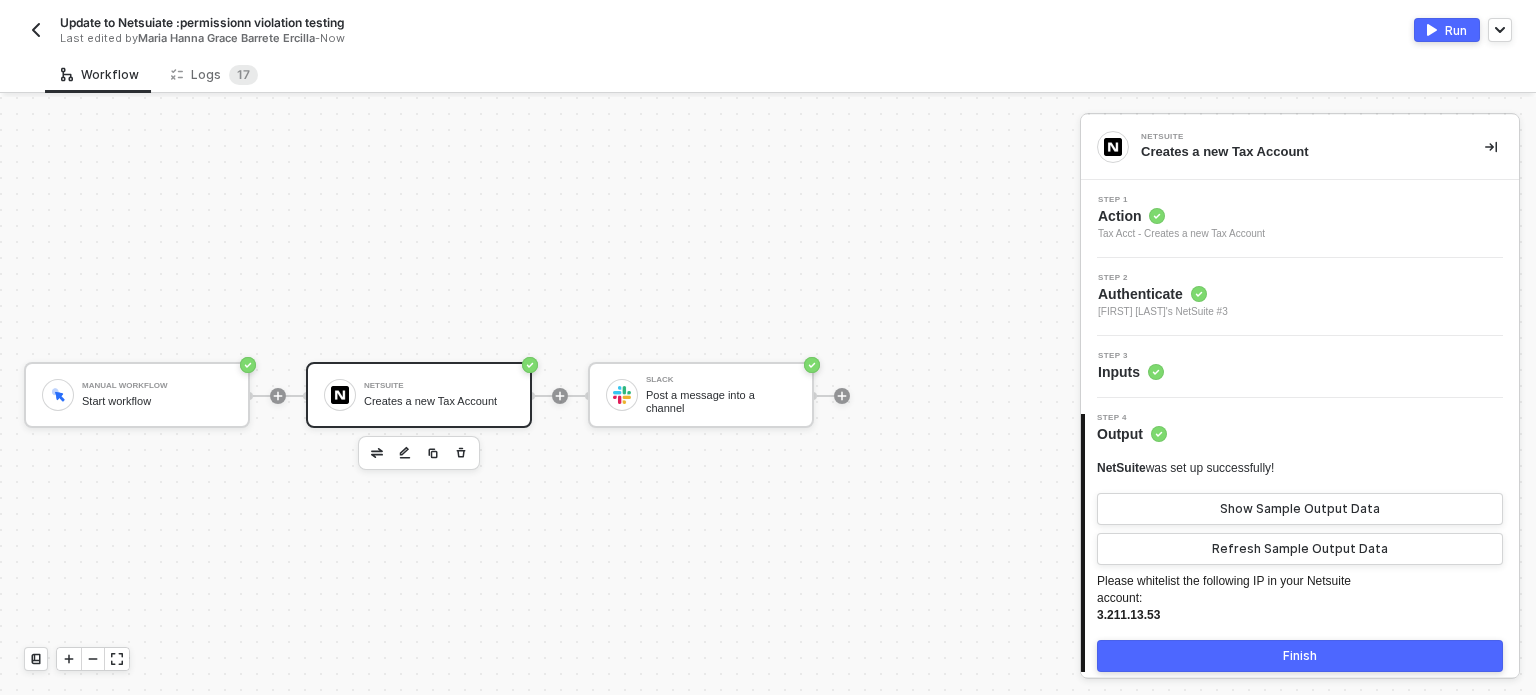 click on "Run" at bounding box center (1447, 30) 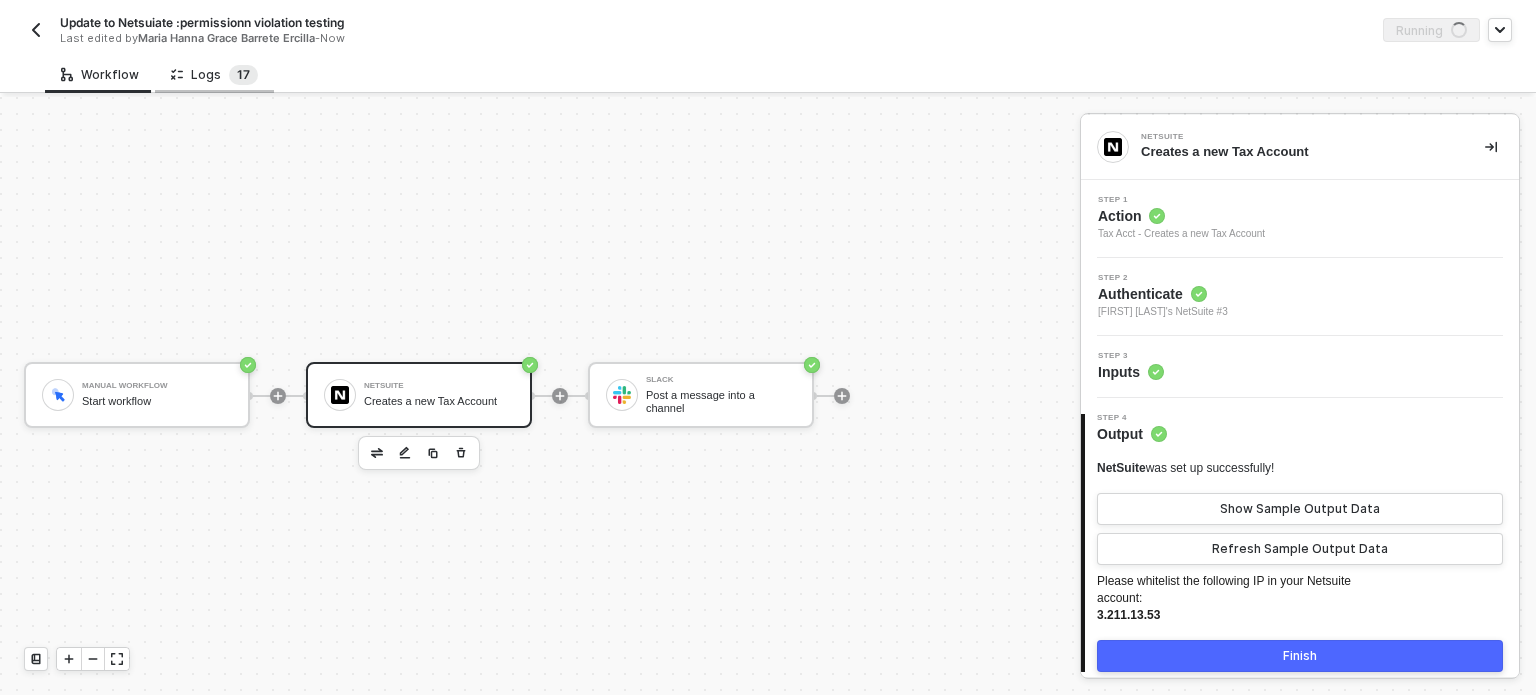 click on "1 7" at bounding box center (243, 75) 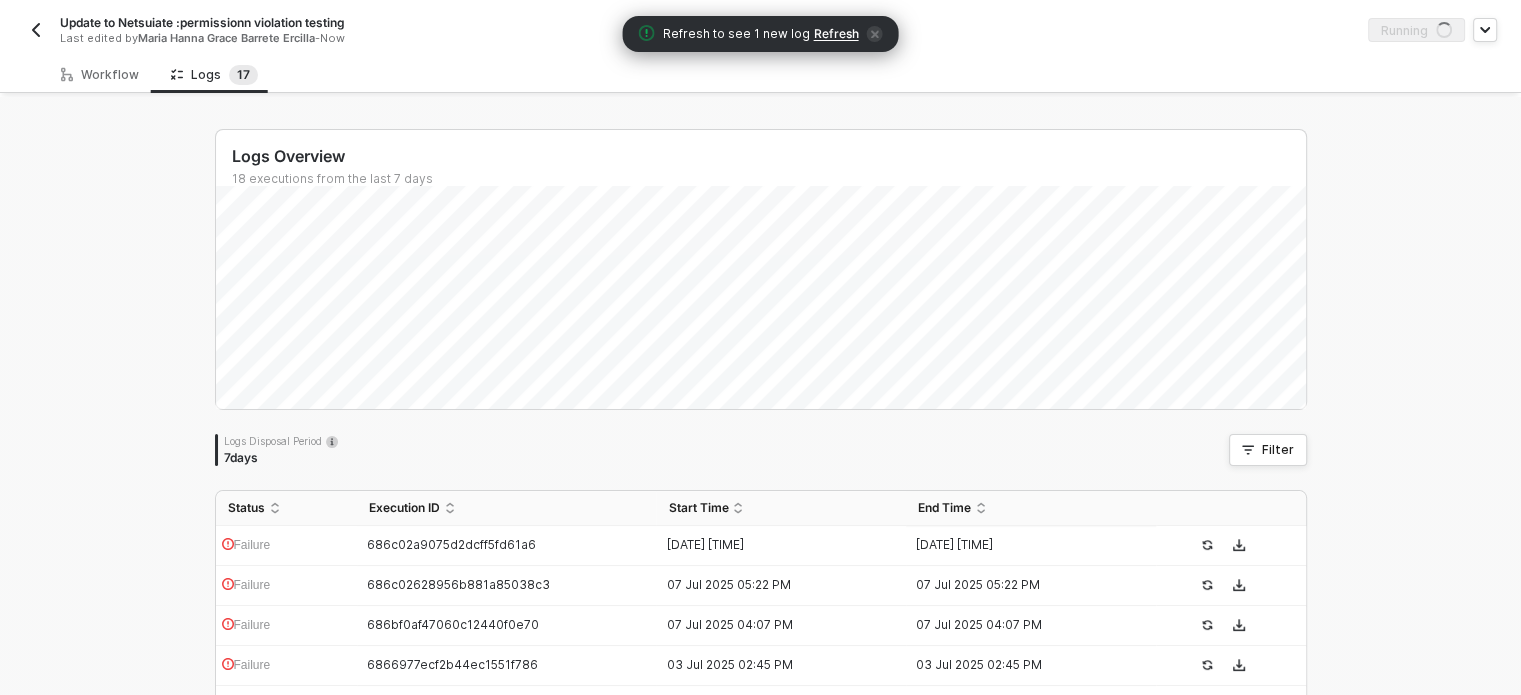 click on "Refresh to see 1 new log   Refresh" at bounding box center [761, 34] 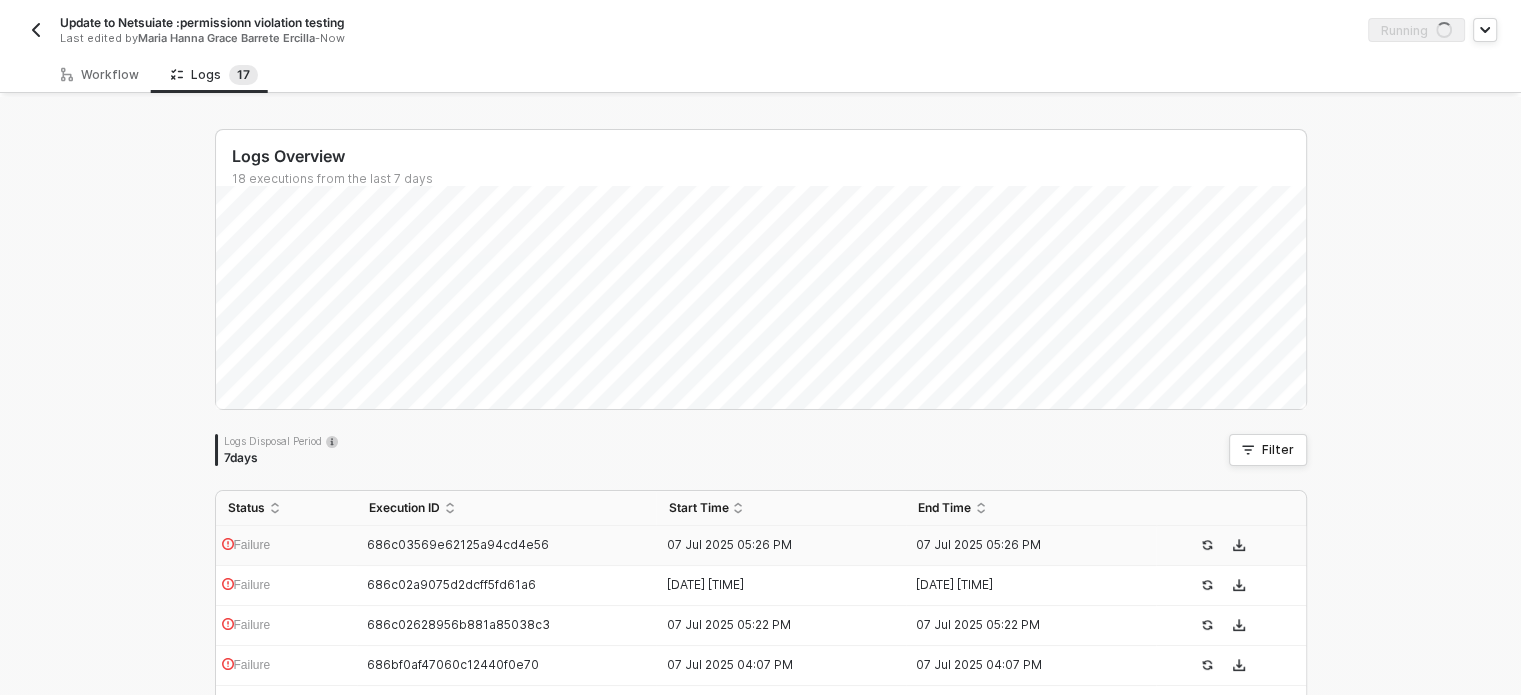 click on "686c03569e62125a94cd4e56" at bounding box center (458, 544) 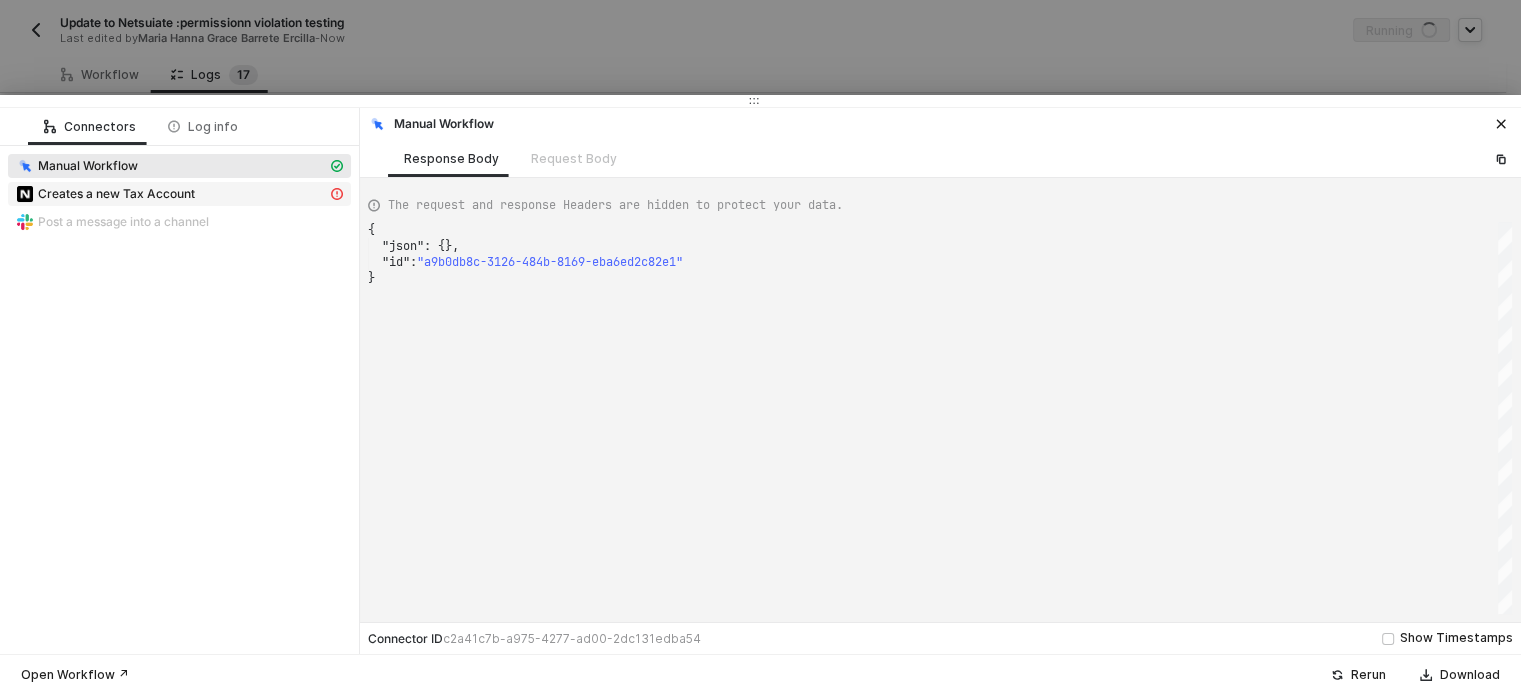 click on "Creates a new Tax Account" at bounding box center [171, 166] 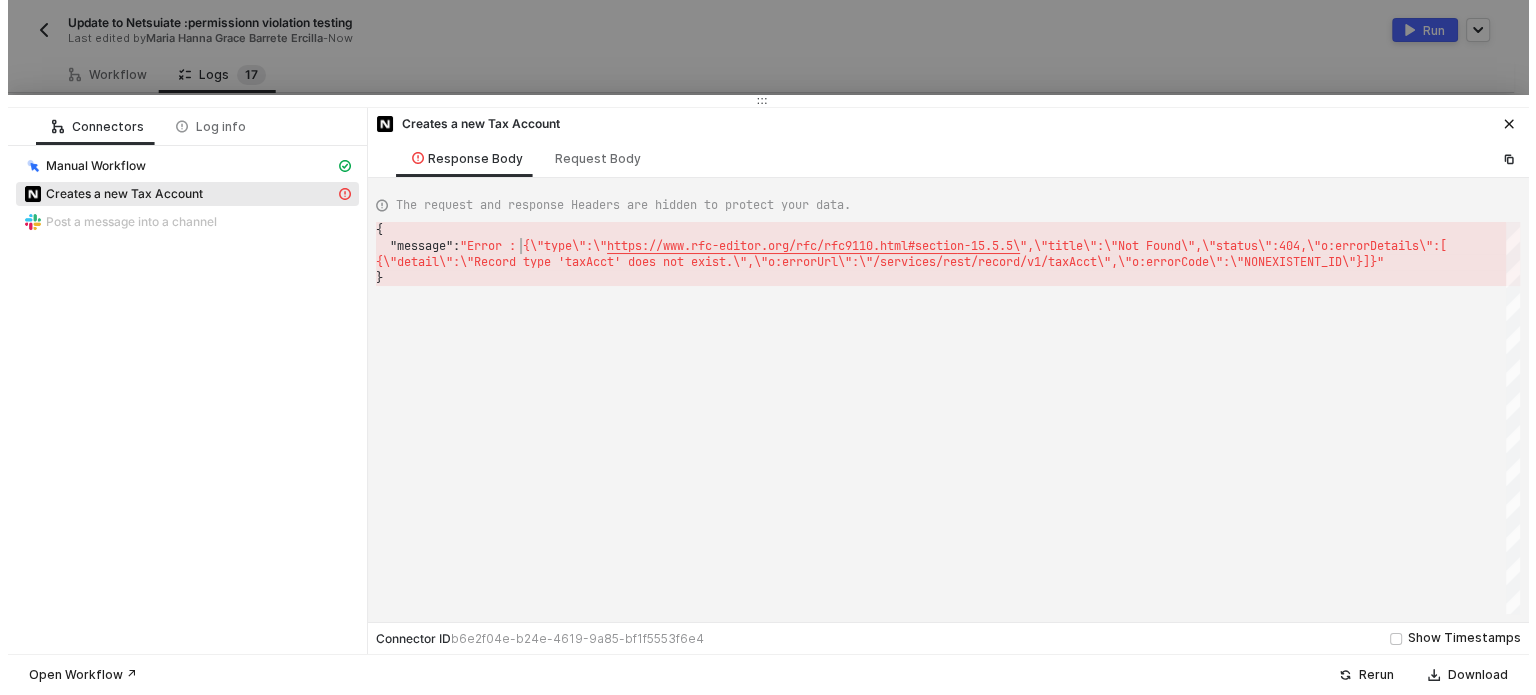 scroll, scrollTop: 0, scrollLeft: 5, axis: horizontal 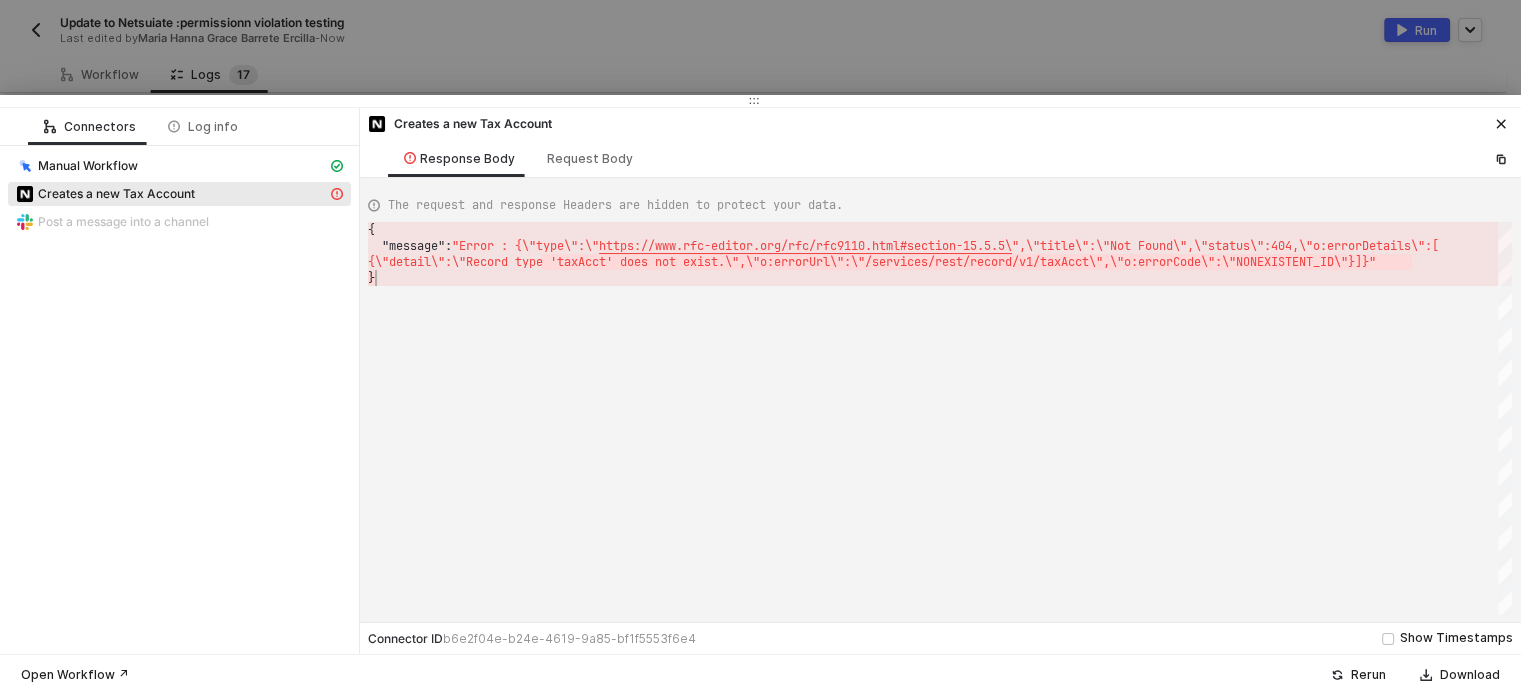 drag, startPoint x: 543, startPoint y: 255, endPoint x: 877, endPoint y: 339, distance: 344.40094 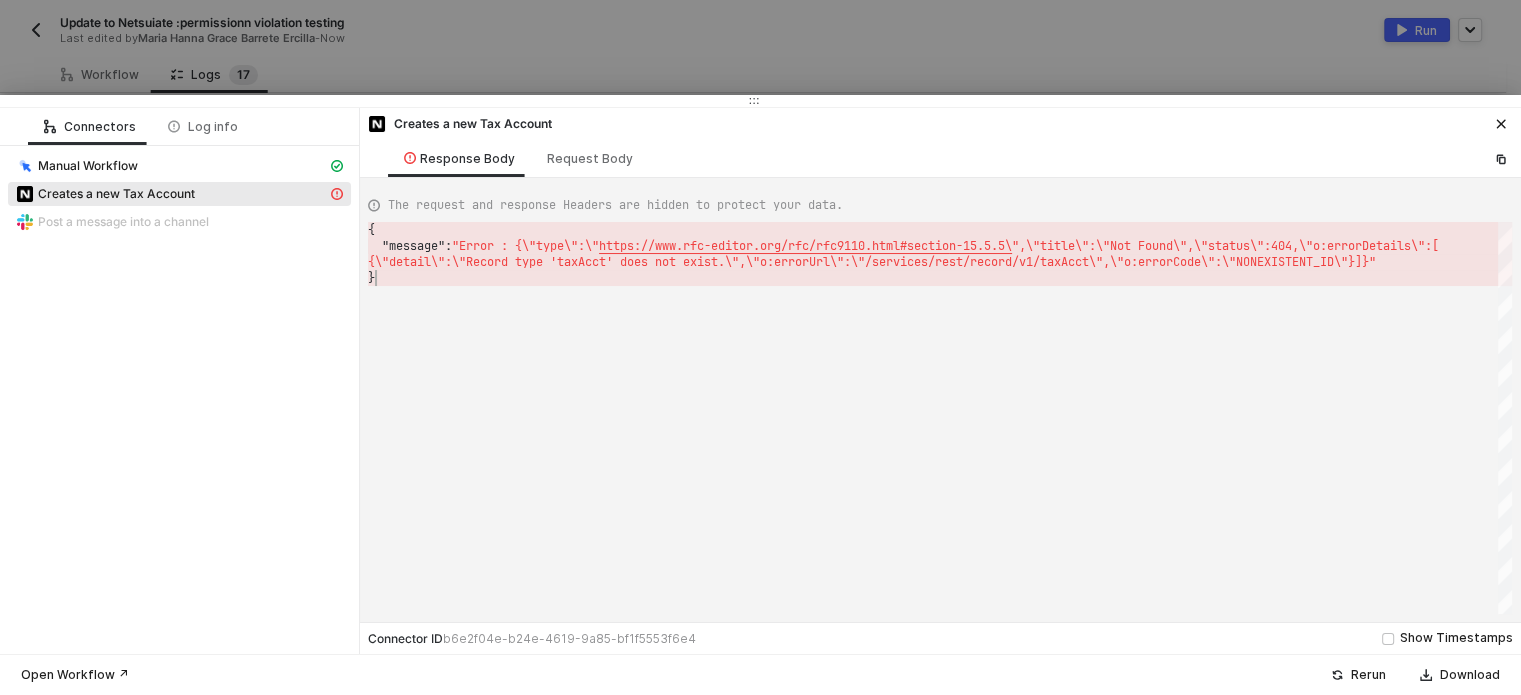 drag, startPoint x: 580, startPoint y: 395, endPoint x: 588, endPoint y: 374, distance: 22.472204 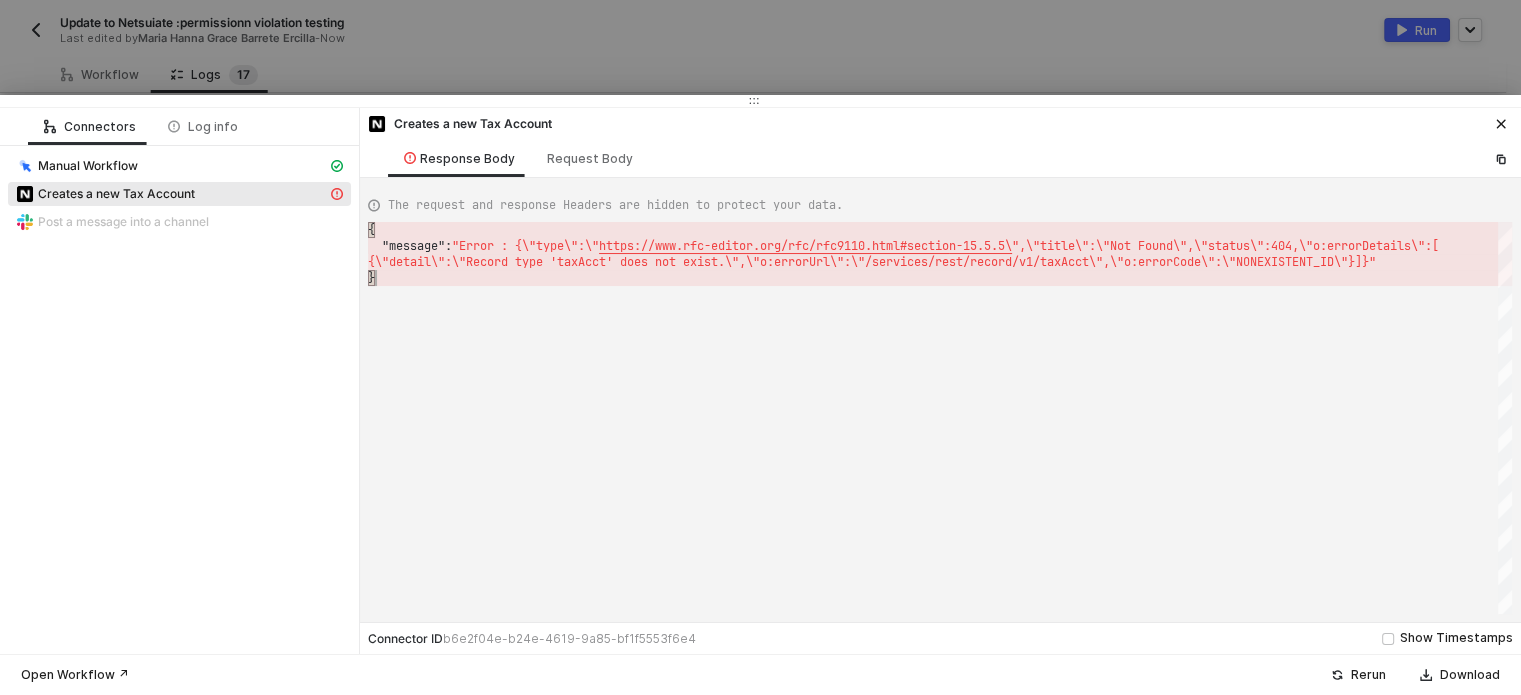 click on "{\"detail\":\"Record type 'taxAcct' does not exist" at bounding box center (543, 262) 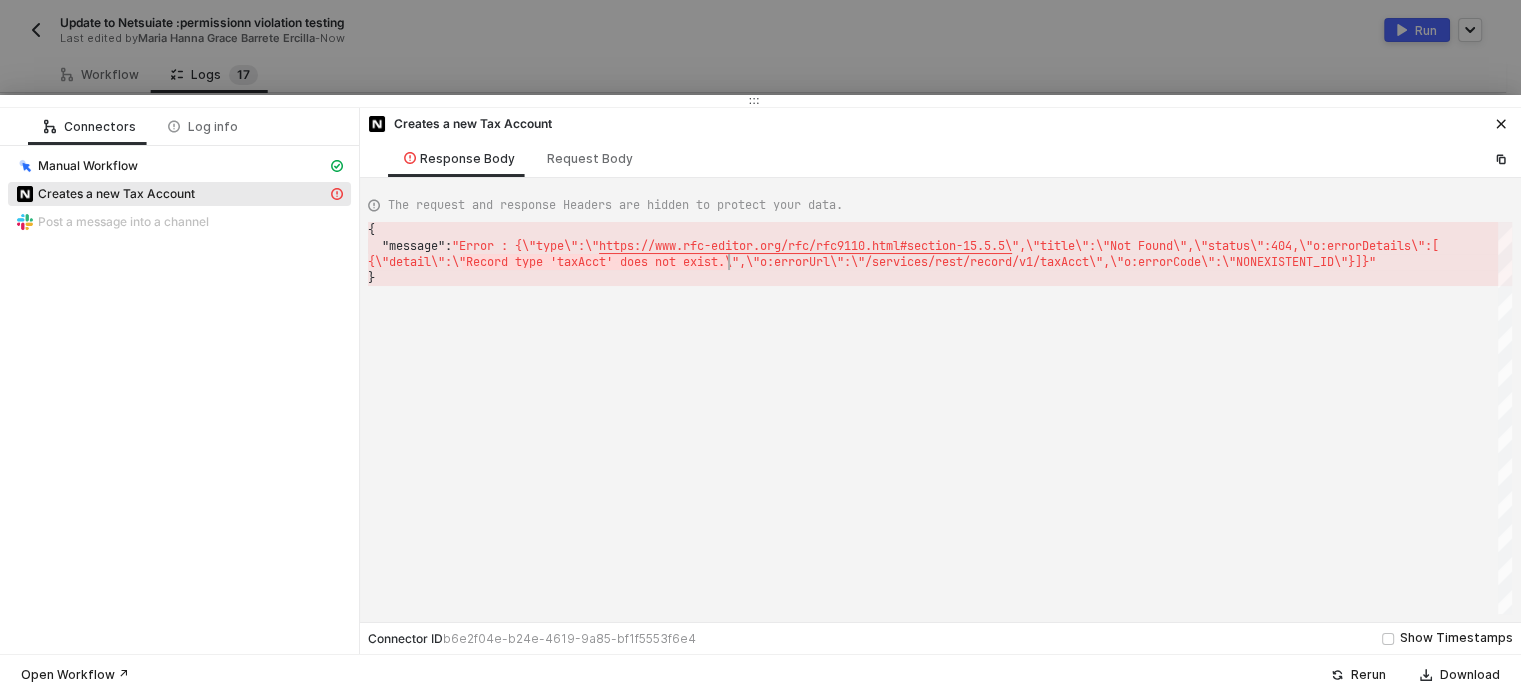 drag, startPoint x: 464, startPoint y: 262, endPoint x: 725, endPoint y: 257, distance: 261.04788 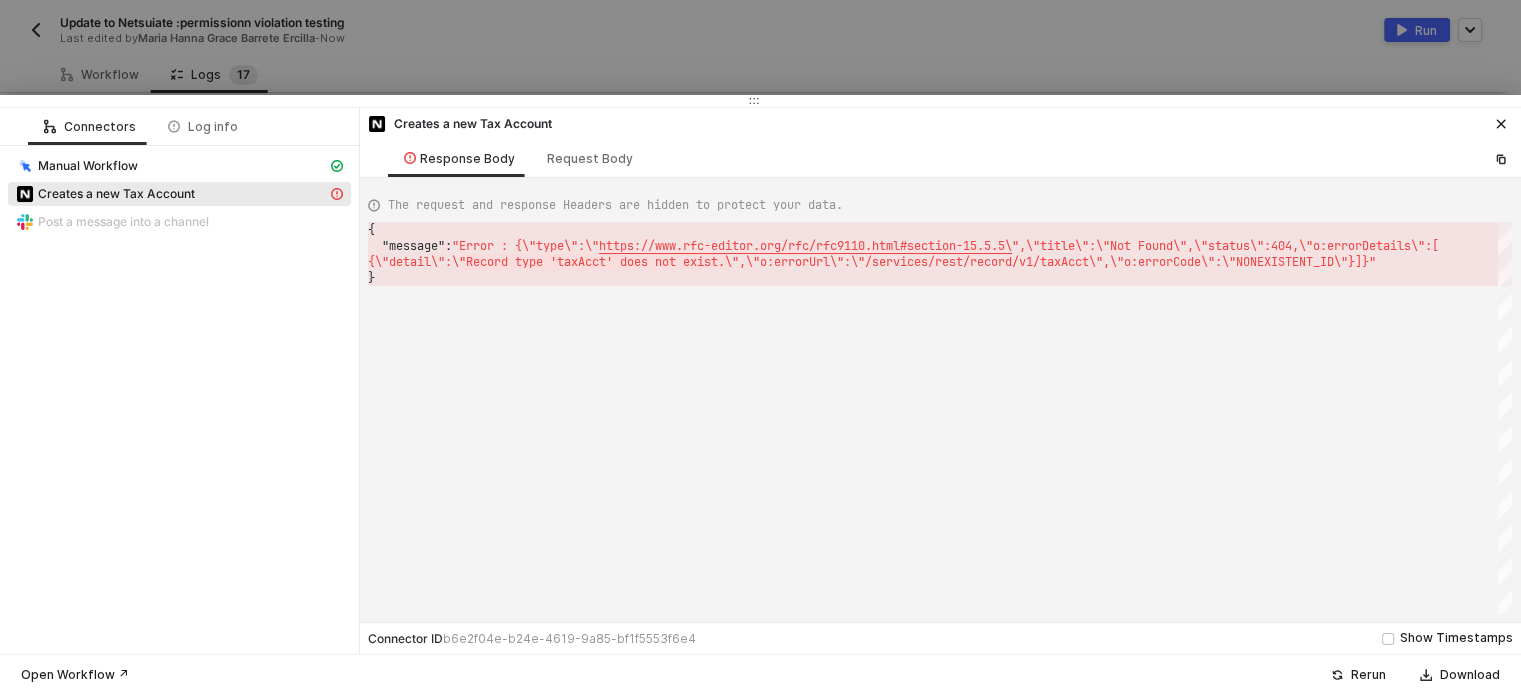 click at bounding box center [760, 347] 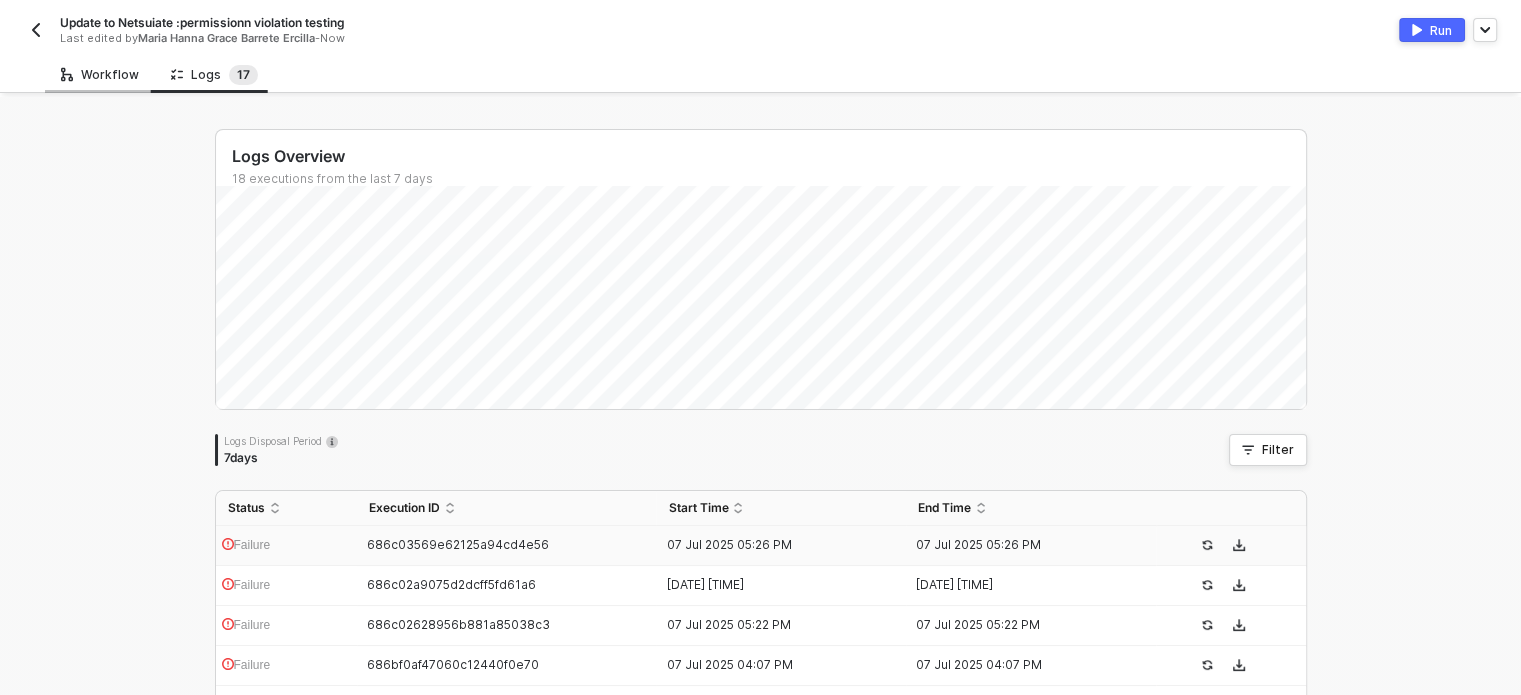 click on "Workflow" at bounding box center [100, 75] 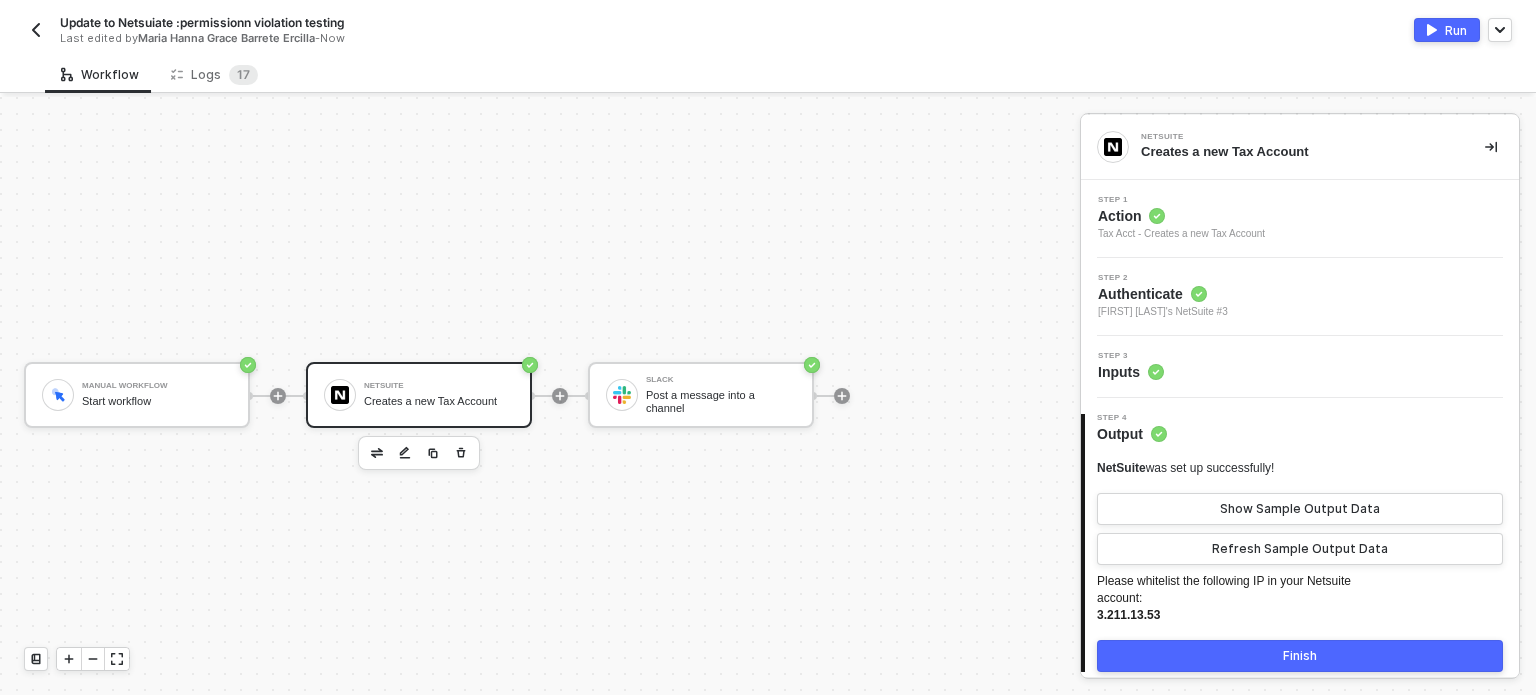 click on "Step 1 Action    Tax Acct - Creates a new Tax Account" at bounding box center (1302, 219) 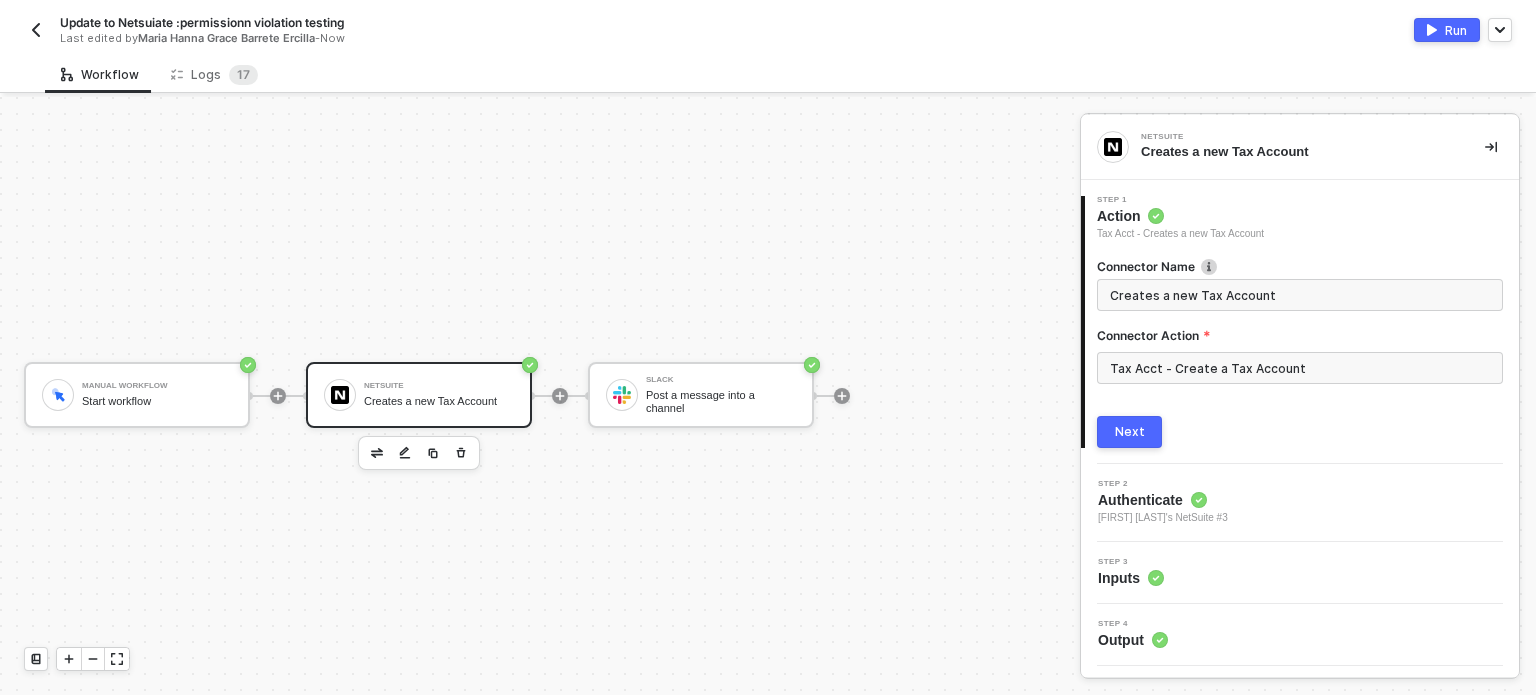 click on "Inputs" at bounding box center [1163, 500] 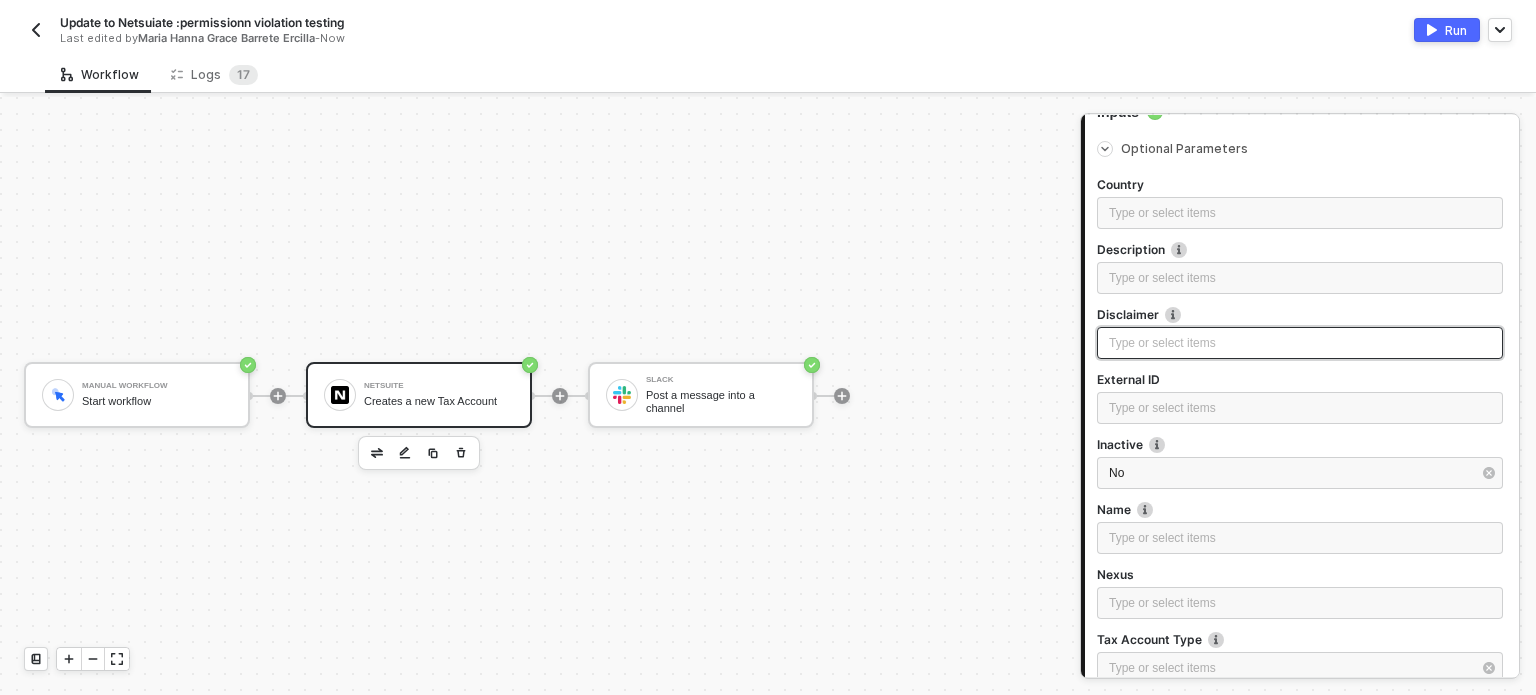 scroll, scrollTop: 300, scrollLeft: 0, axis: vertical 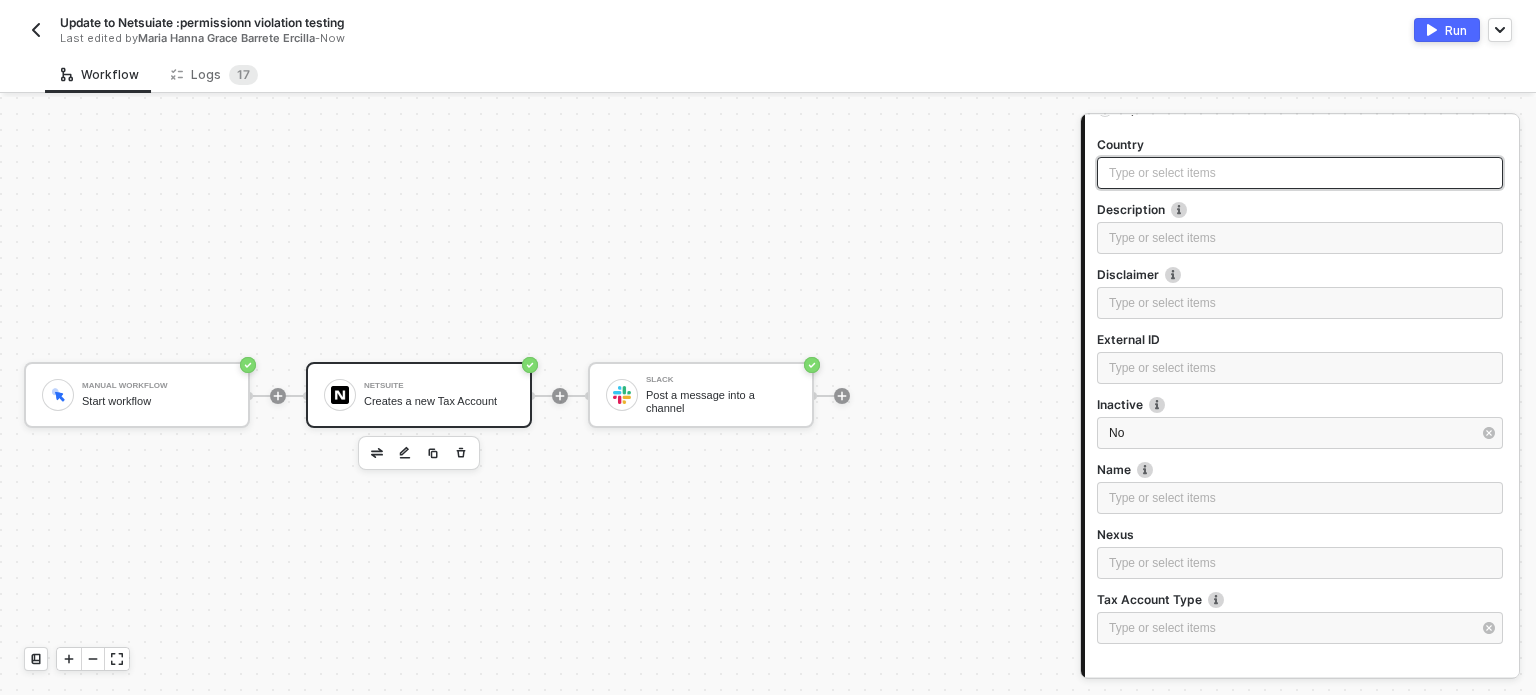 click on "Type or select items ﻿" at bounding box center [1300, 173] 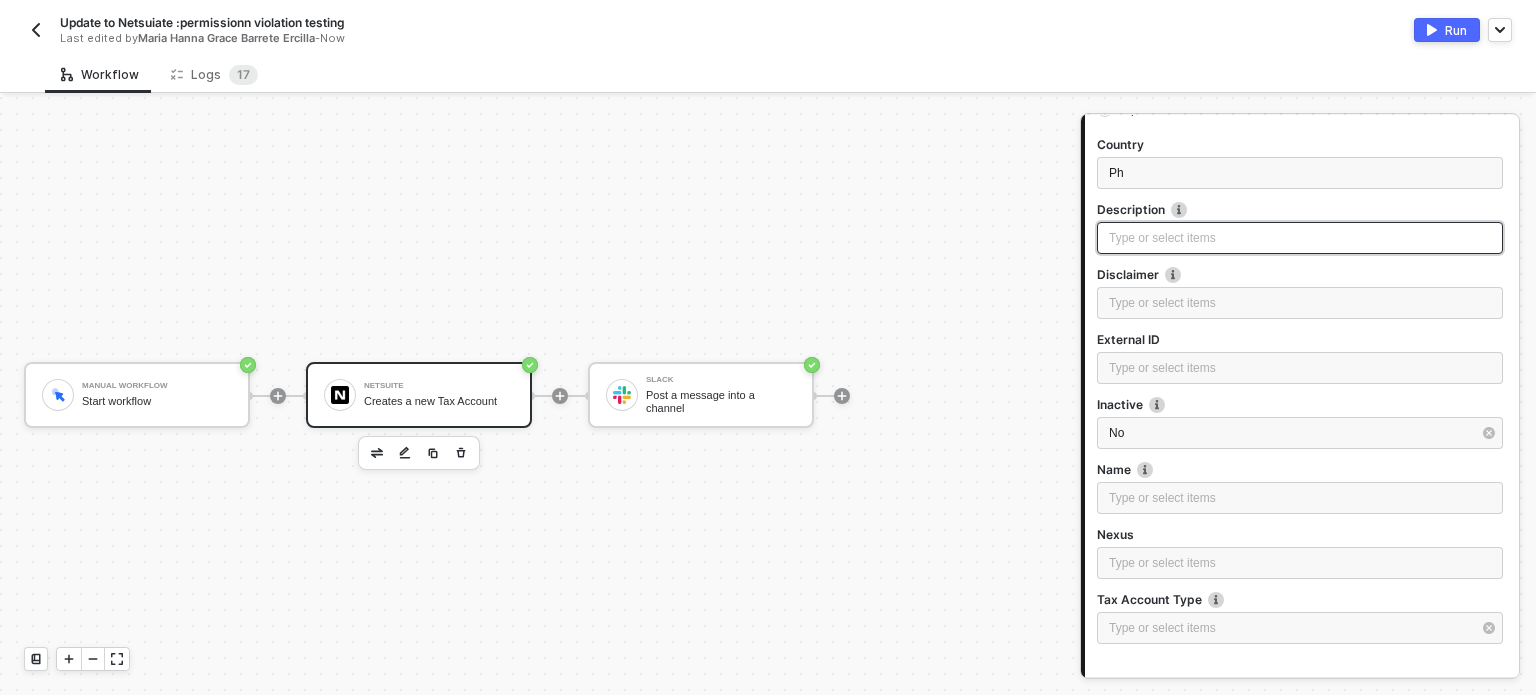 click on "Type or select items ﻿" at bounding box center (1300, 238) 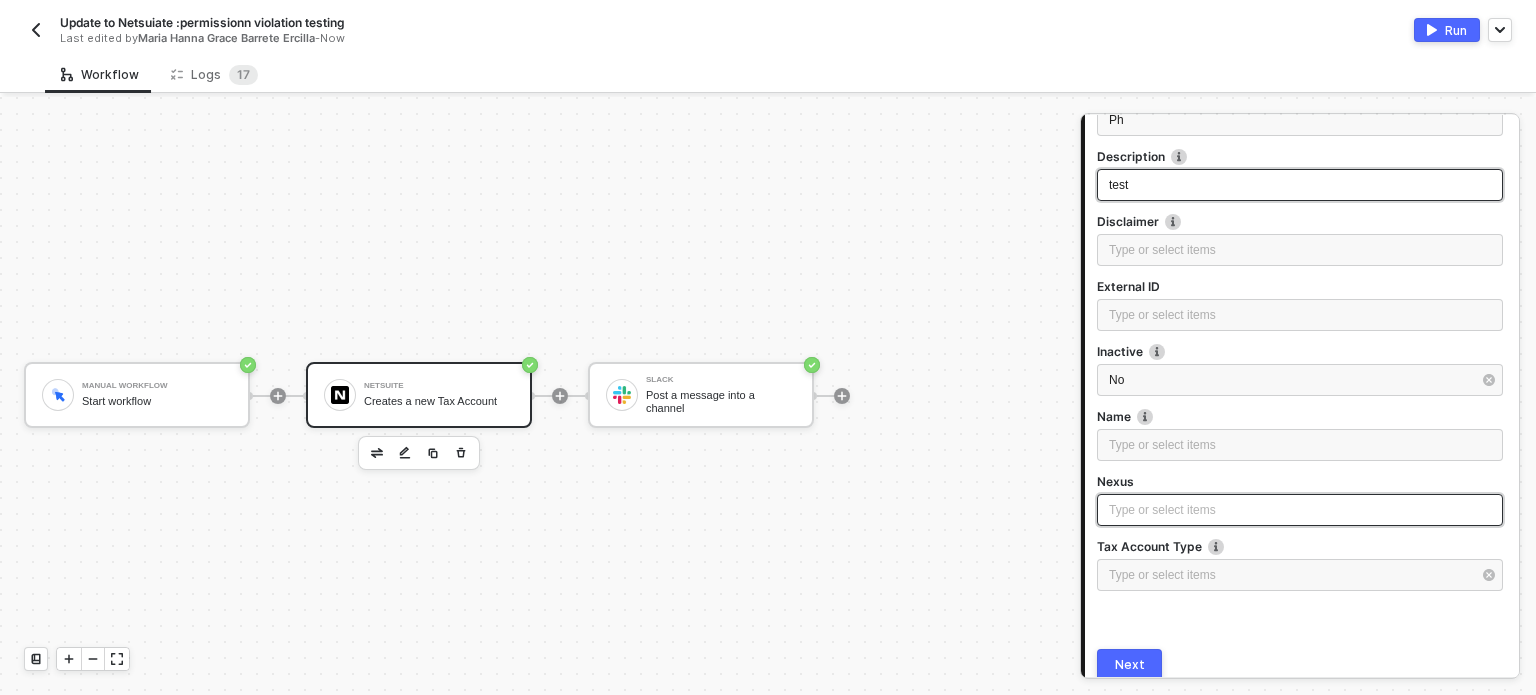 scroll, scrollTop: 400, scrollLeft: 0, axis: vertical 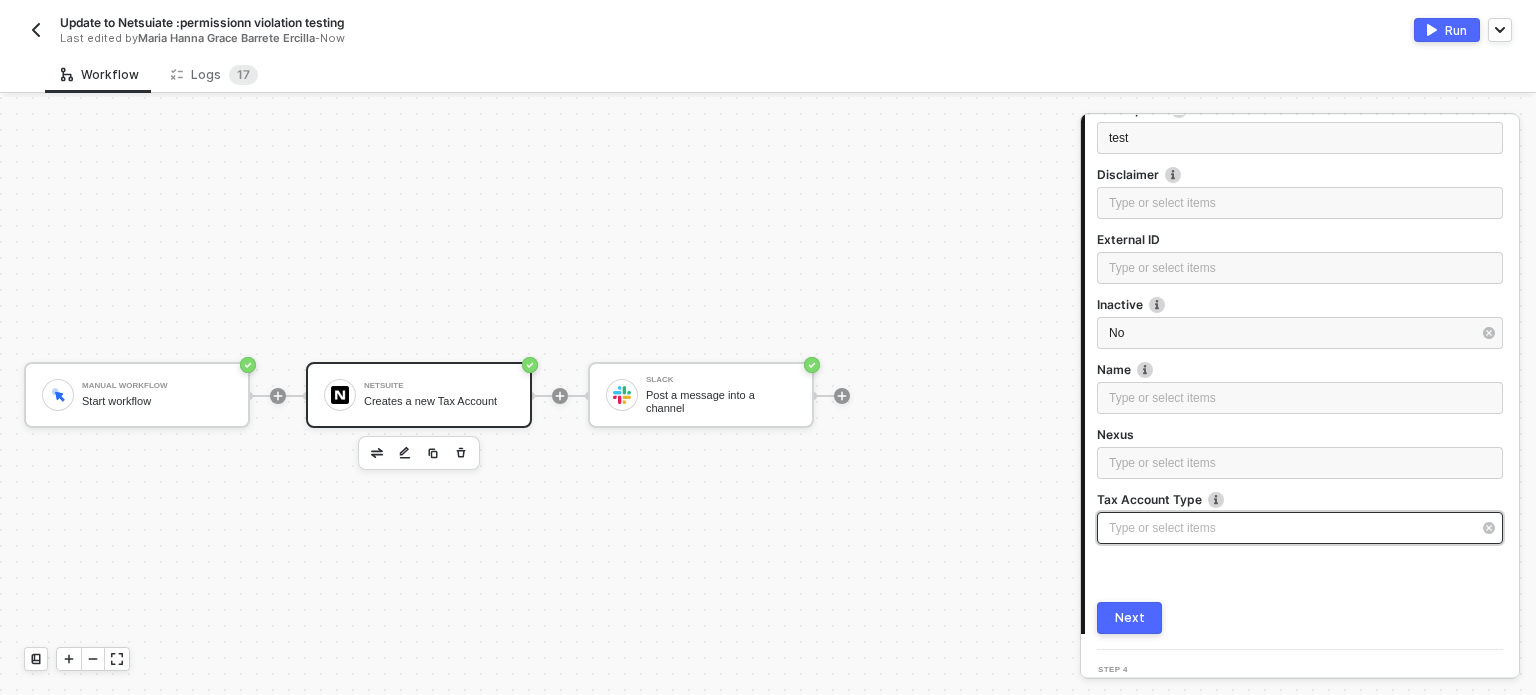 click on "Type or select items ﻿" at bounding box center (1290, 528) 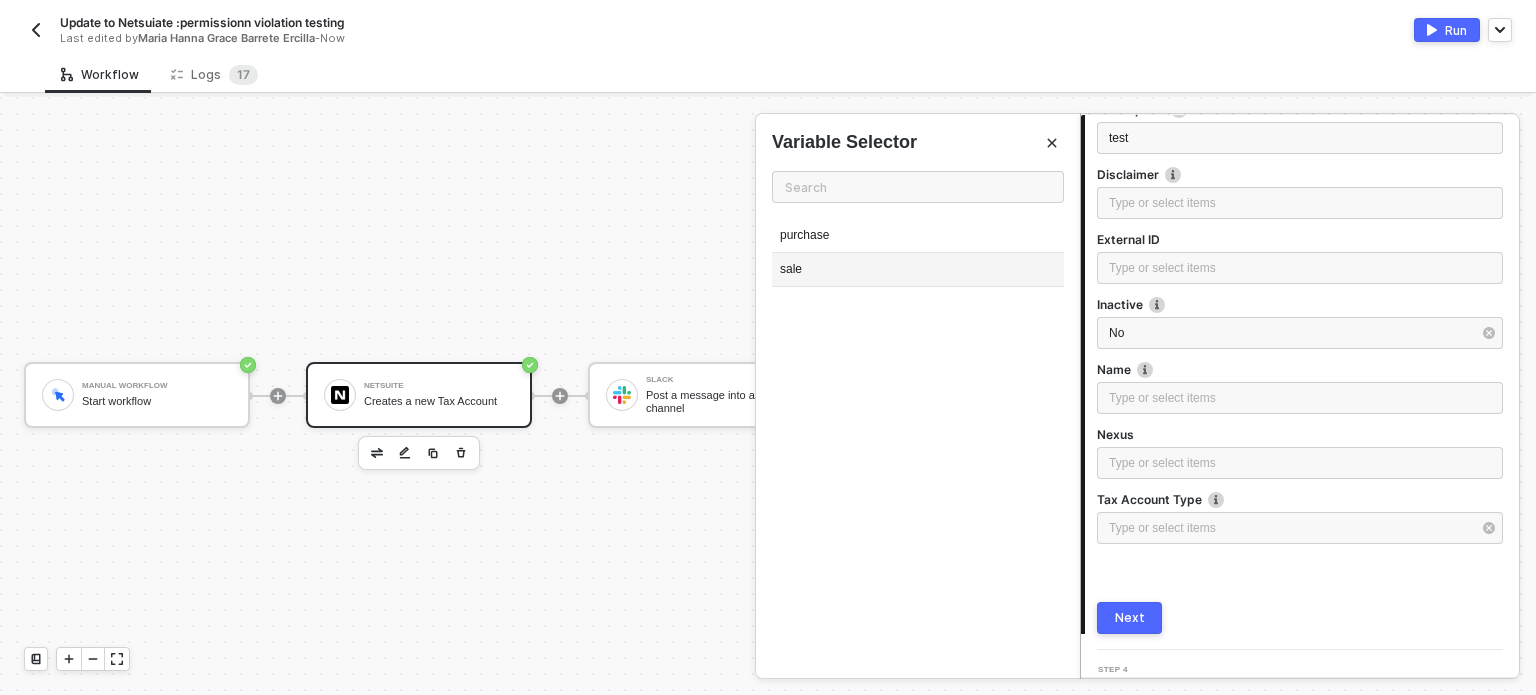 click on "sale" at bounding box center [918, 270] 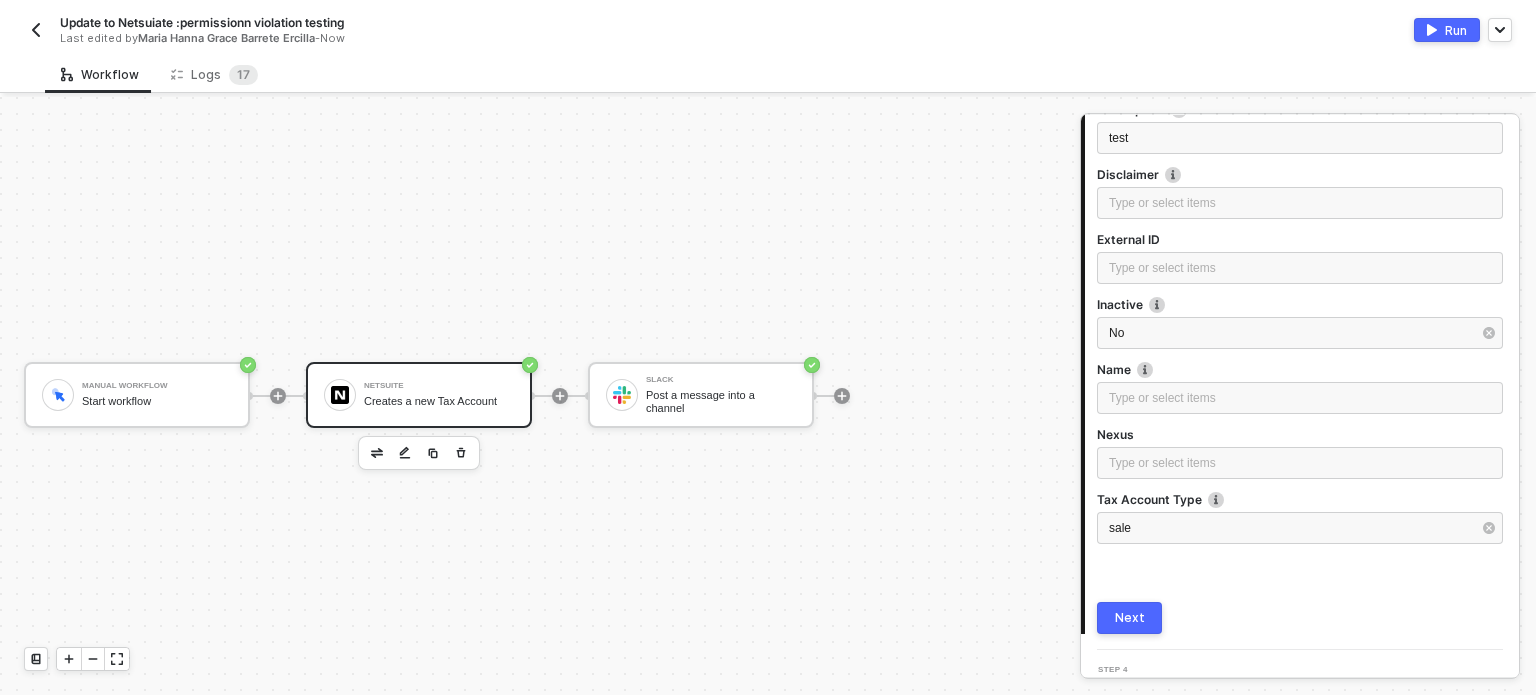 drag, startPoint x: 1140, startPoint y: 608, endPoint x: 1152, endPoint y: 552, distance: 57.271286 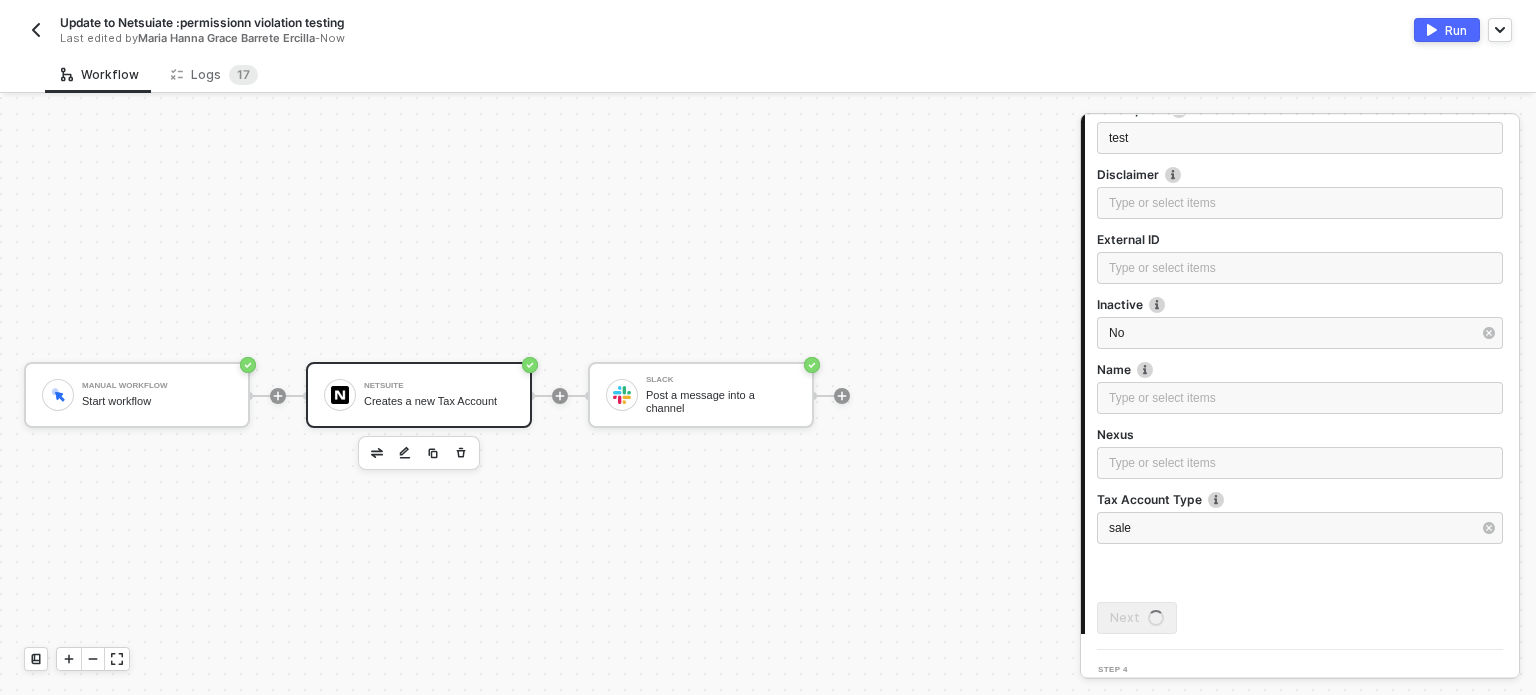 drag, startPoint x: 1452, startPoint y: 17, endPoint x: 1312, endPoint y: 60, distance: 146.45477 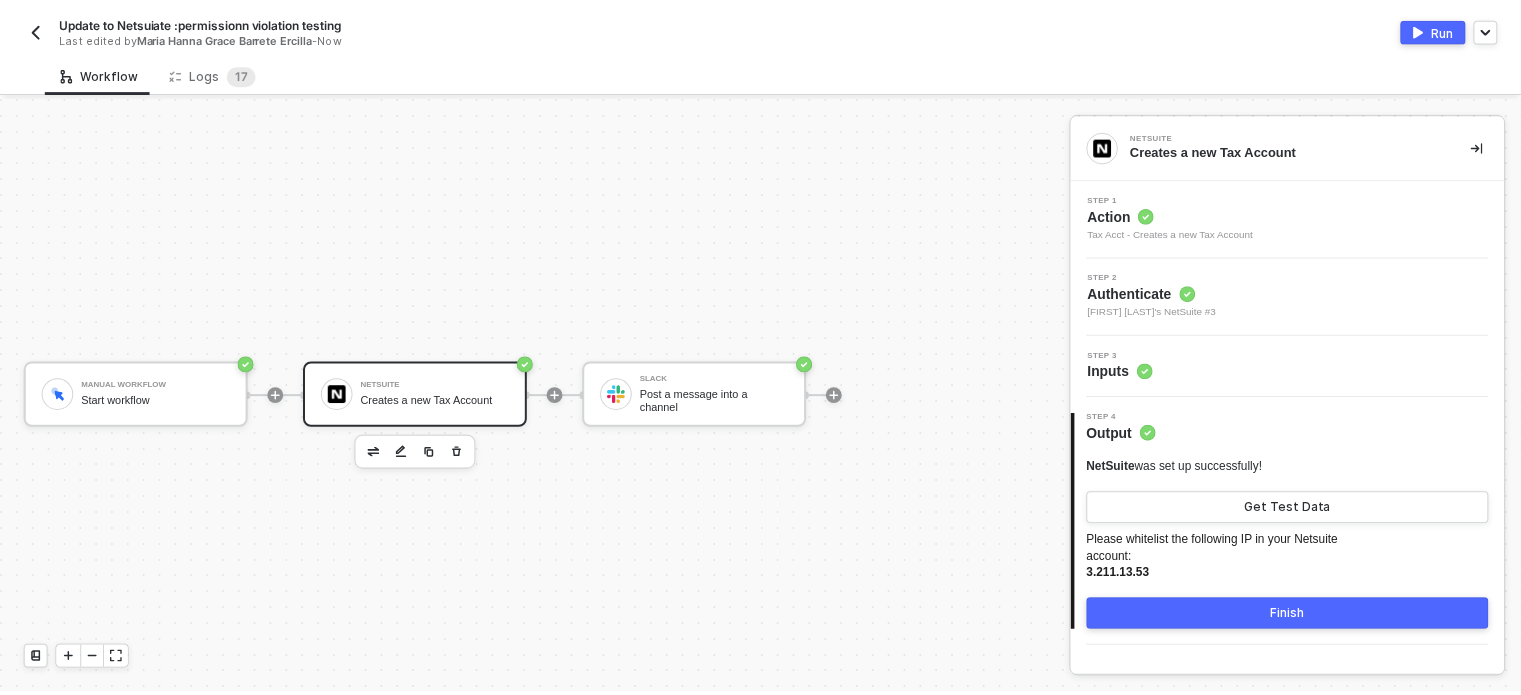 scroll, scrollTop: 0, scrollLeft: 0, axis: both 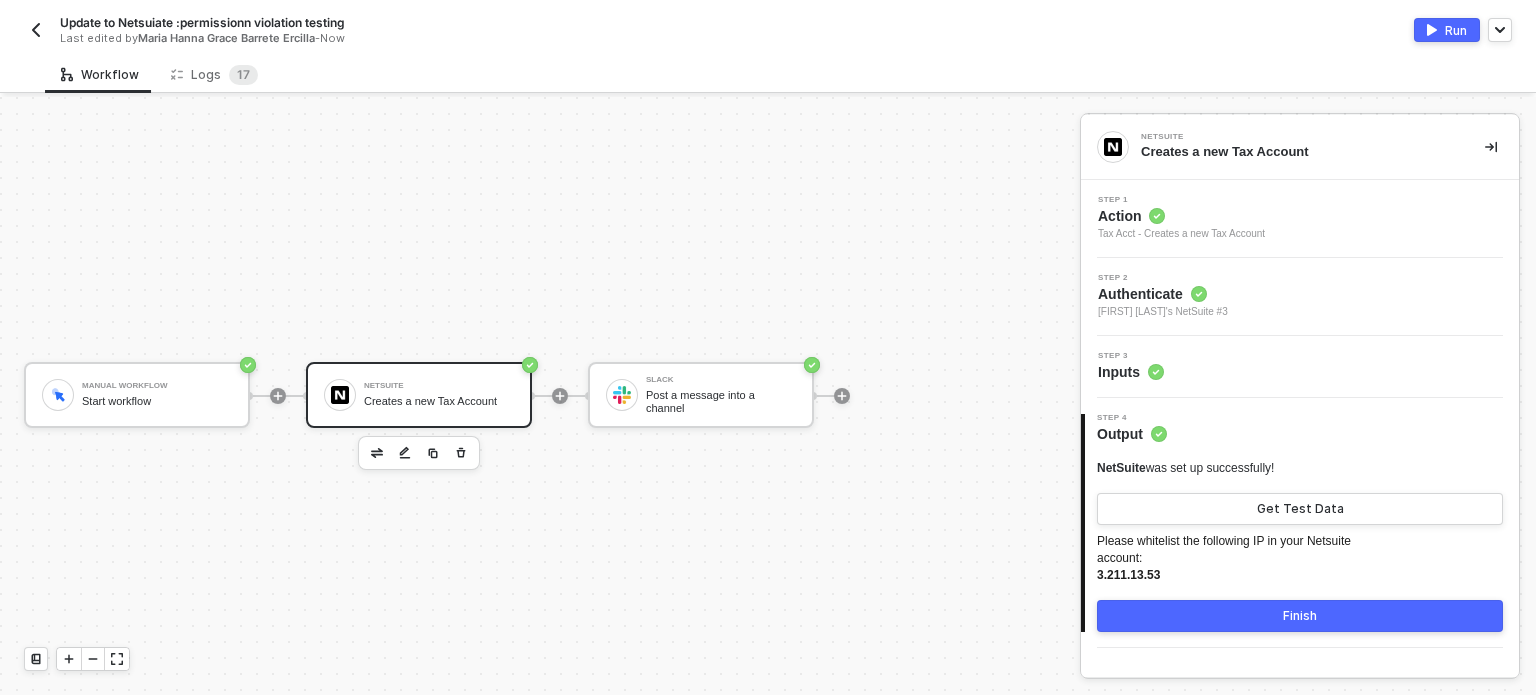 drag, startPoint x: 1446, startPoint y: 31, endPoint x: 1436, endPoint y: 23, distance: 12.806249 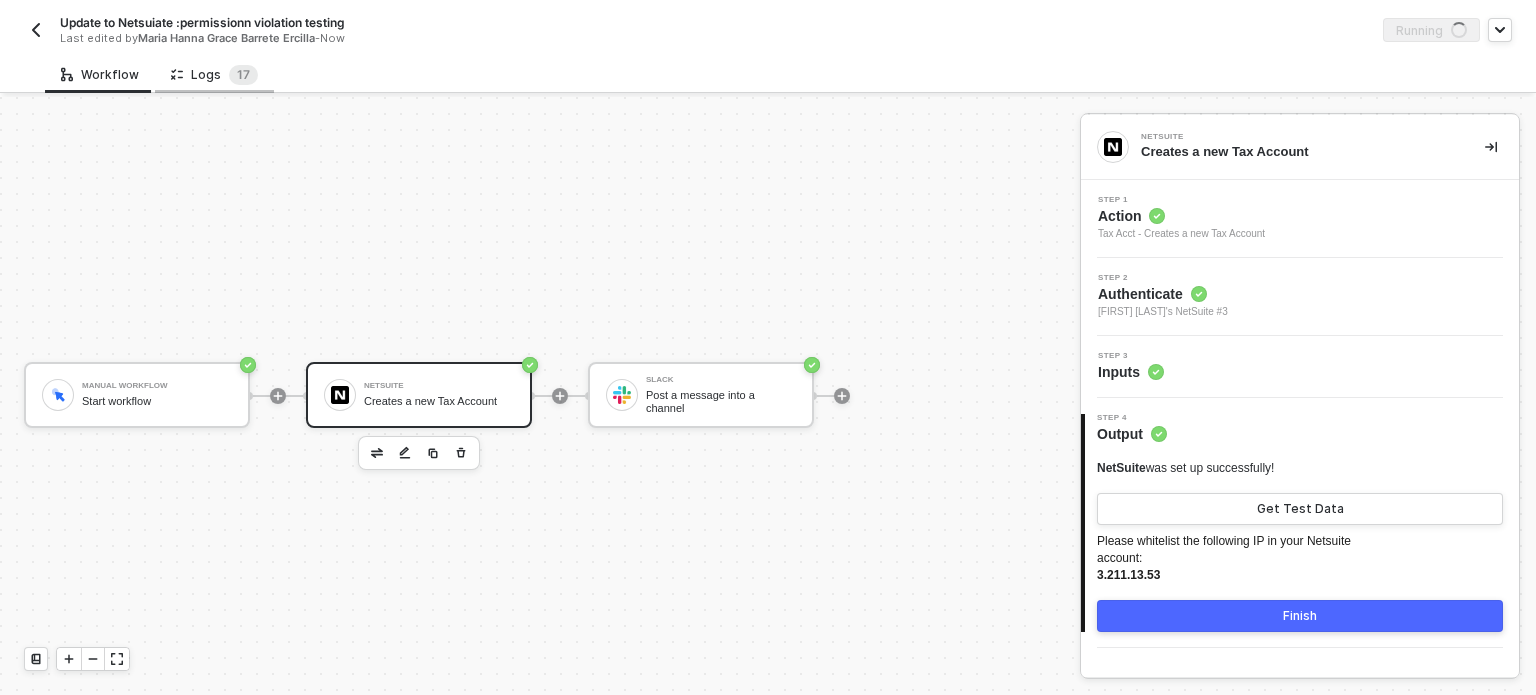 click on "Logs 1 7" at bounding box center [214, 75] 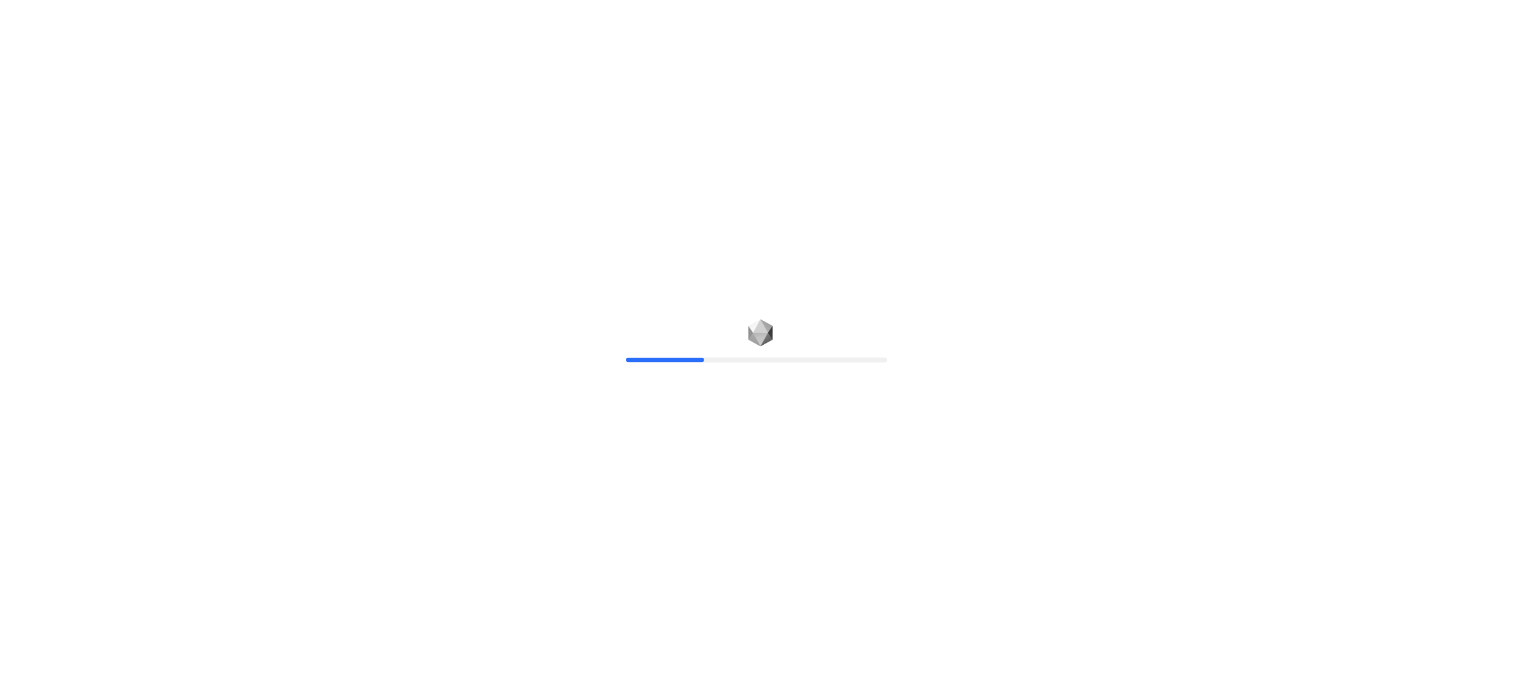 scroll, scrollTop: 0, scrollLeft: 0, axis: both 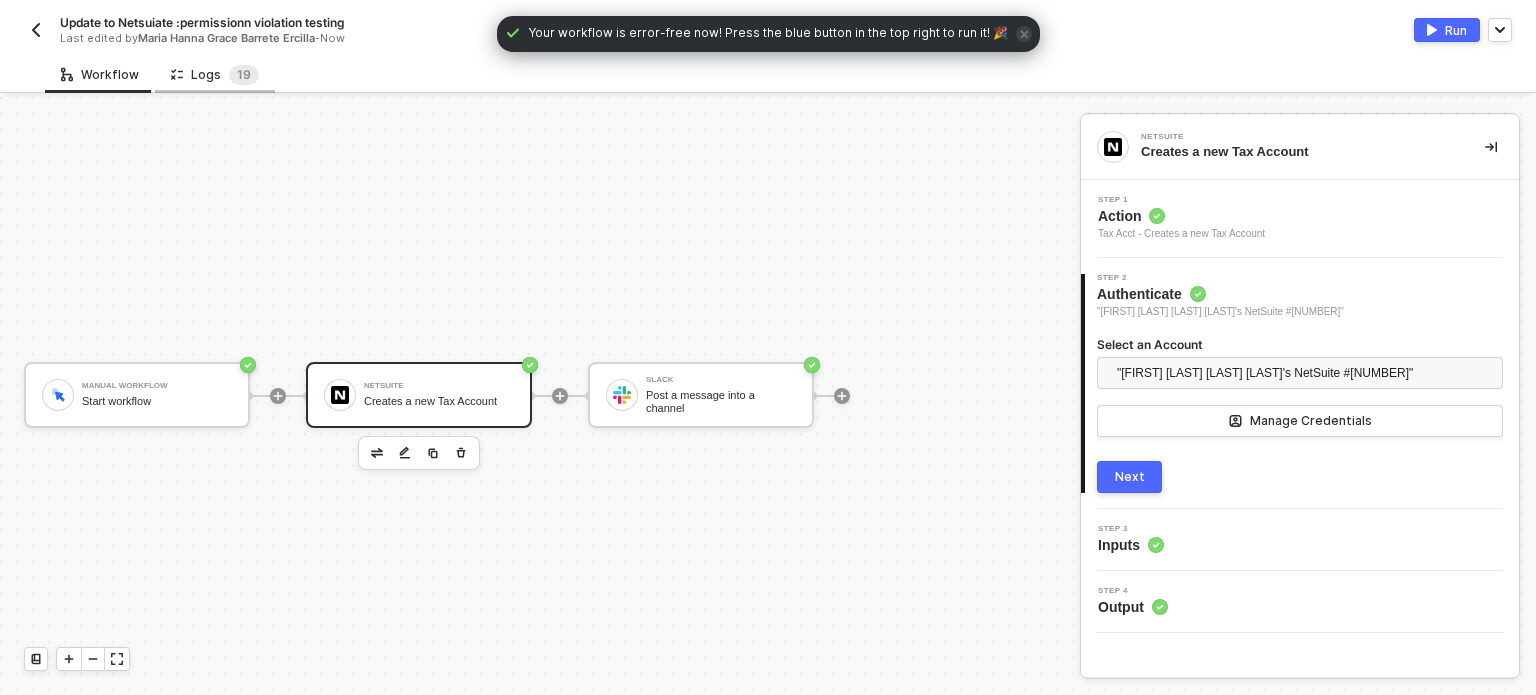 drag, startPoint x: 242, startPoint y: 71, endPoint x: 256, endPoint y: 76, distance: 14.866069 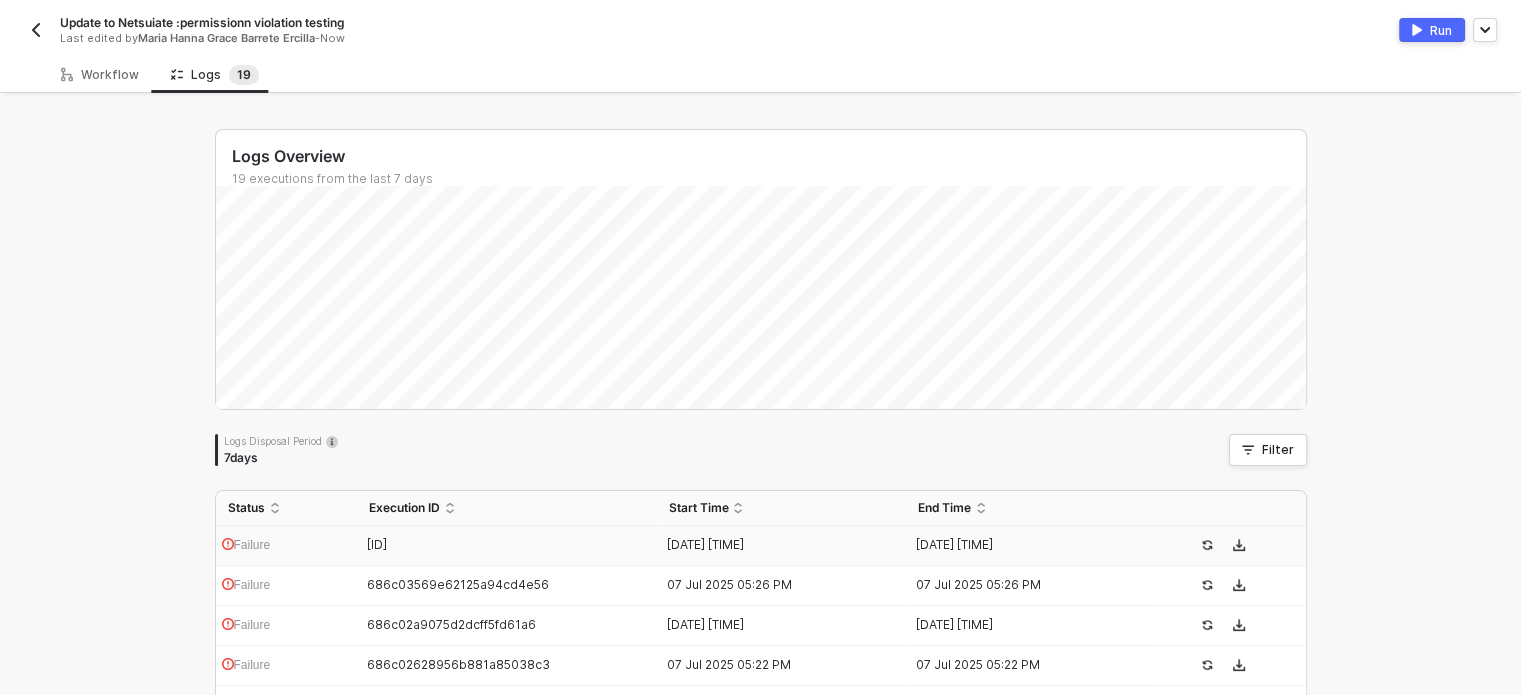 click on "[ID]" at bounding box center (377, 544) 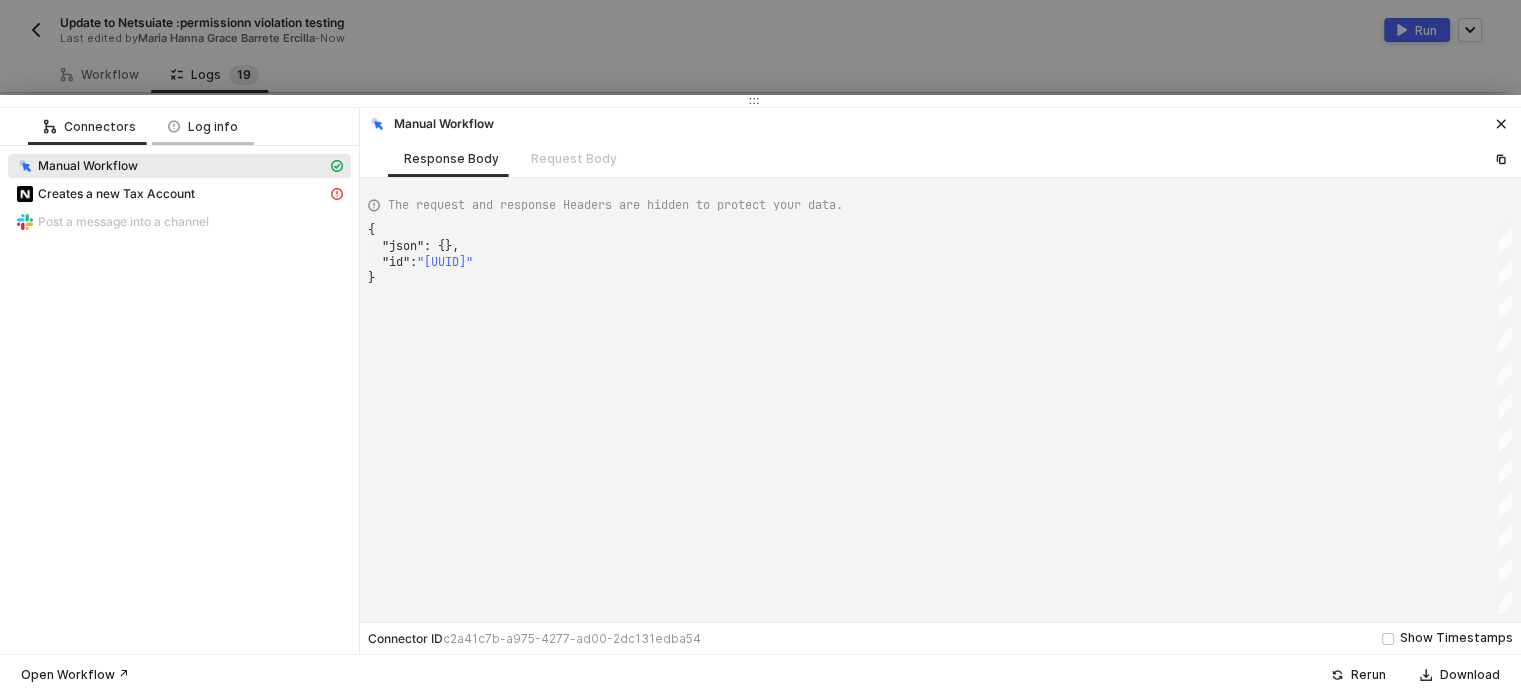 click on "Log info" at bounding box center (203, 126) 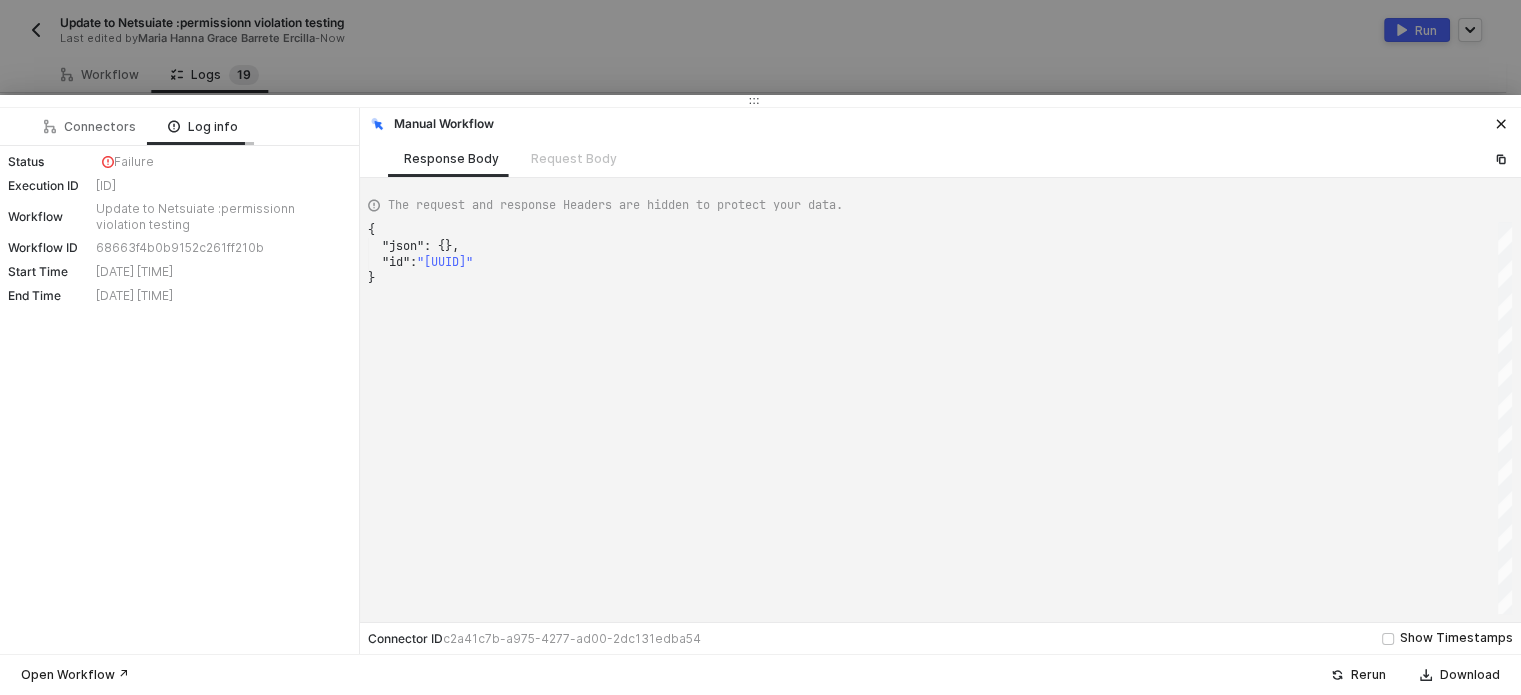 click on "Log info" at bounding box center [203, 126] 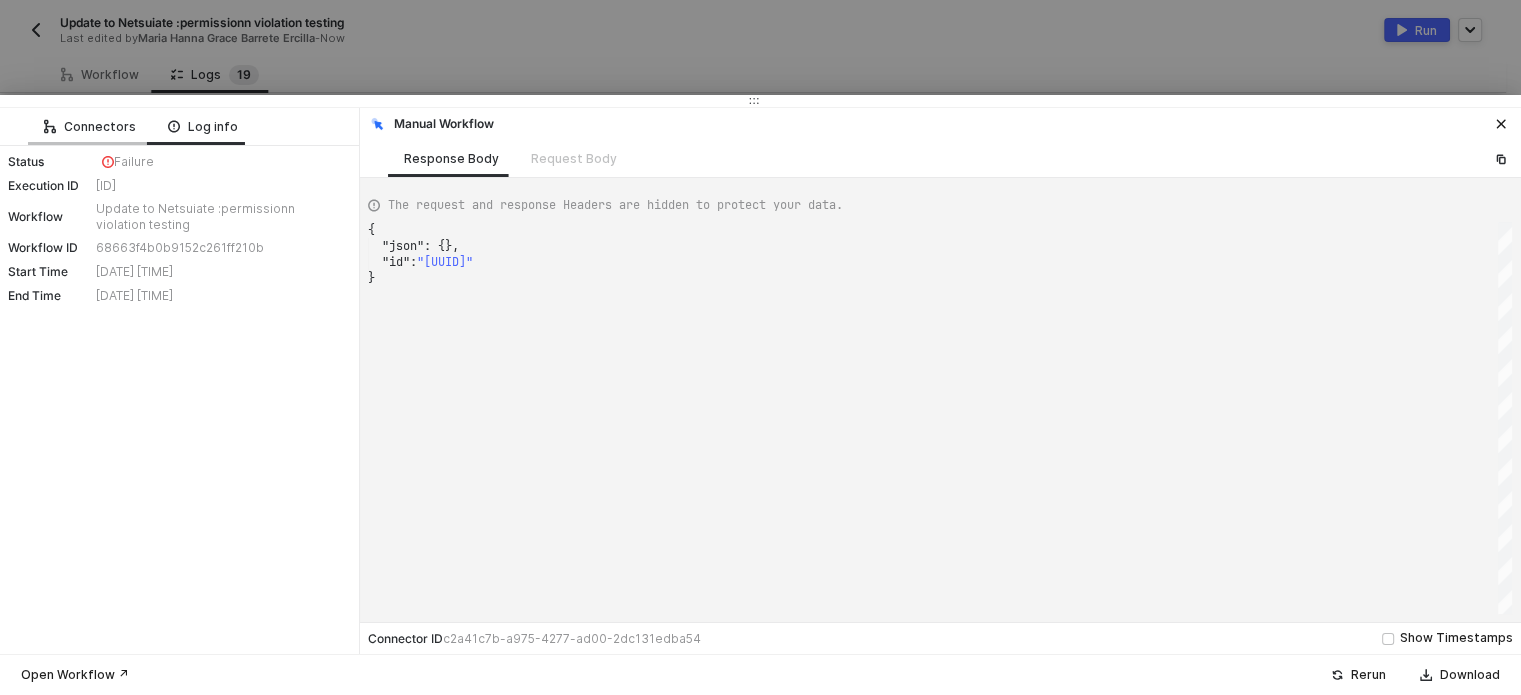 click on "Connectors" at bounding box center (90, 126) 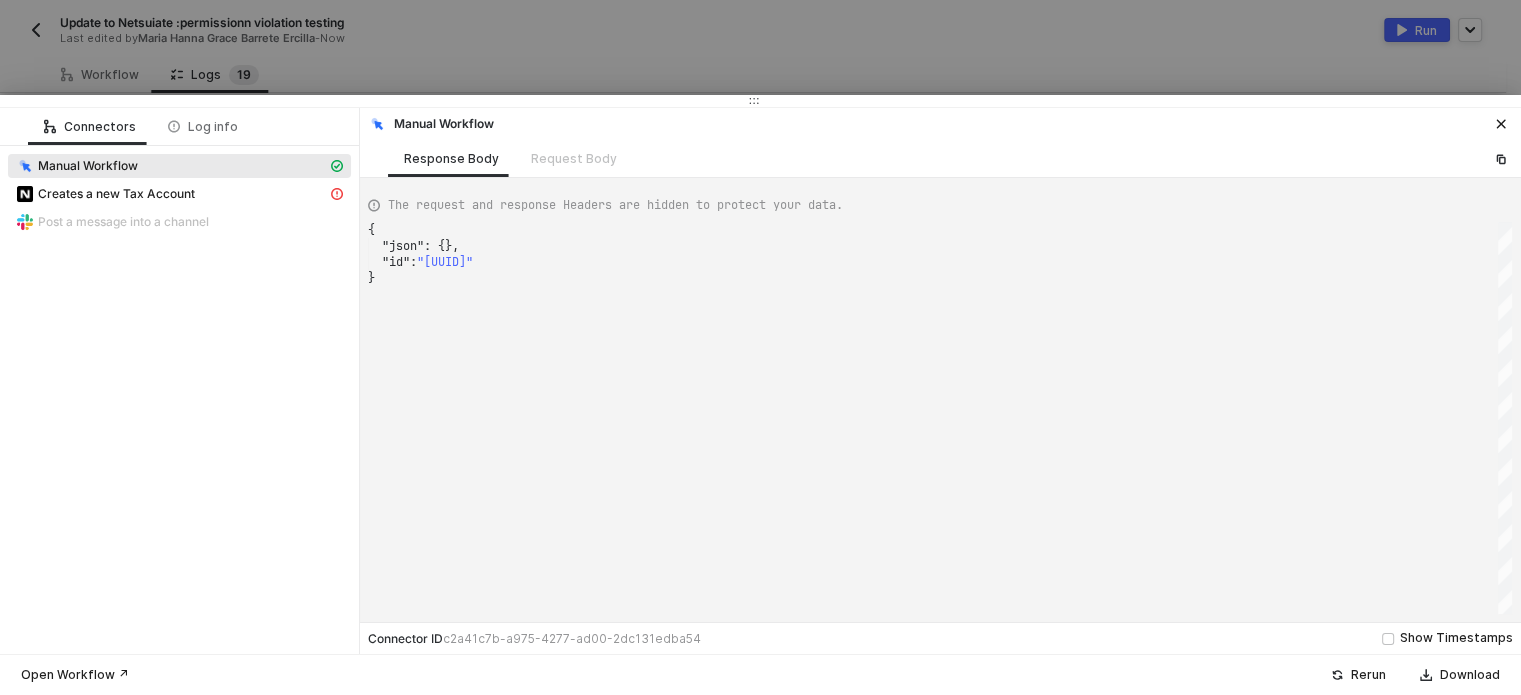 click on "Creates a new Tax Account" at bounding box center (179, 196) 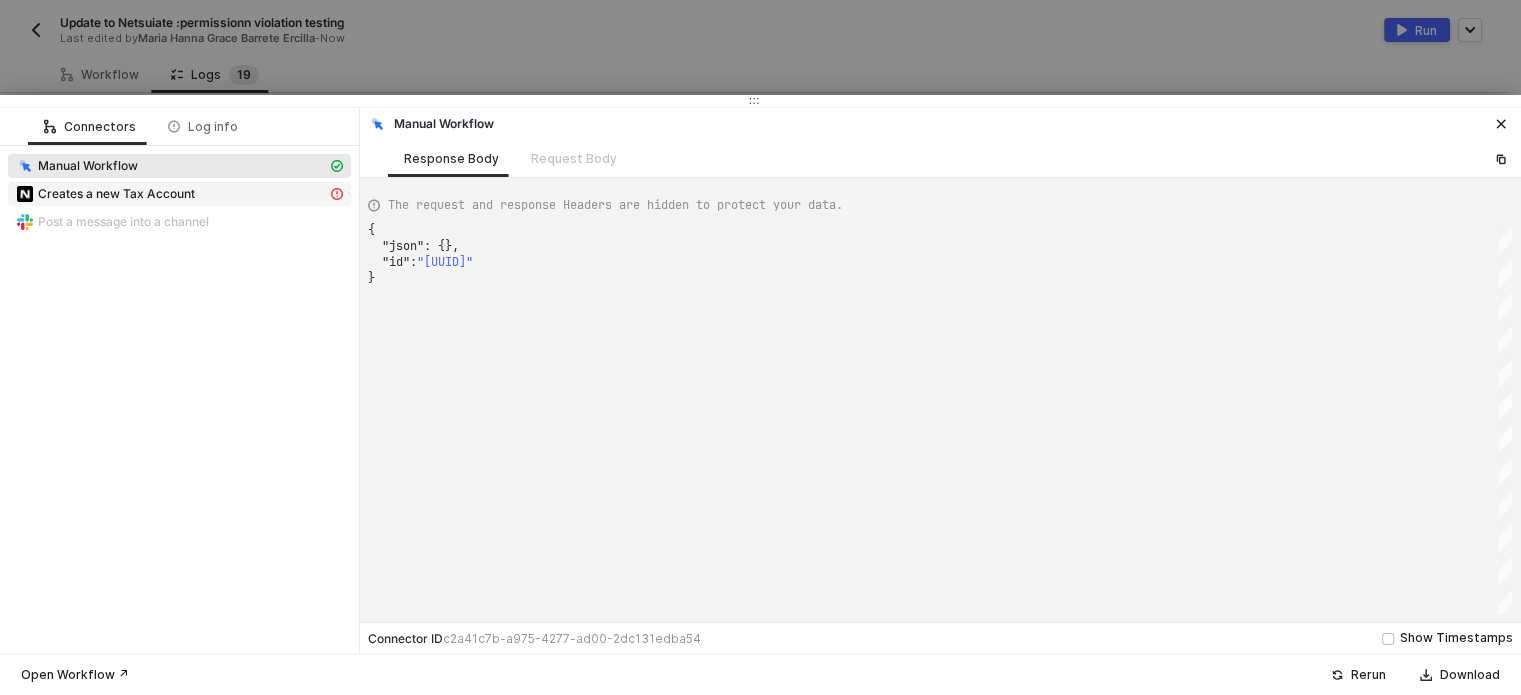 click on "Creates a new Tax Account" at bounding box center (171, 166) 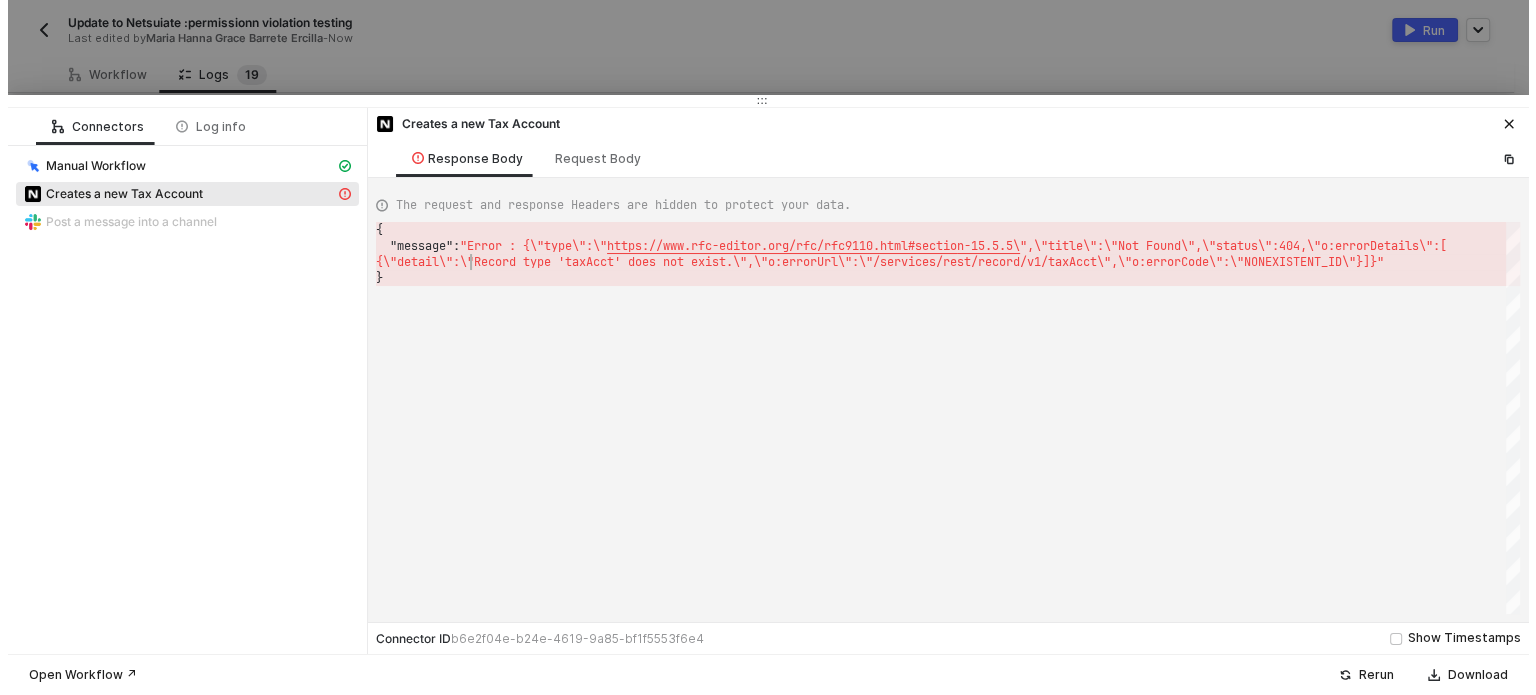 scroll, scrollTop: 0, scrollLeft: 5, axis: horizontal 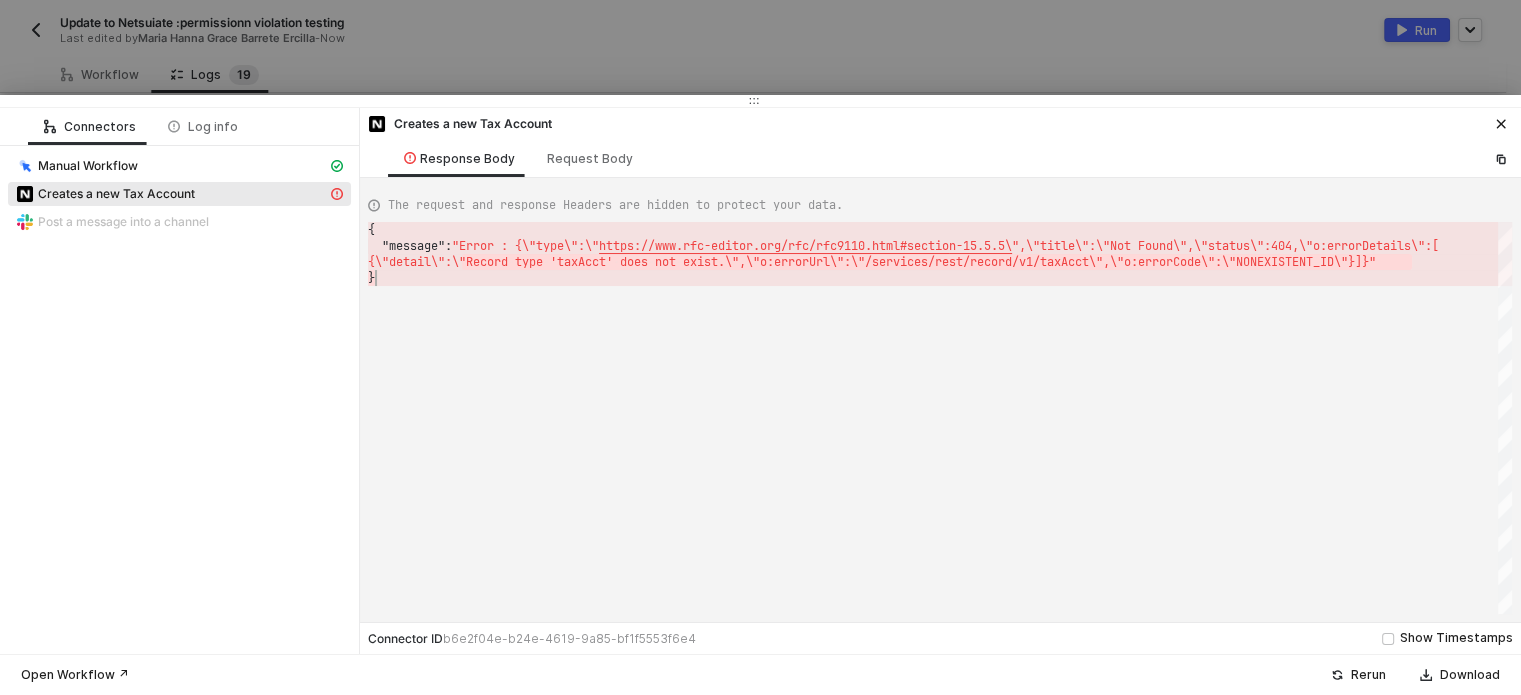 drag, startPoint x: 463, startPoint y: 263, endPoint x: 748, endPoint y: 270, distance: 285.08594 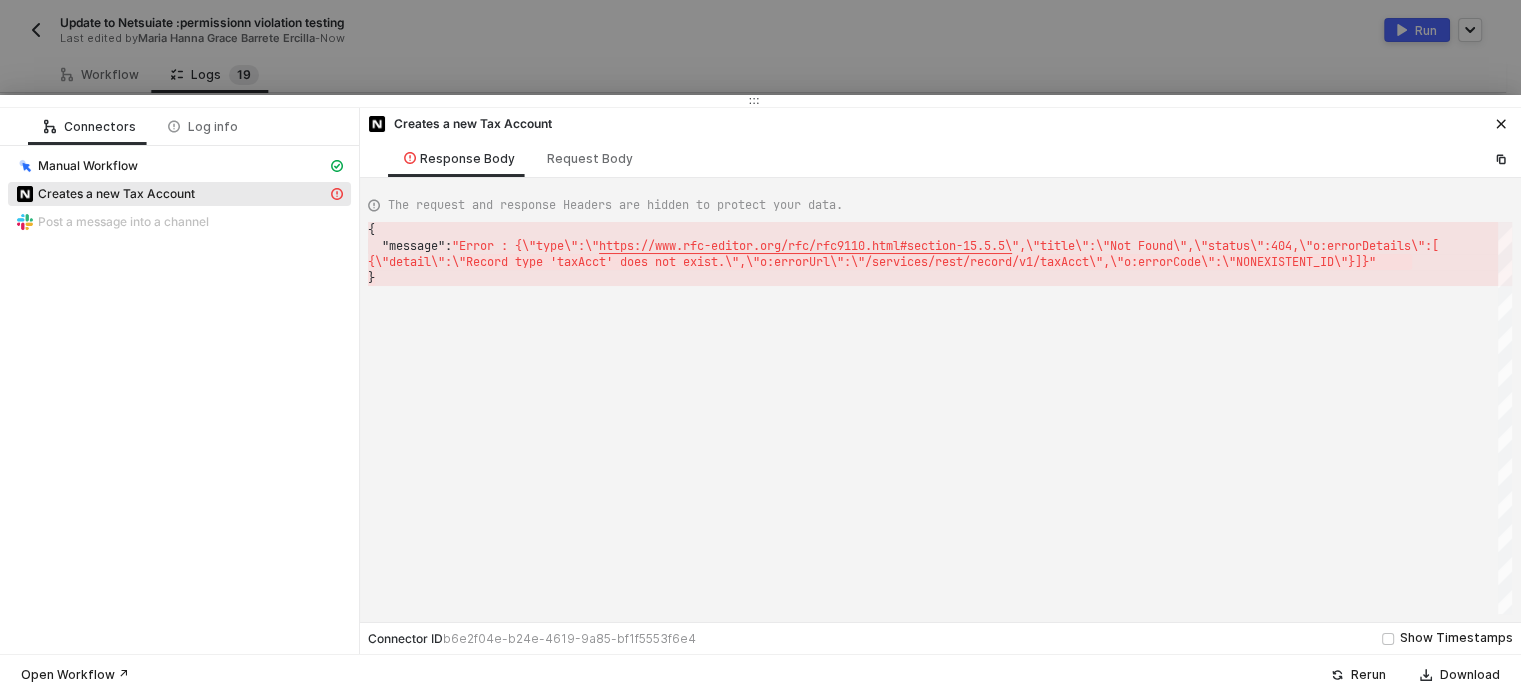 click at bounding box center [760, 347] 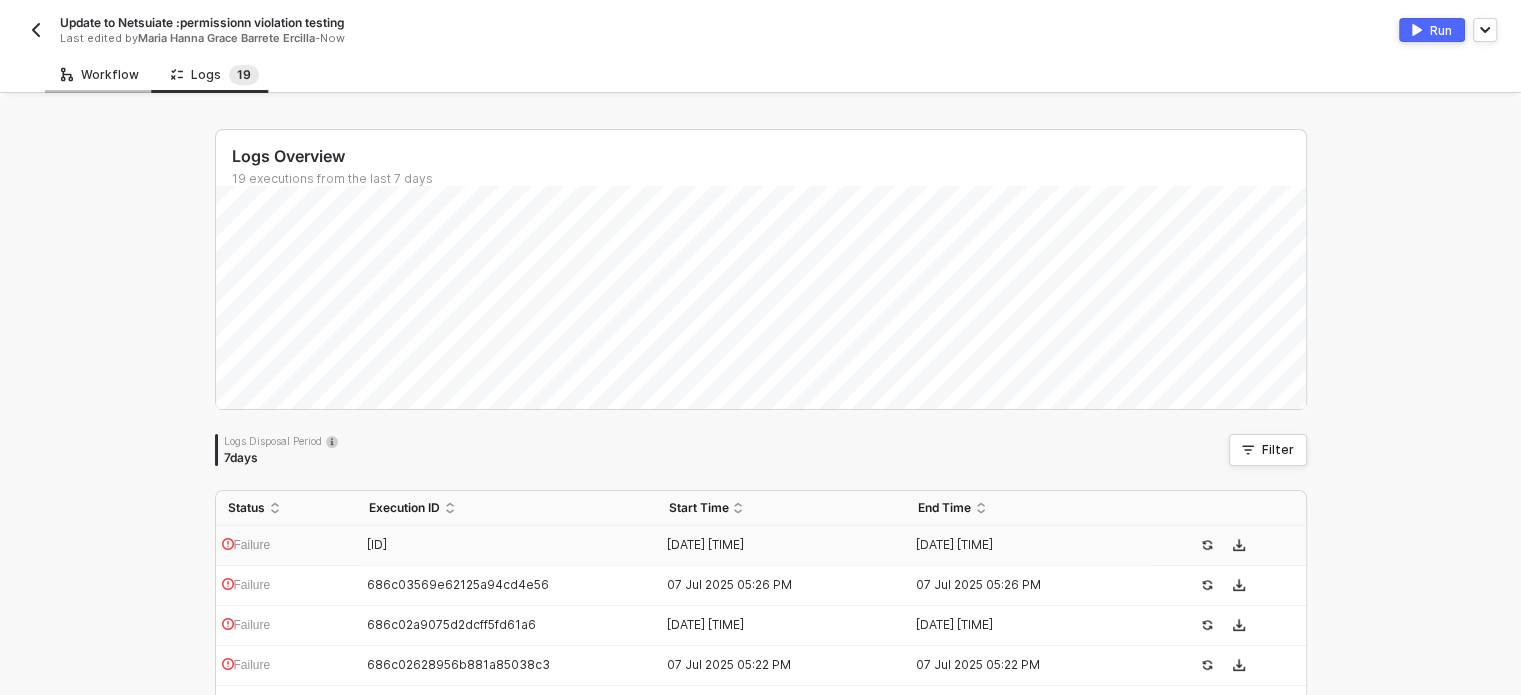 click on "Workflow" at bounding box center [100, 75] 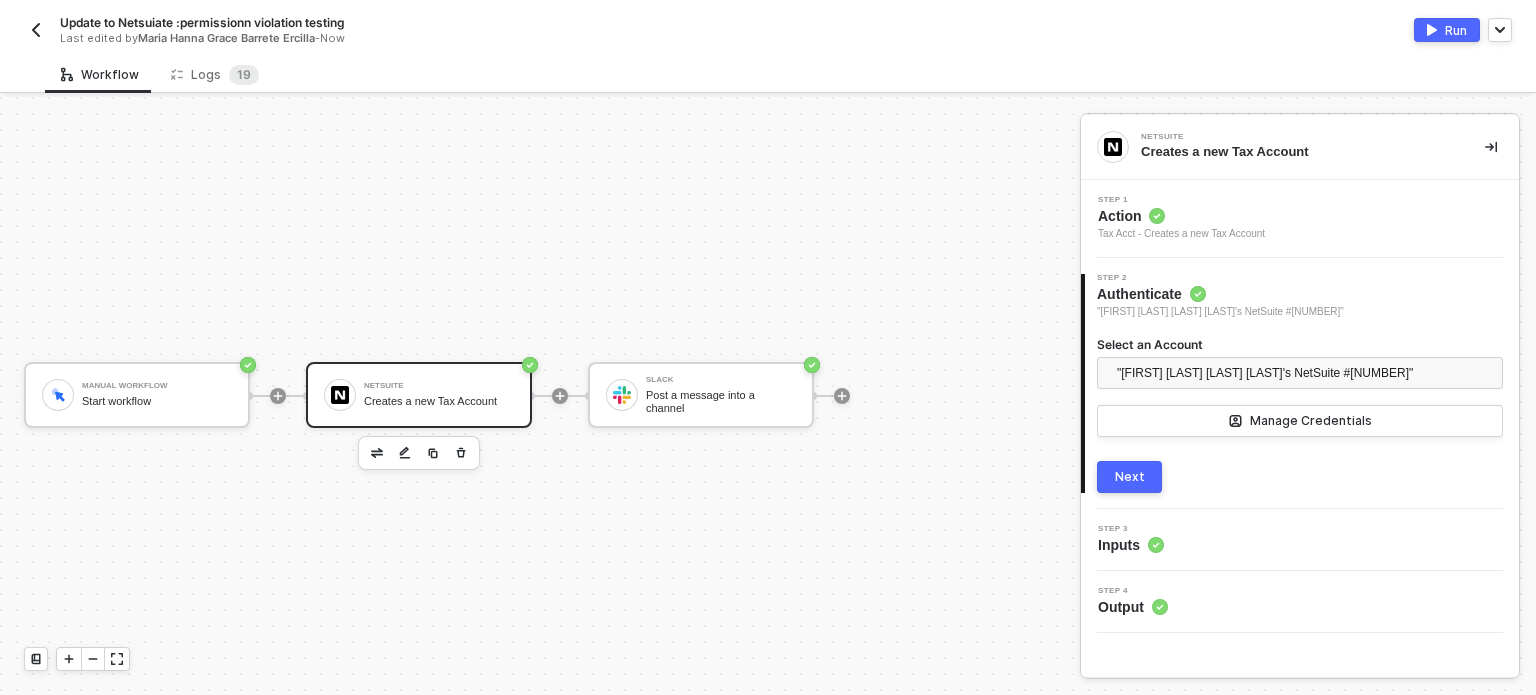 click at bounding box center (1157, 216) 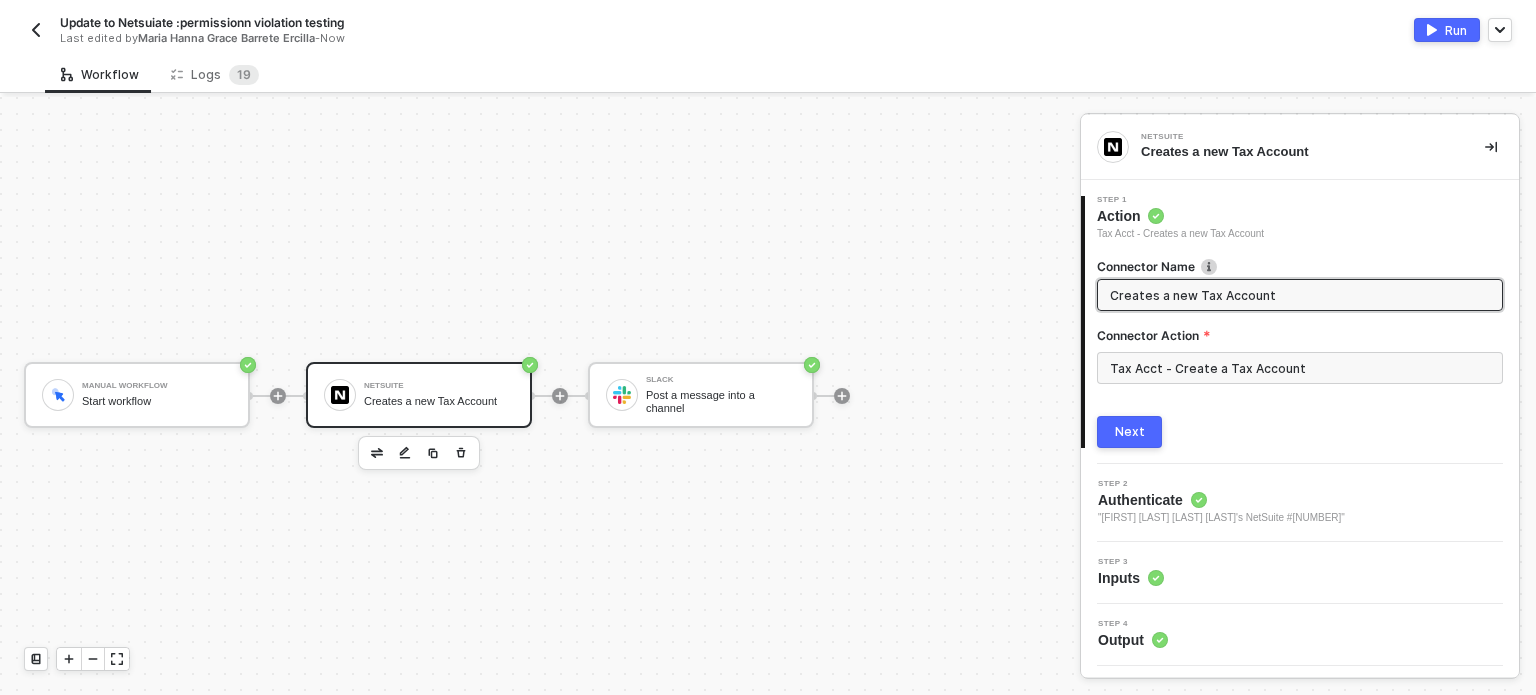 click on "Tax Acct - Create a Tax Account" at bounding box center [1300, 368] 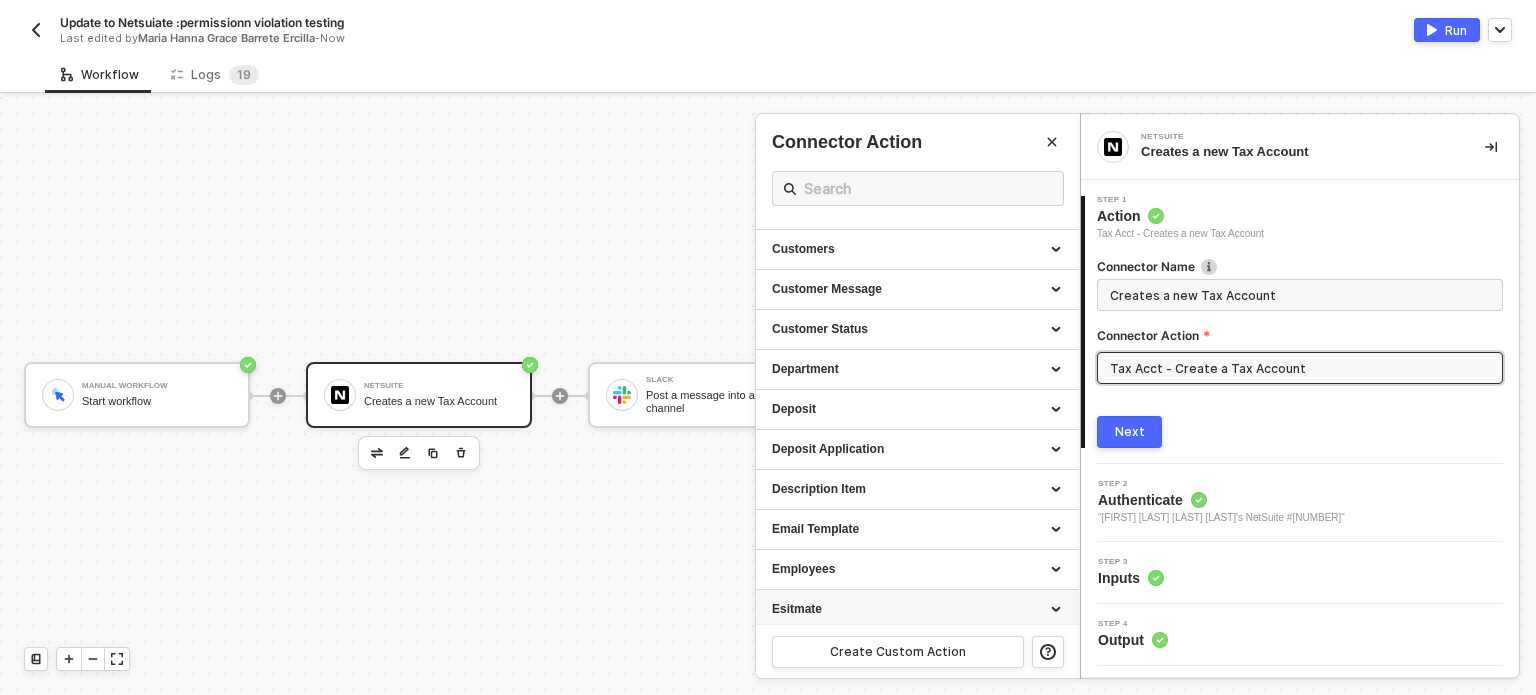 scroll, scrollTop: 700, scrollLeft: 0, axis: vertical 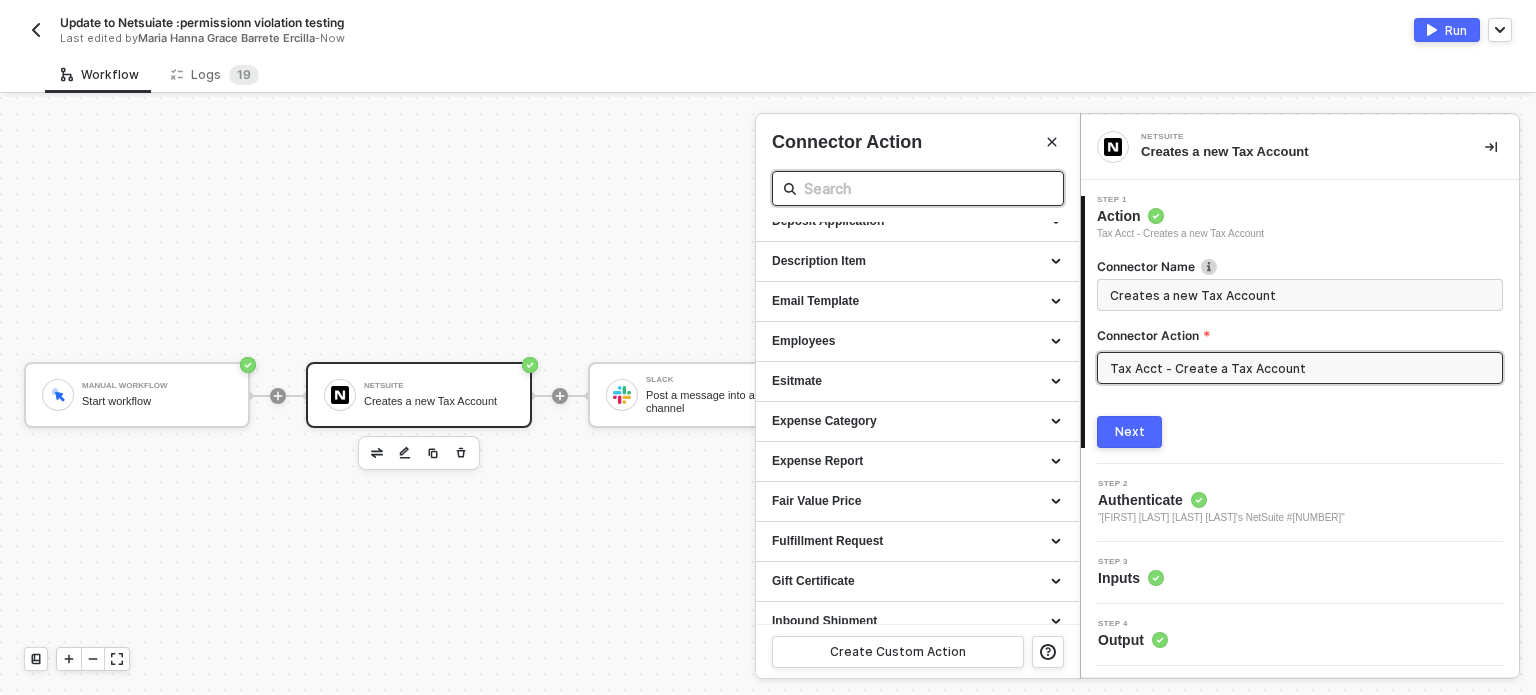 click at bounding box center [918, 188] 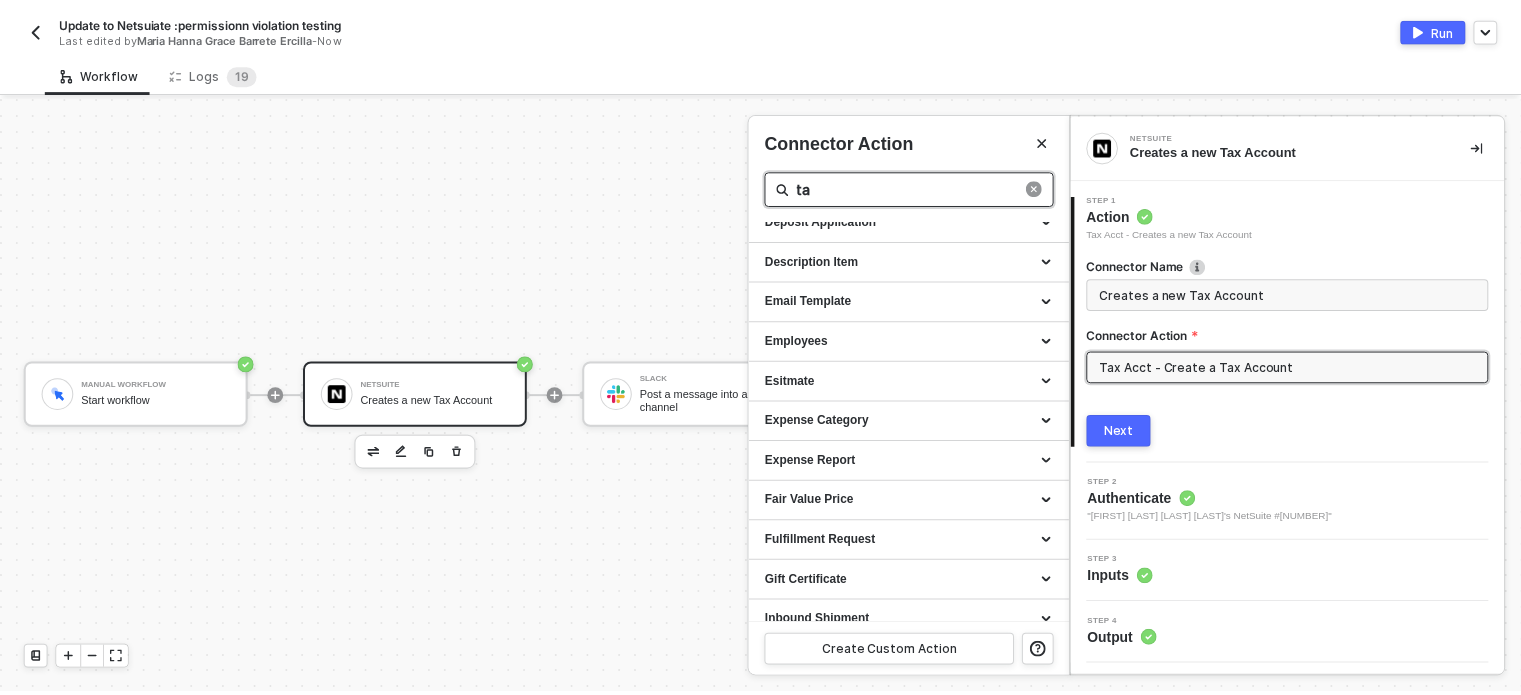 scroll, scrollTop: 0, scrollLeft: 0, axis: both 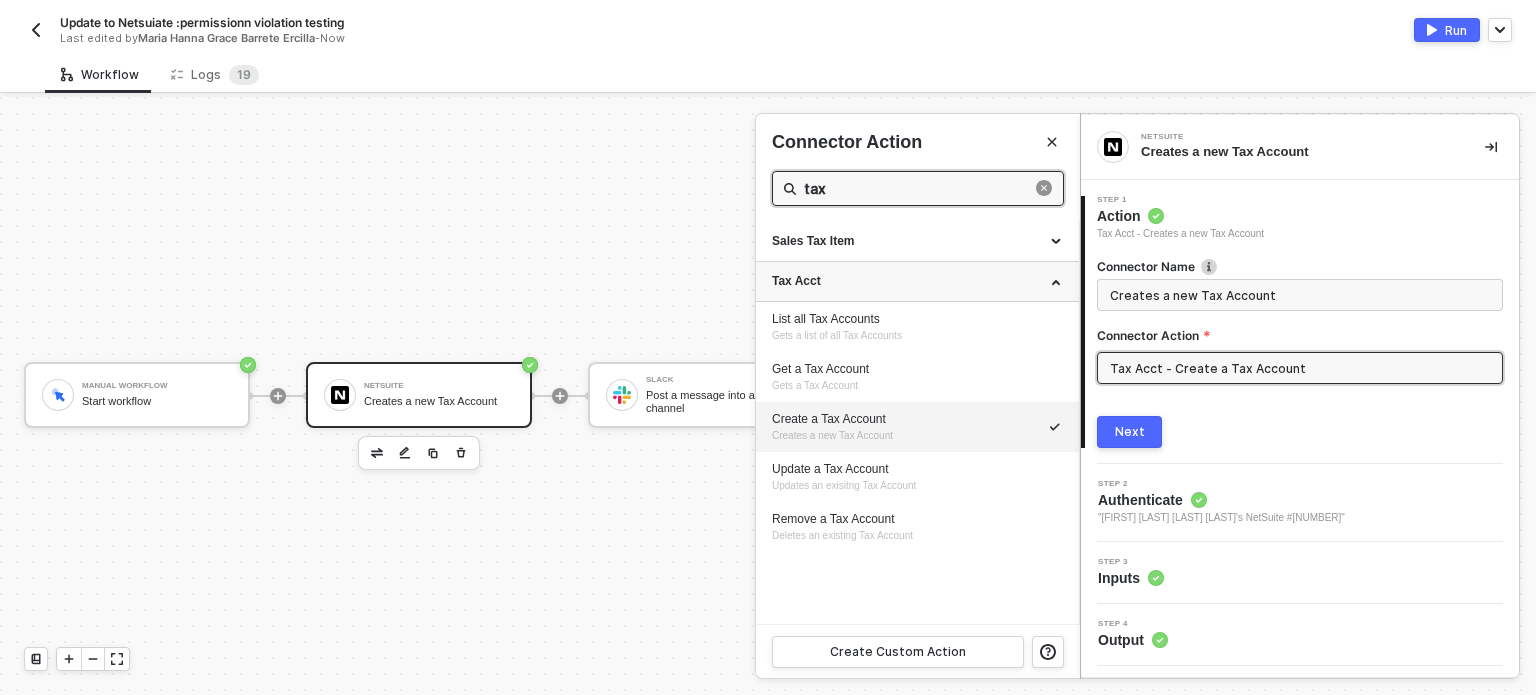 type on "tax" 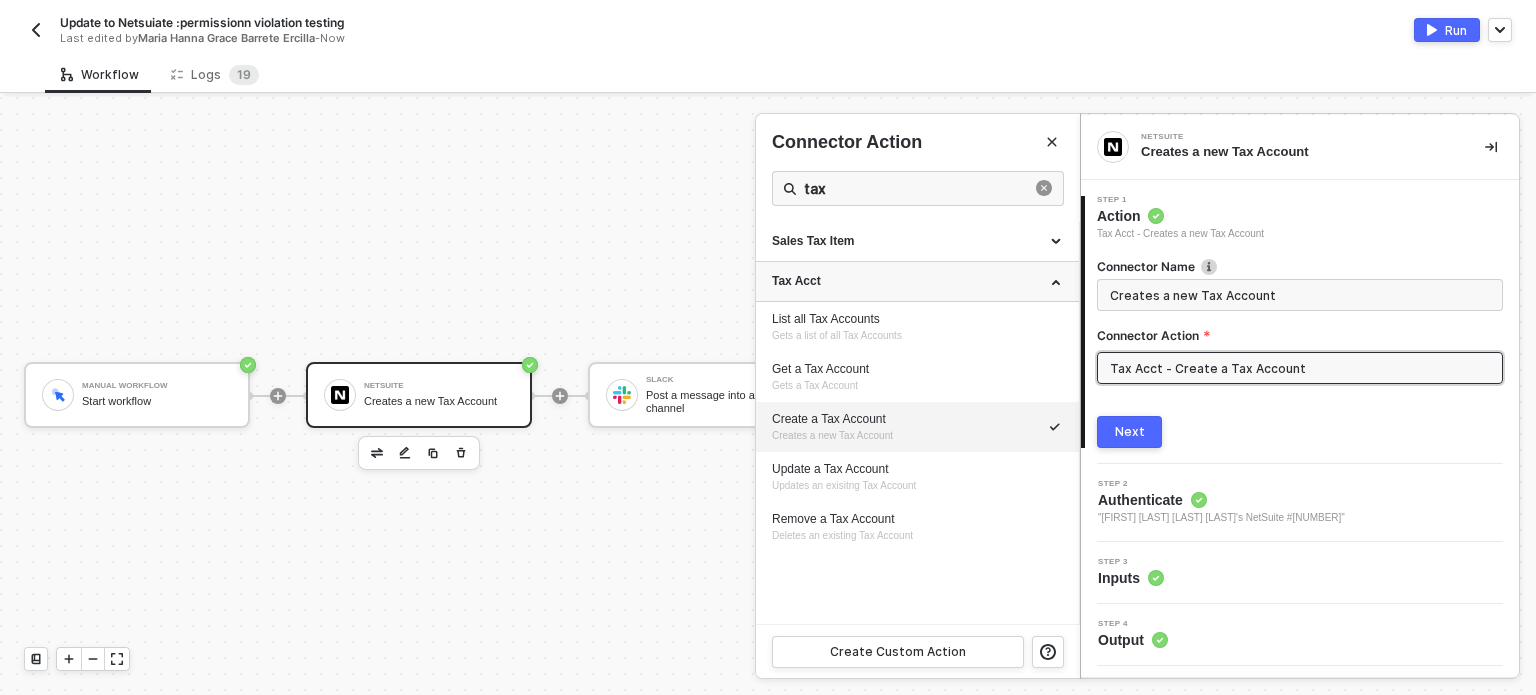 click on "Tax Acct" at bounding box center [917, 281] 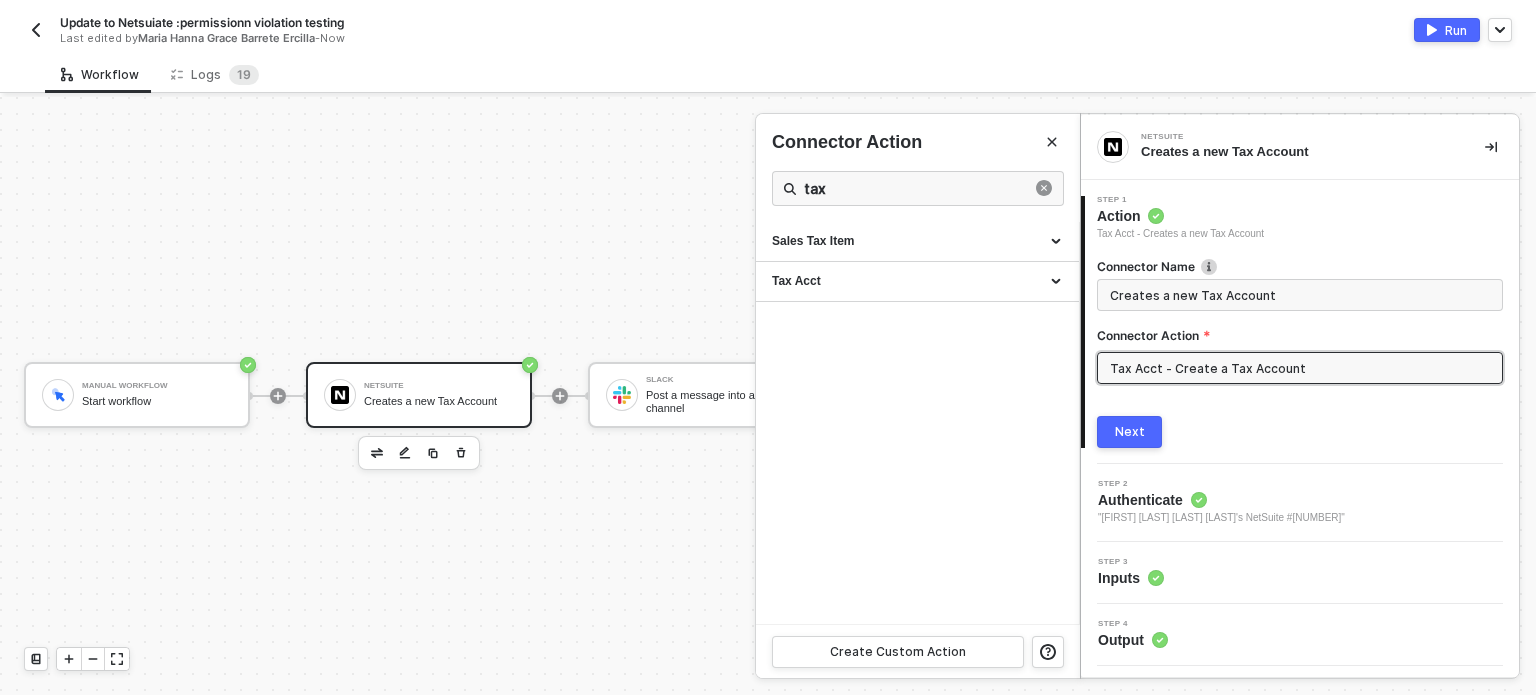 drag, startPoint x: 844, startPoint y: 278, endPoint x: 688, endPoint y: 282, distance: 156.05127 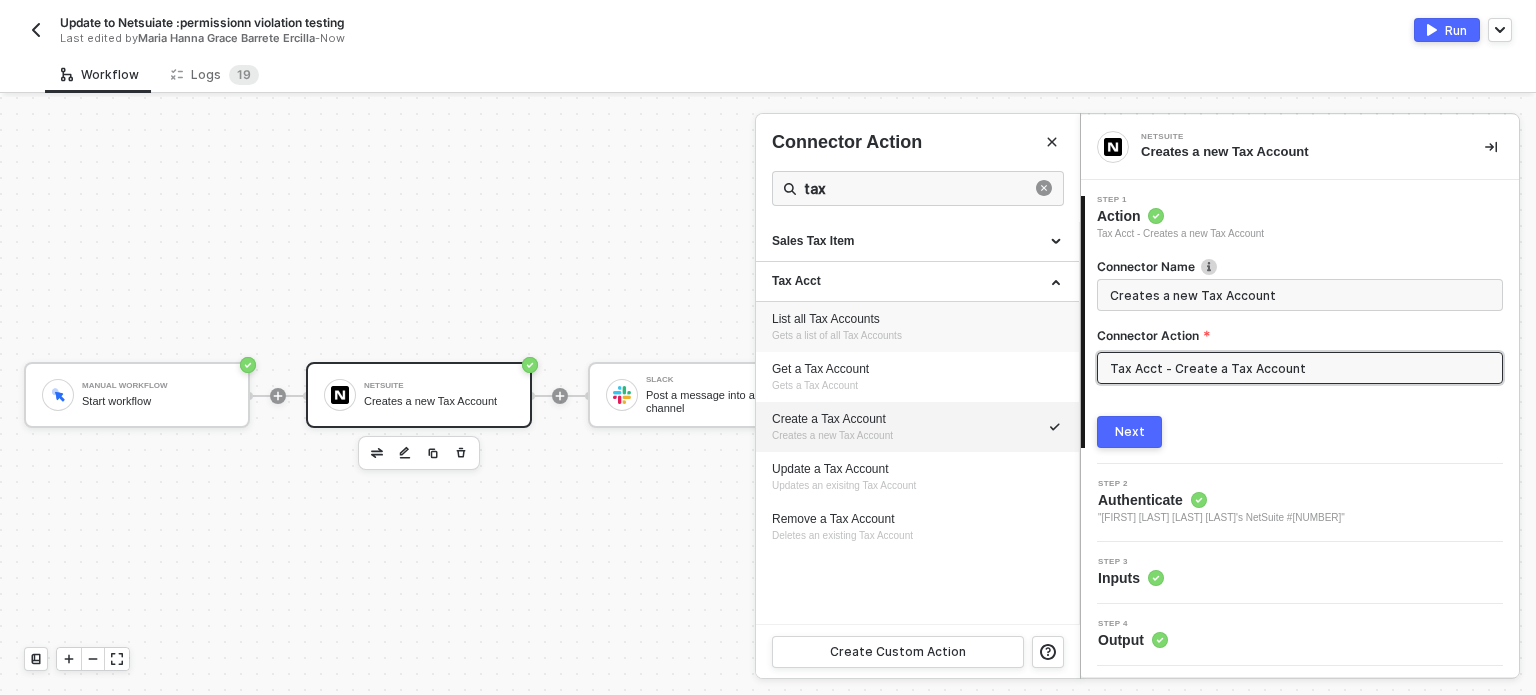 click on "List all Tax Accounts" at bounding box center (917, 319) 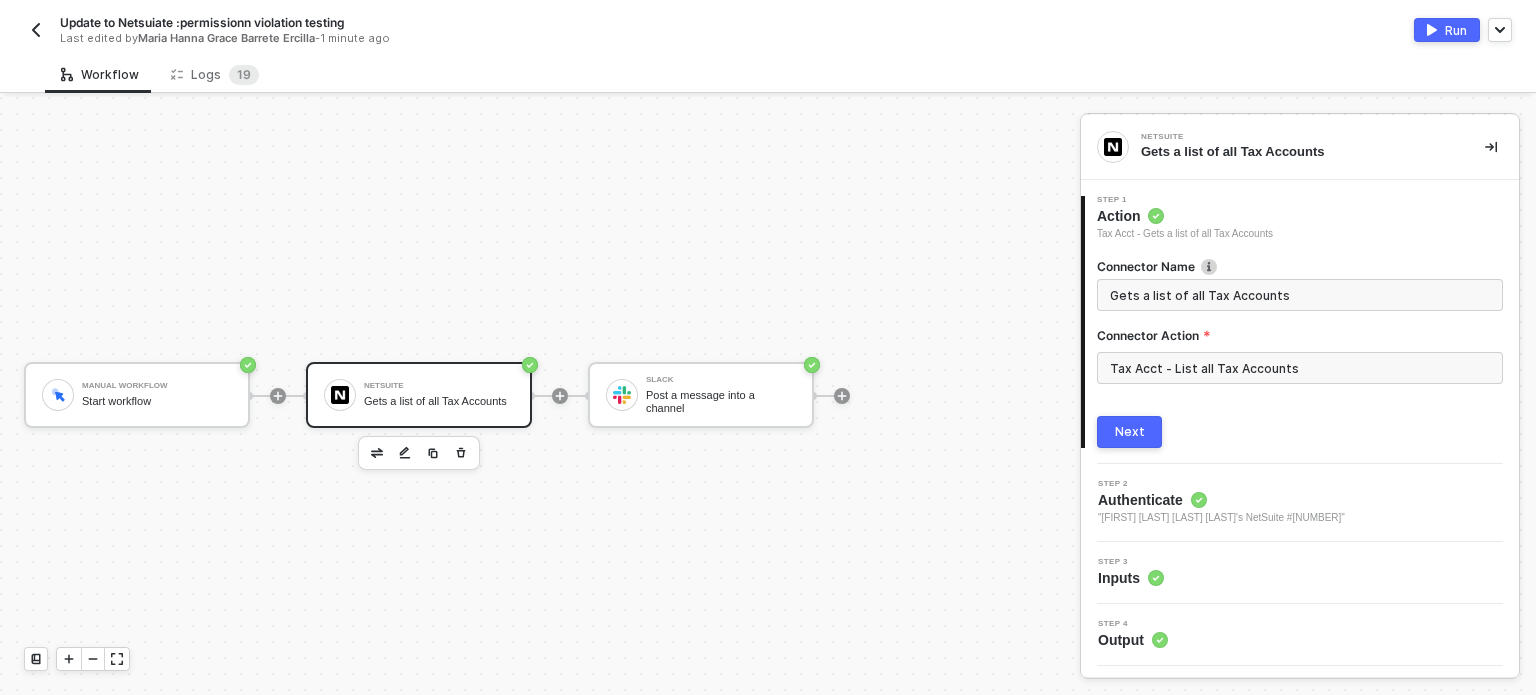 click on "Next" at bounding box center (1129, 432) 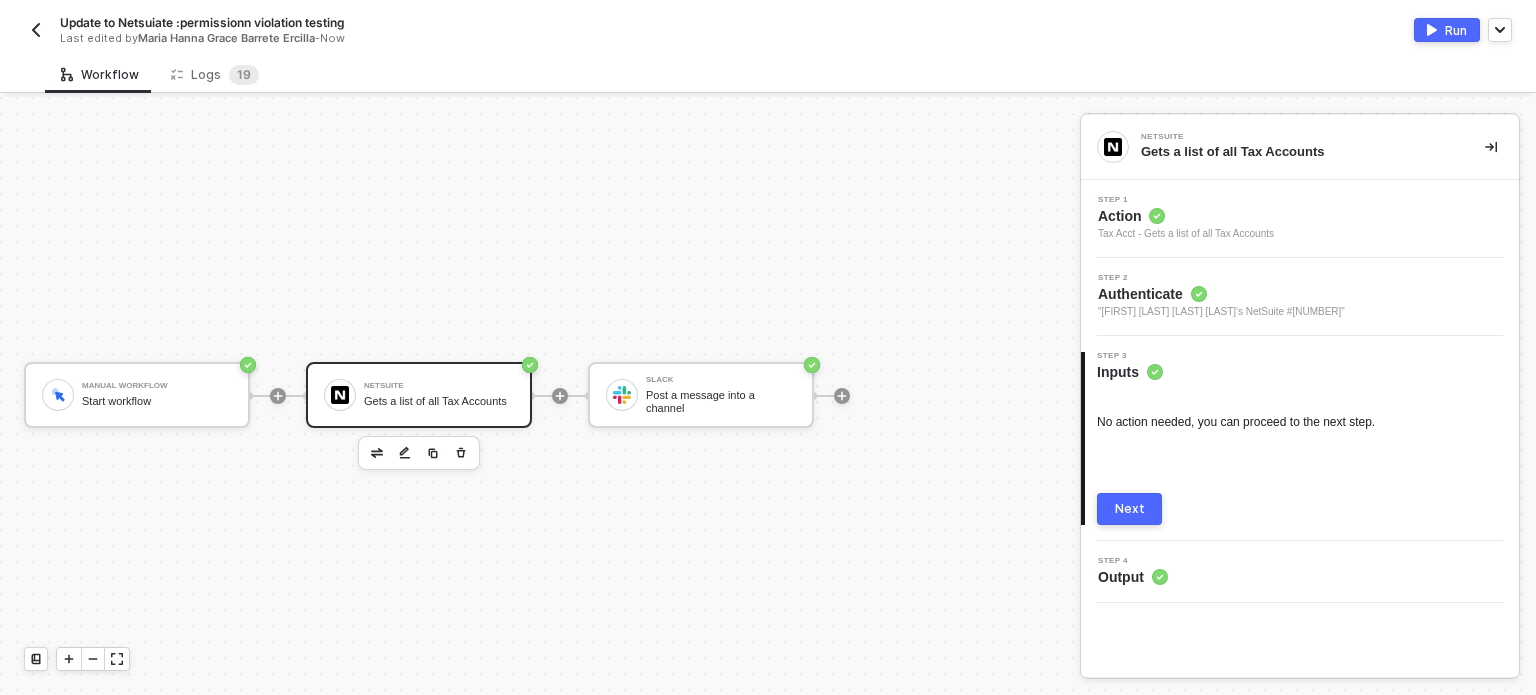 drag, startPoint x: 1144, startPoint y: 511, endPoint x: 1156, endPoint y: 499, distance: 16.970562 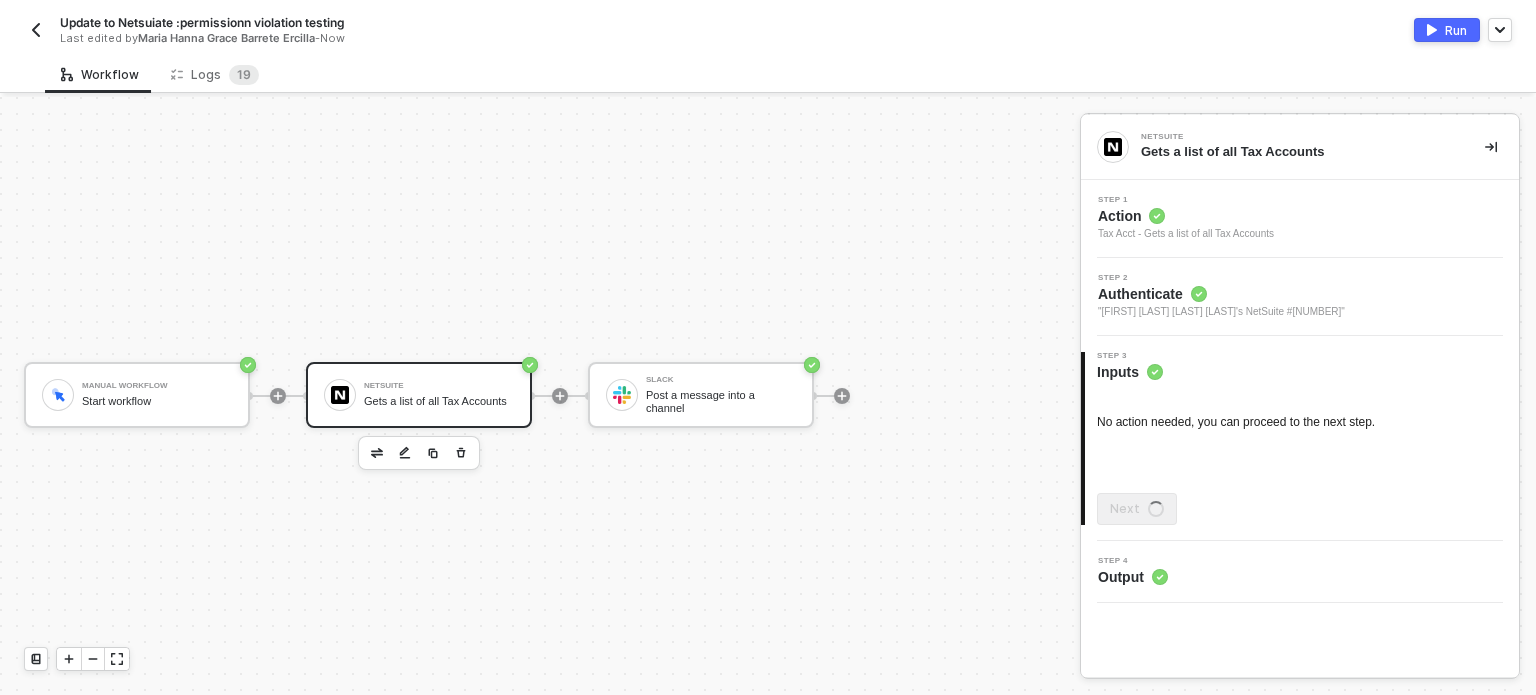click on "Run" at bounding box center [1456, 30] 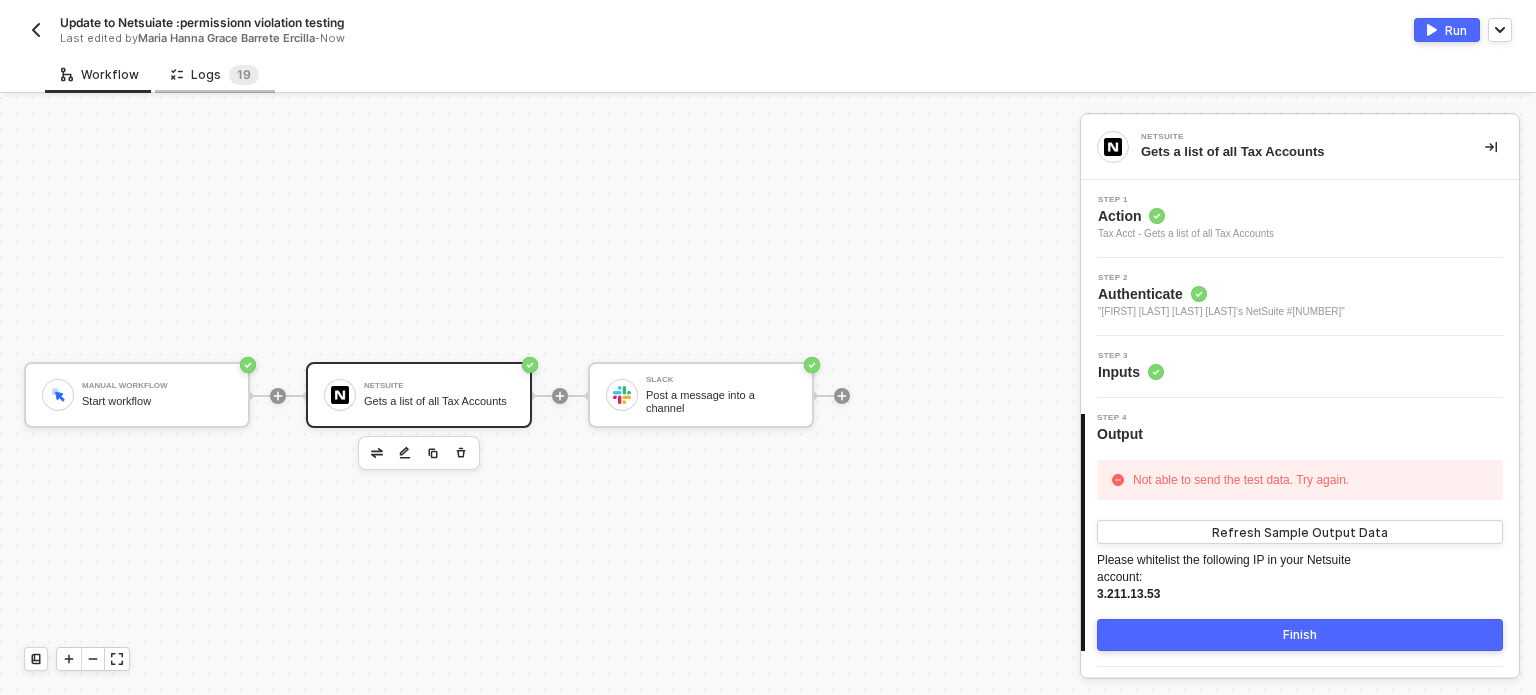 click on "Logs 1 9" at bounding box center [215, 75] 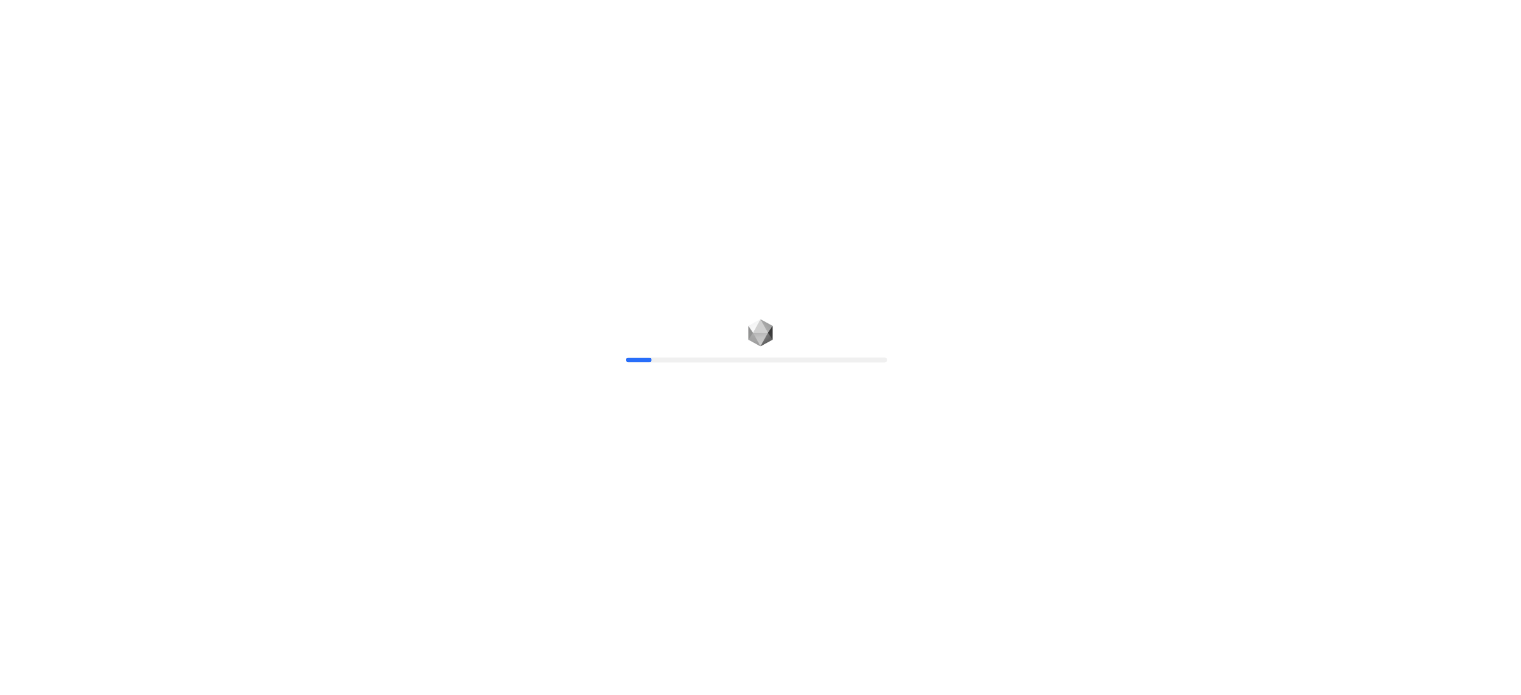 scroll, scrollTop: 0, scrollLeft: 0, axis: both 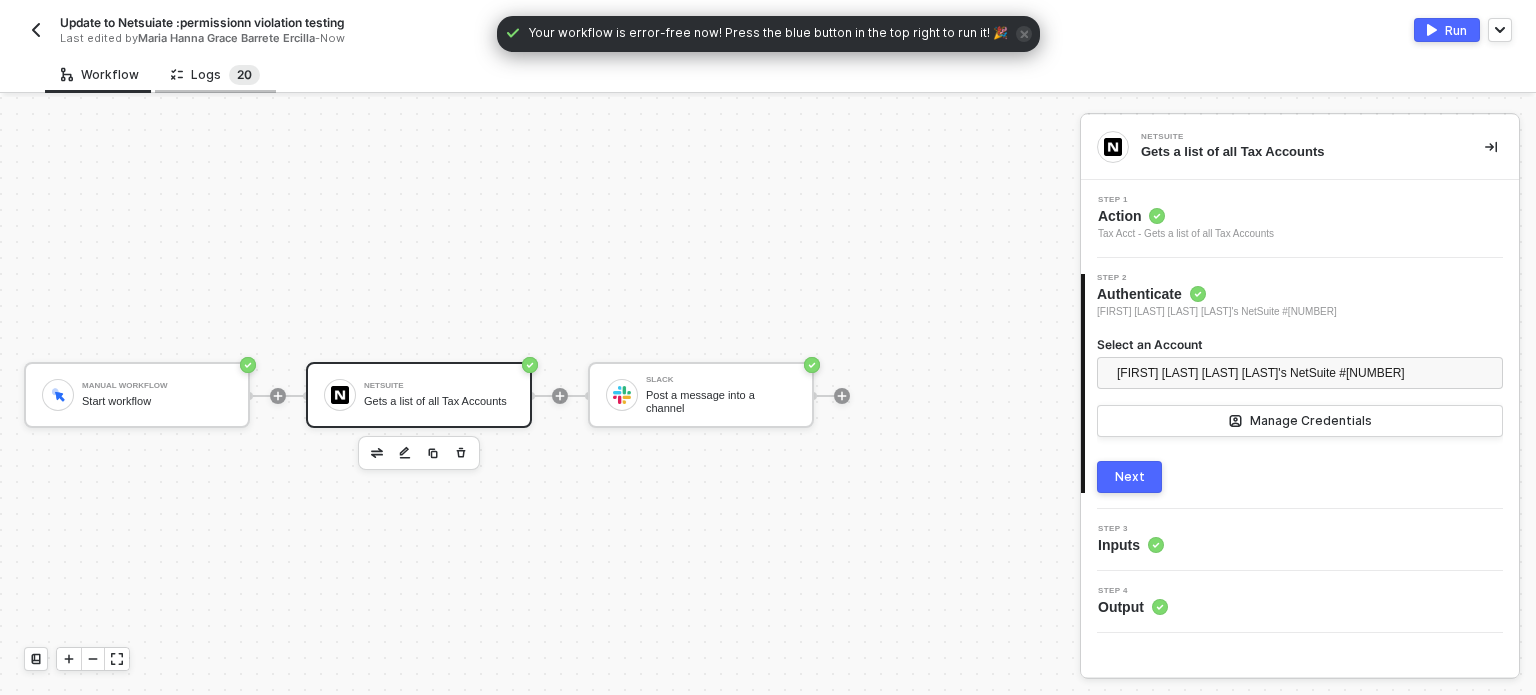 click on "2 0" at bounding box center [244, 75] 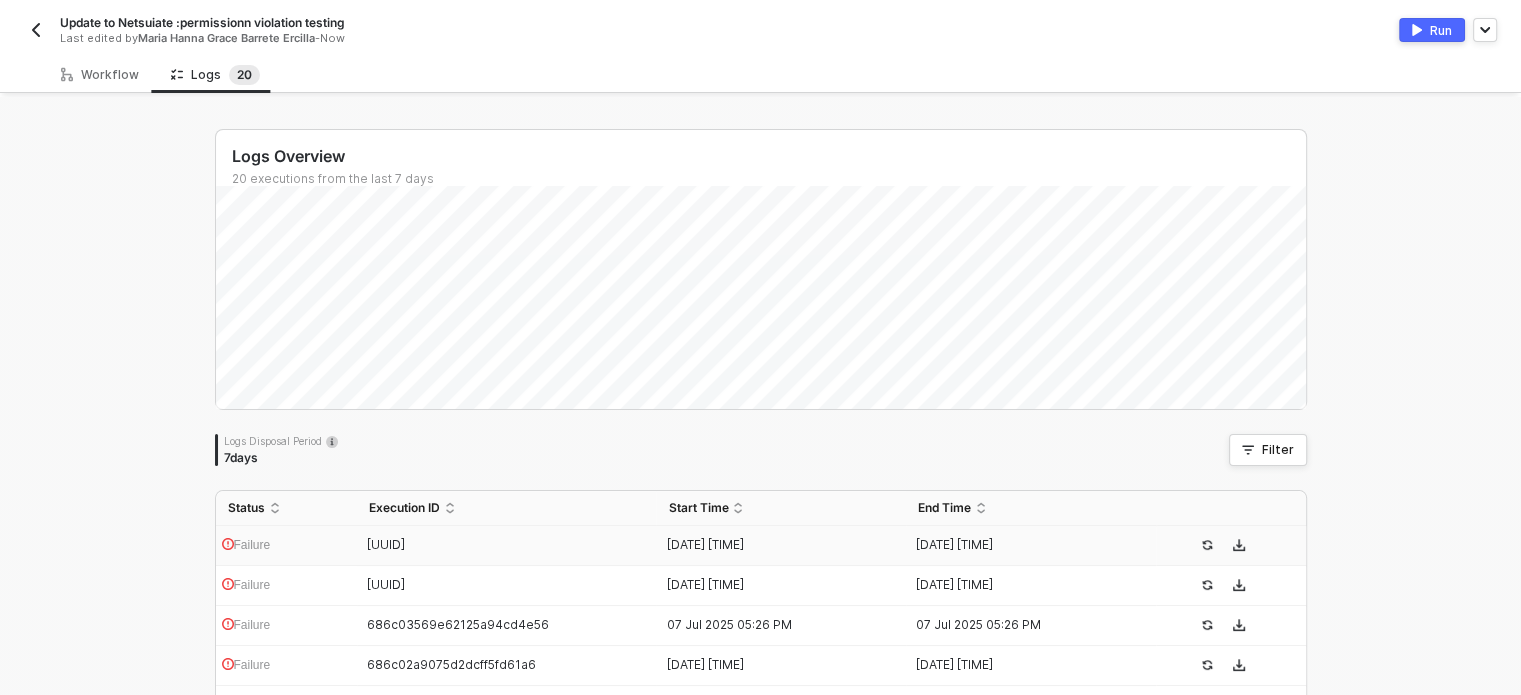 click on "Failure [UUID] [DATE] [TIME] [DATE] [TIME]" at bounding box center (761, 546) 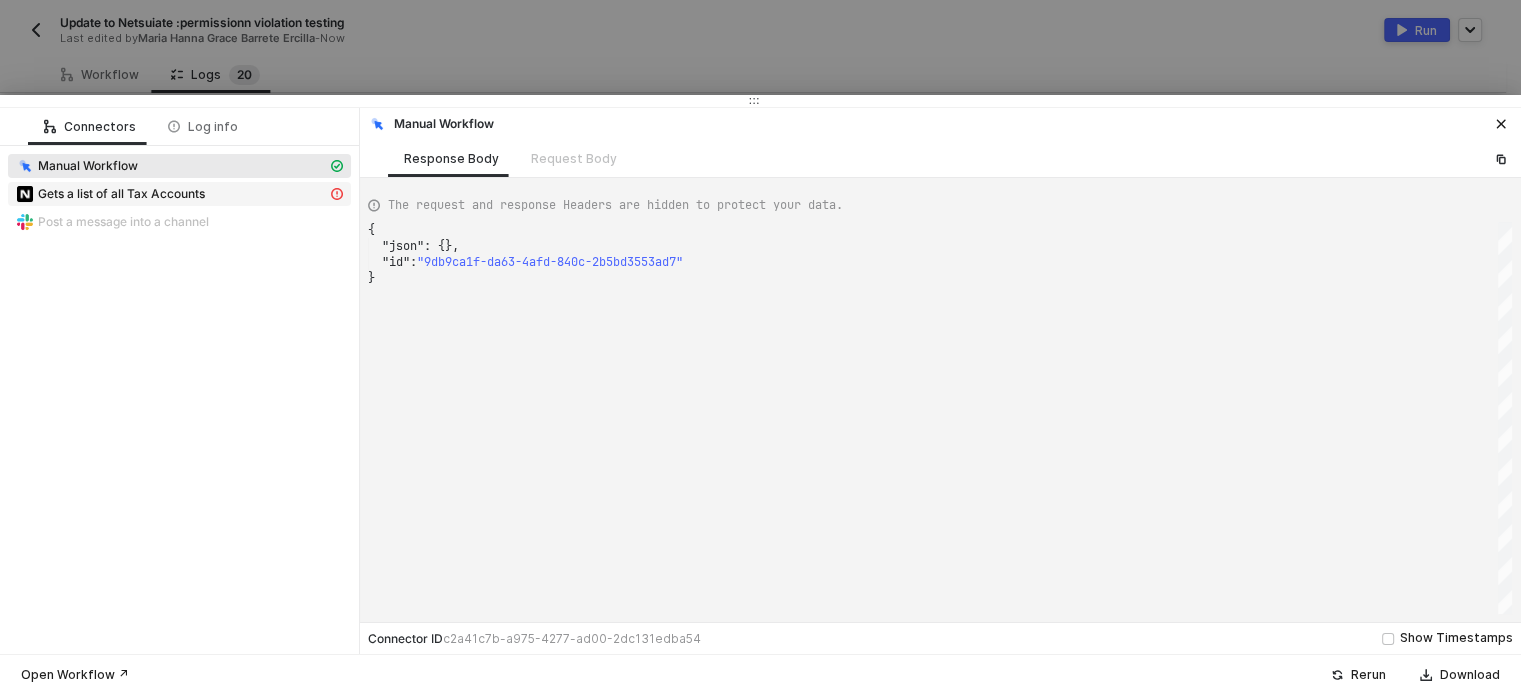 click on "Gets a list of all Tax Accounts" at bounding box center (179, 166) 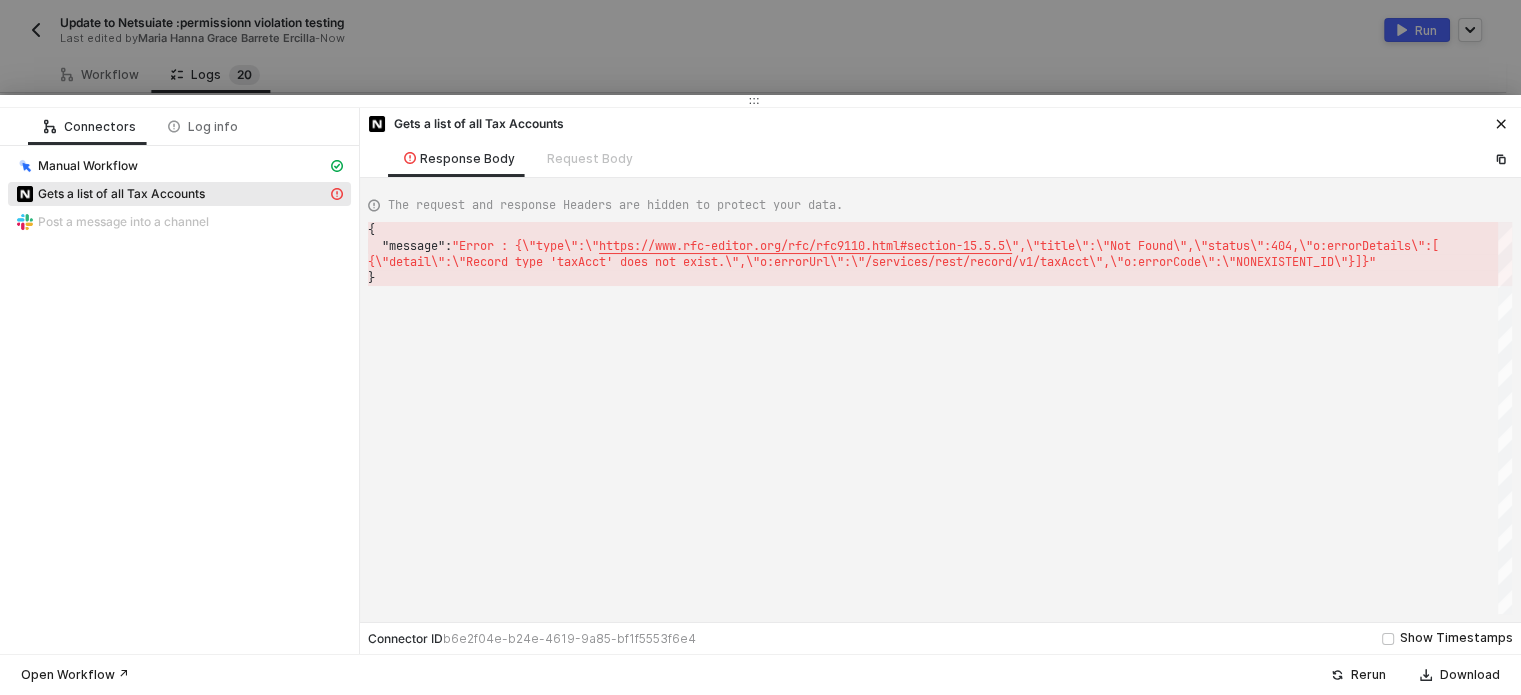 scroll, scrollTop: 0, scrollLeft: 5, axis: horizontal 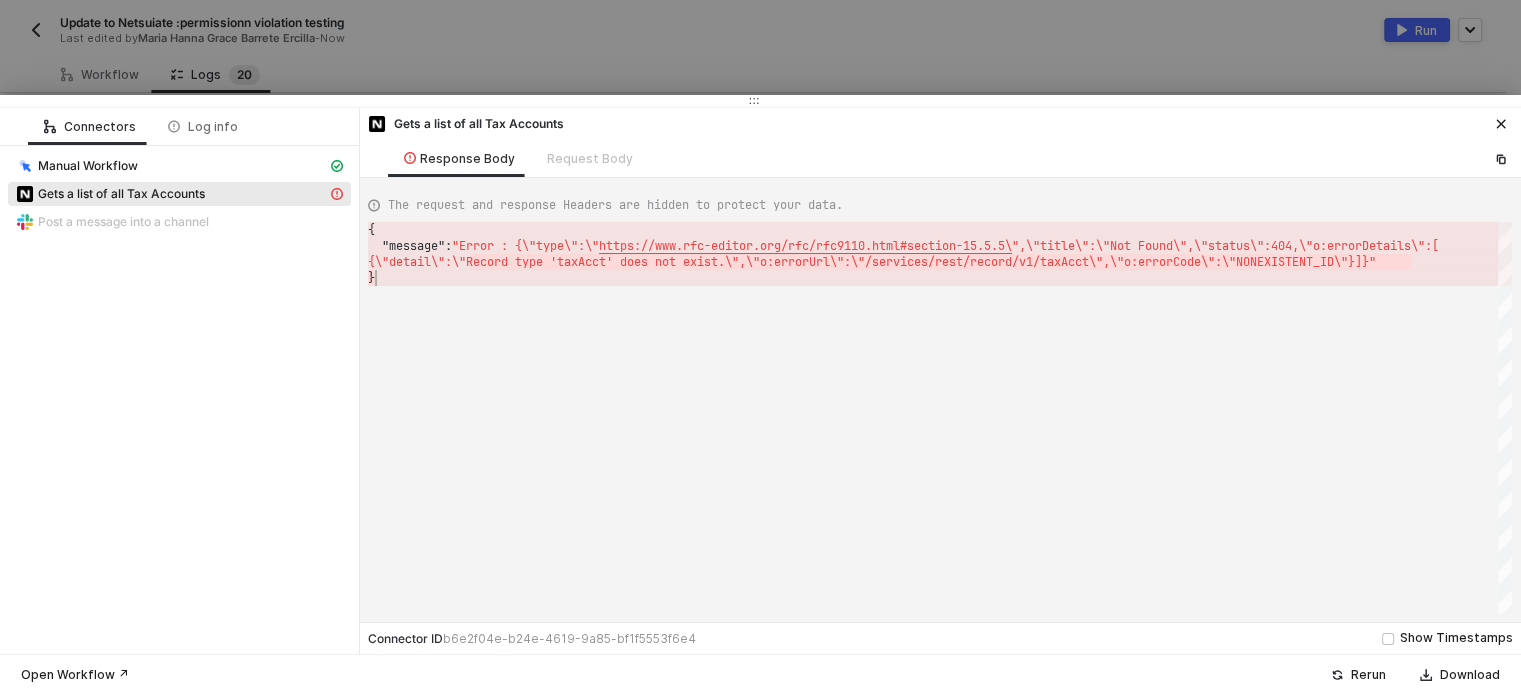 drag, startPoint x: 466, startPoint y: 262, endPoint x: 736, endPoint y: 271, distance: 270.14996 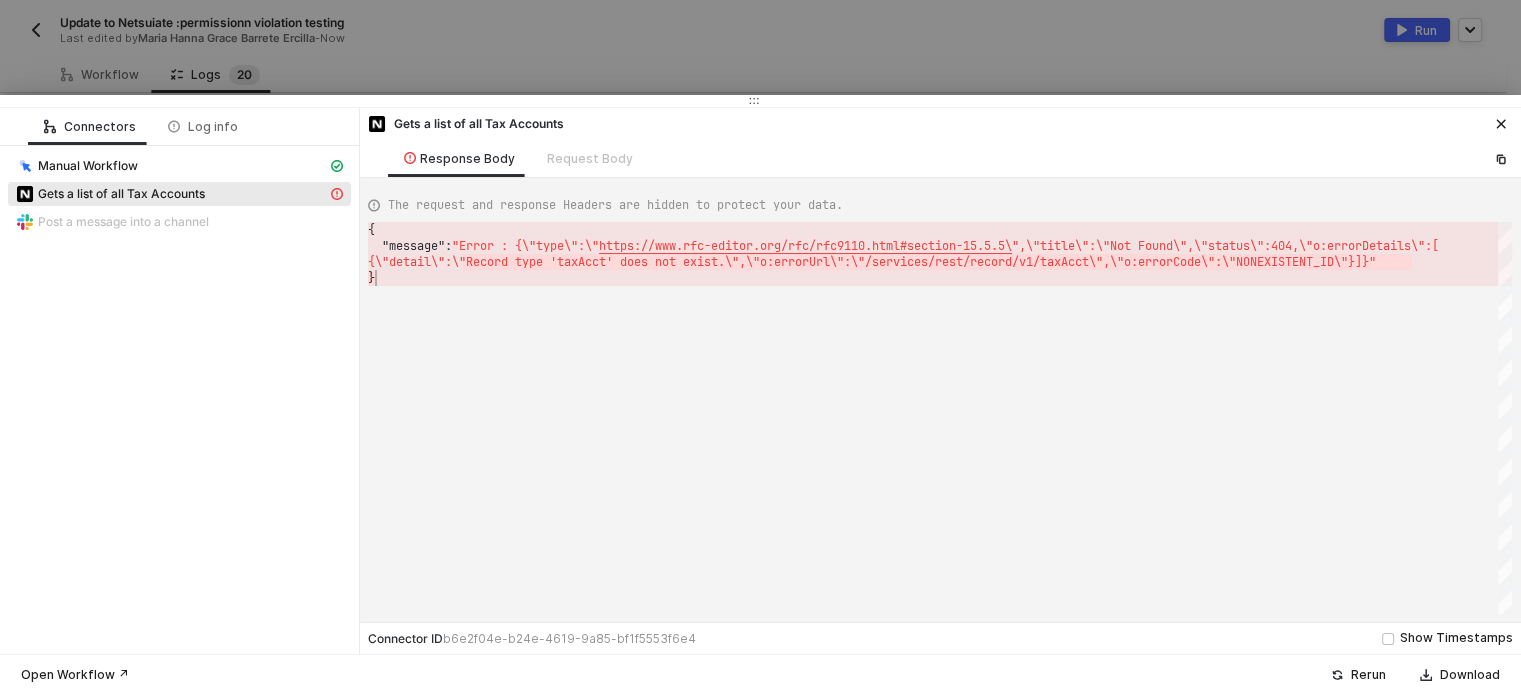 drag, startPoint x: 460, startPoint y: 267, endPoint x: 737, endPoint y: 272, distance: 277.04514 